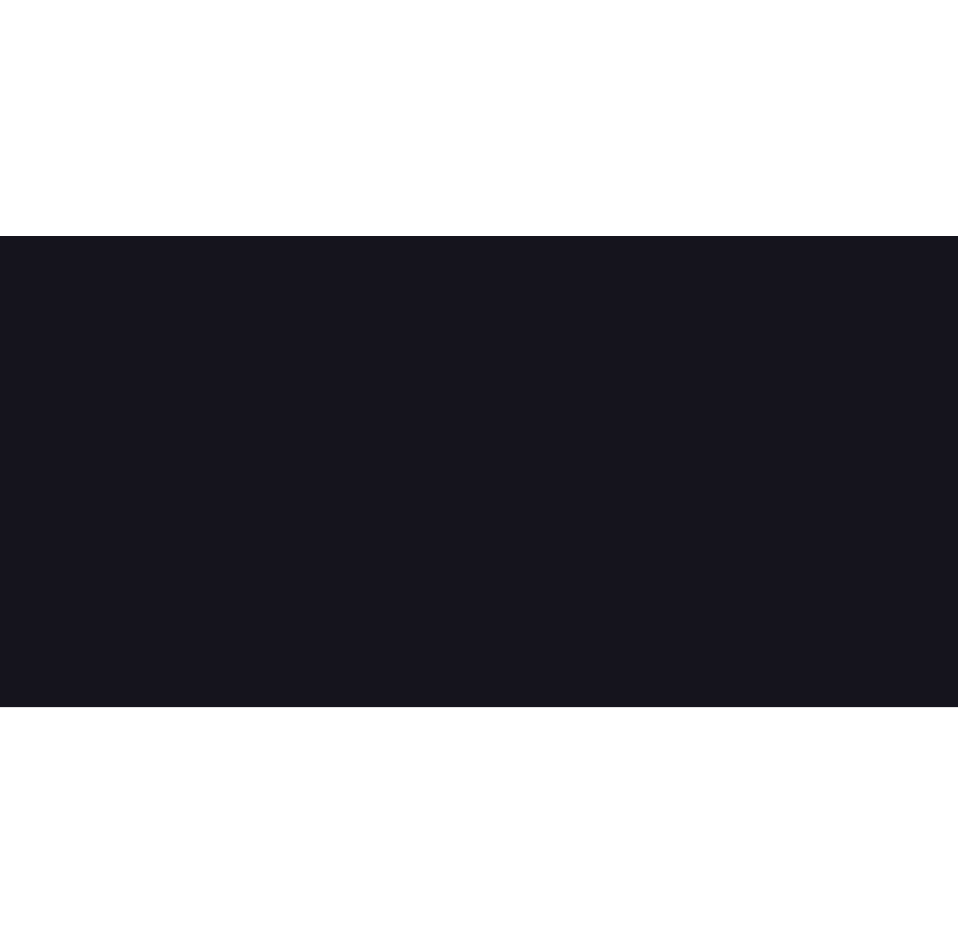 scroll, scrollTop: 0, scrollLeft: 0, axis: both 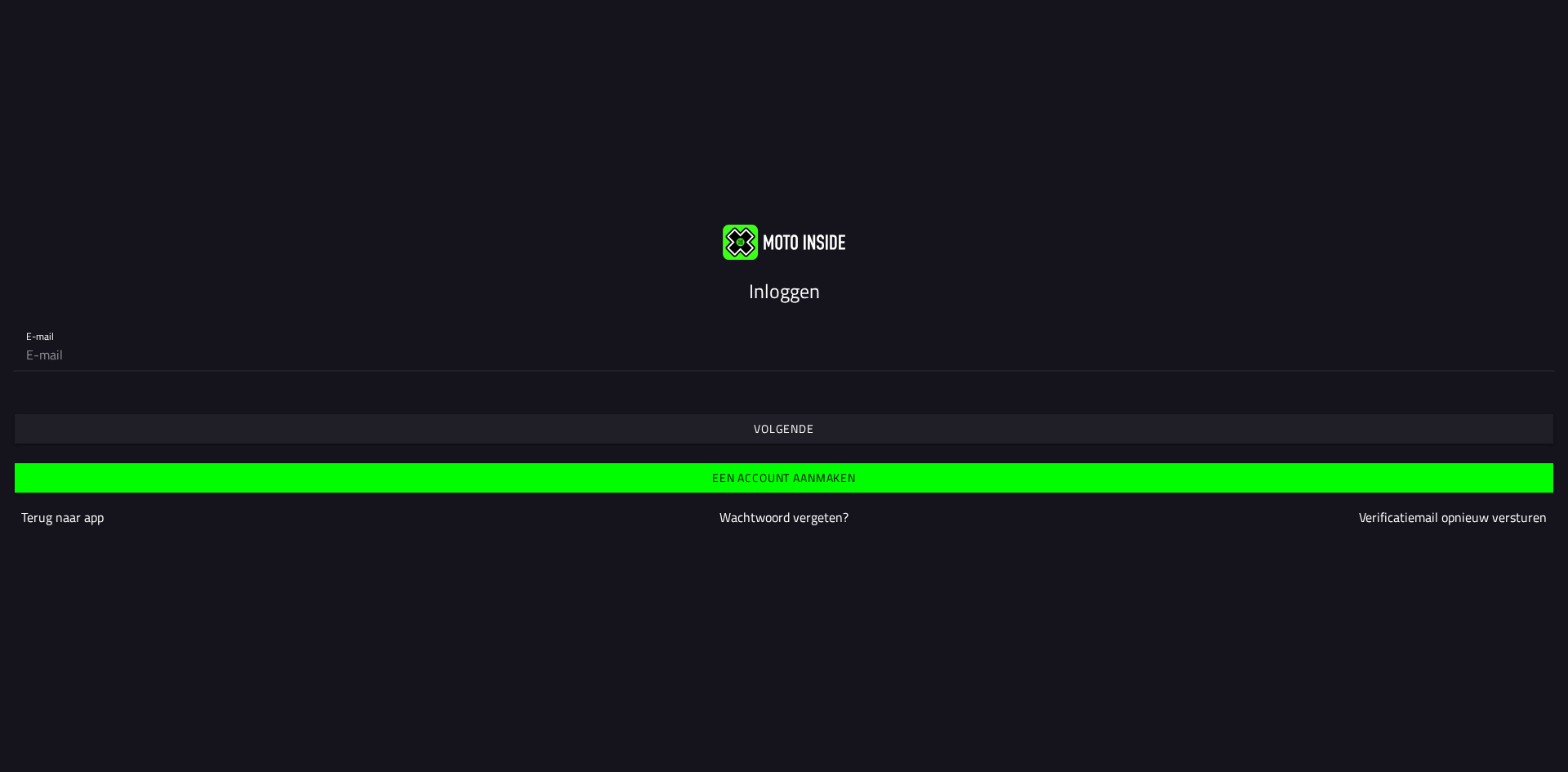 click 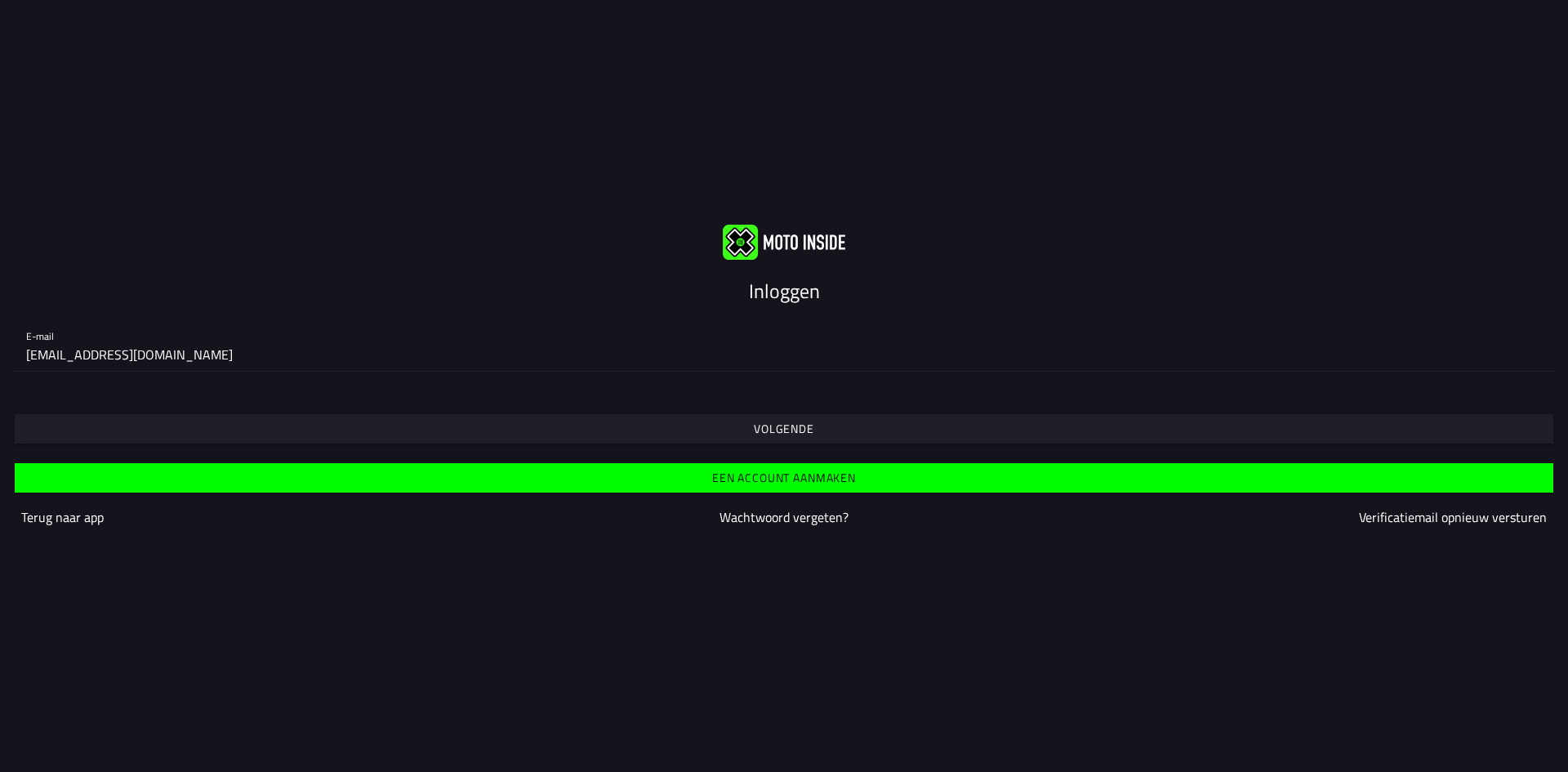 click on "Volgende" at bounding box center (783, 429) 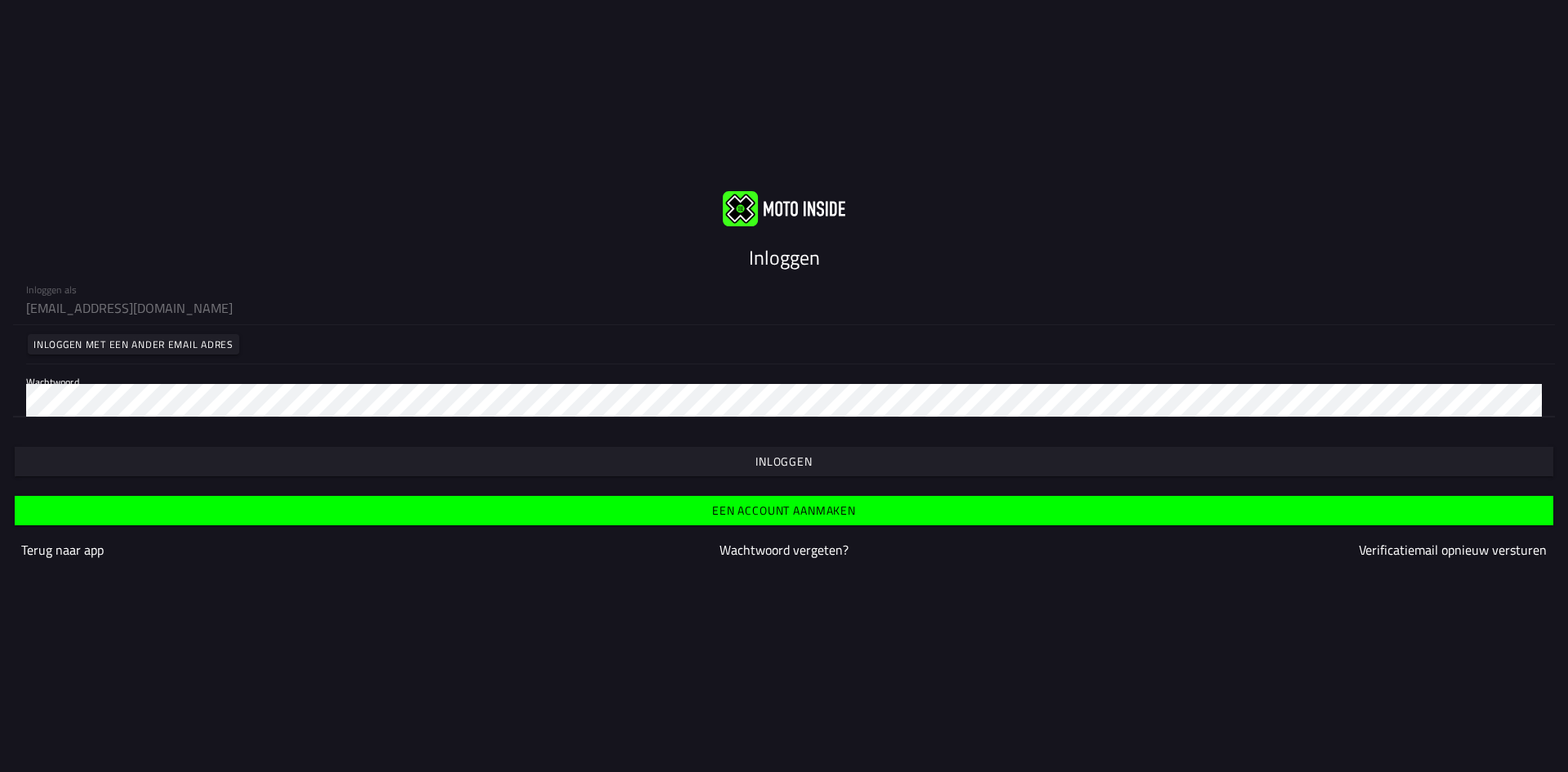 click at bounding box center (783, 462) 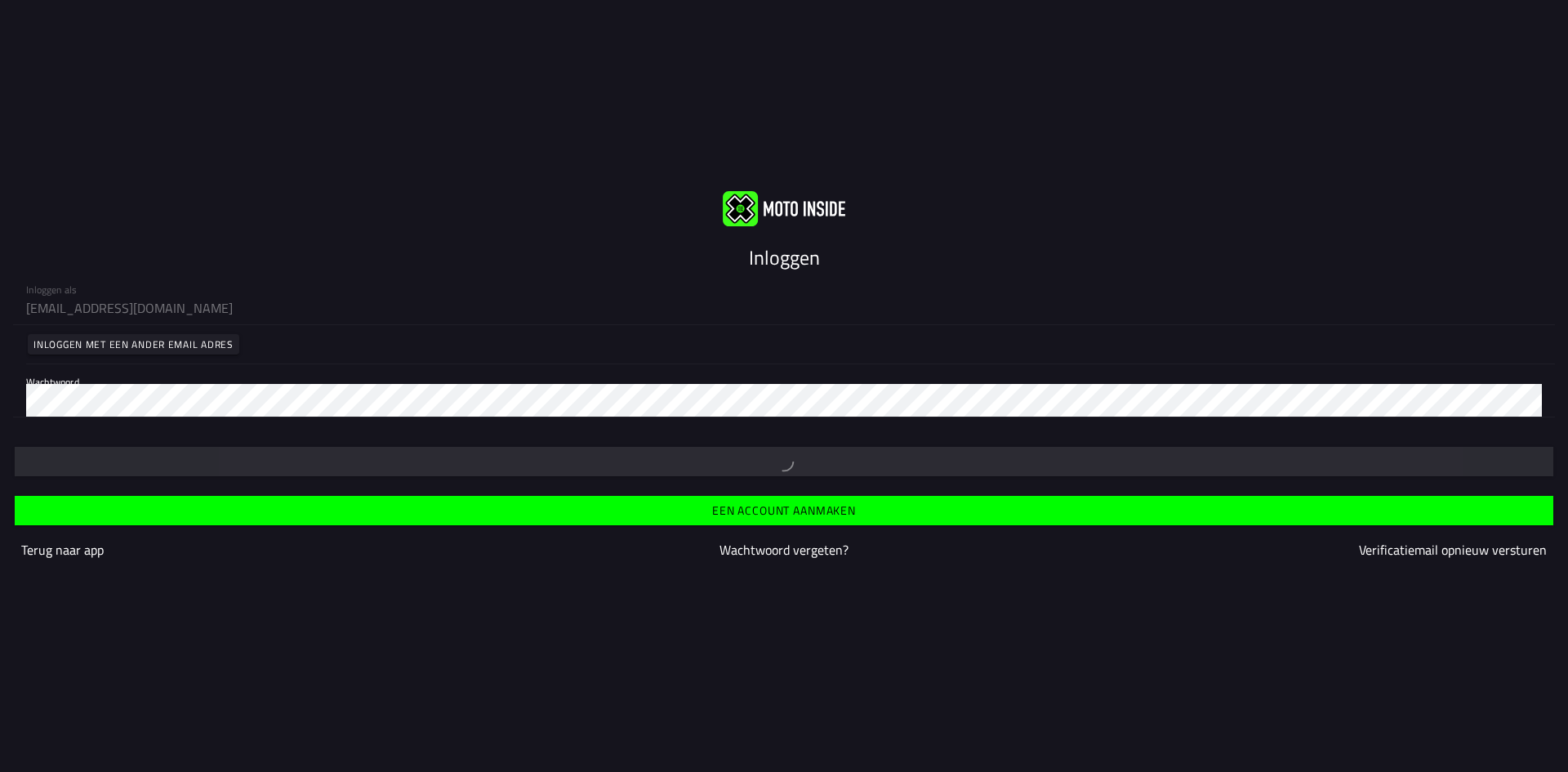 type 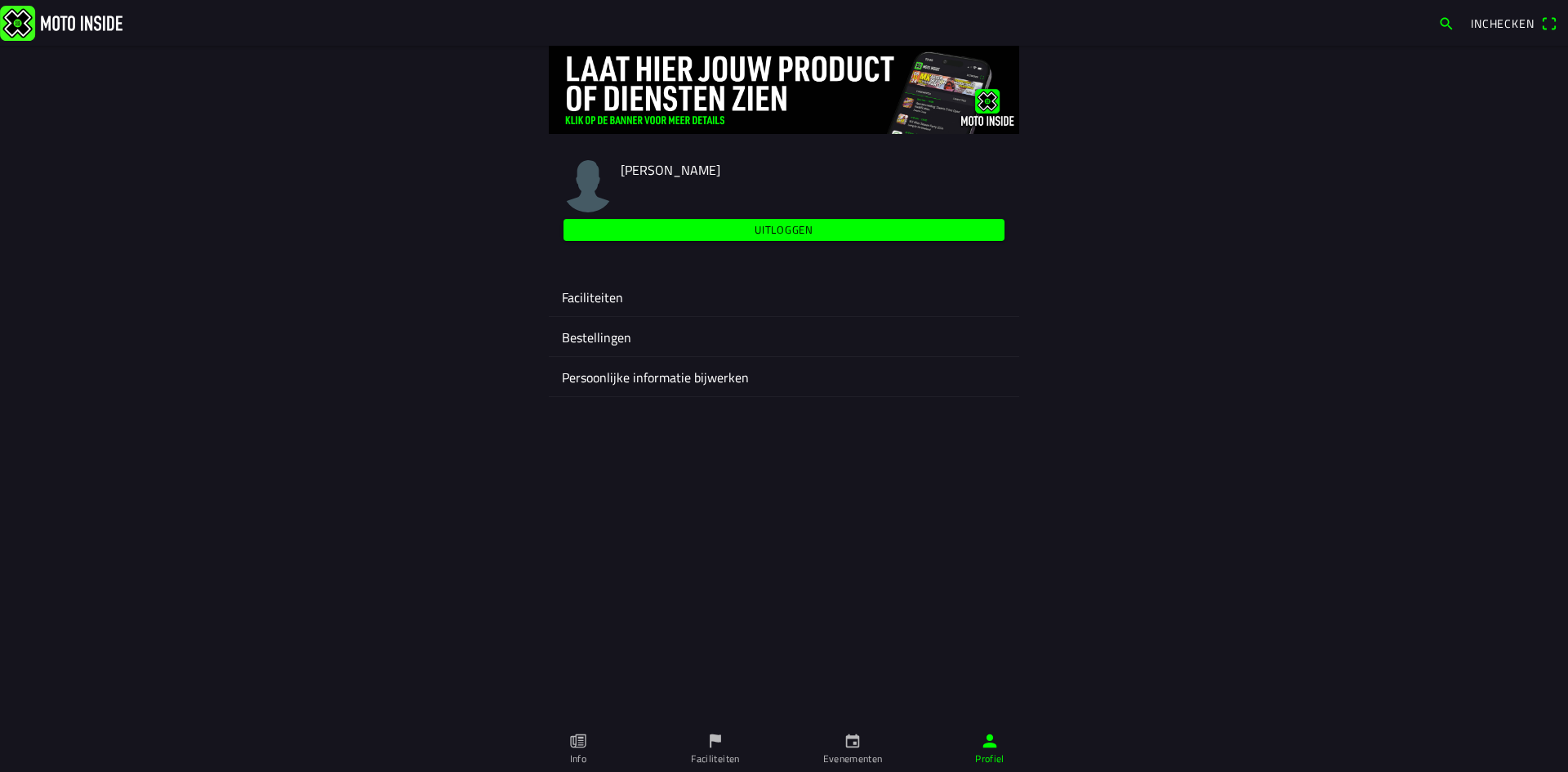 click on "Evenementen" at bounding box center (853, 749) 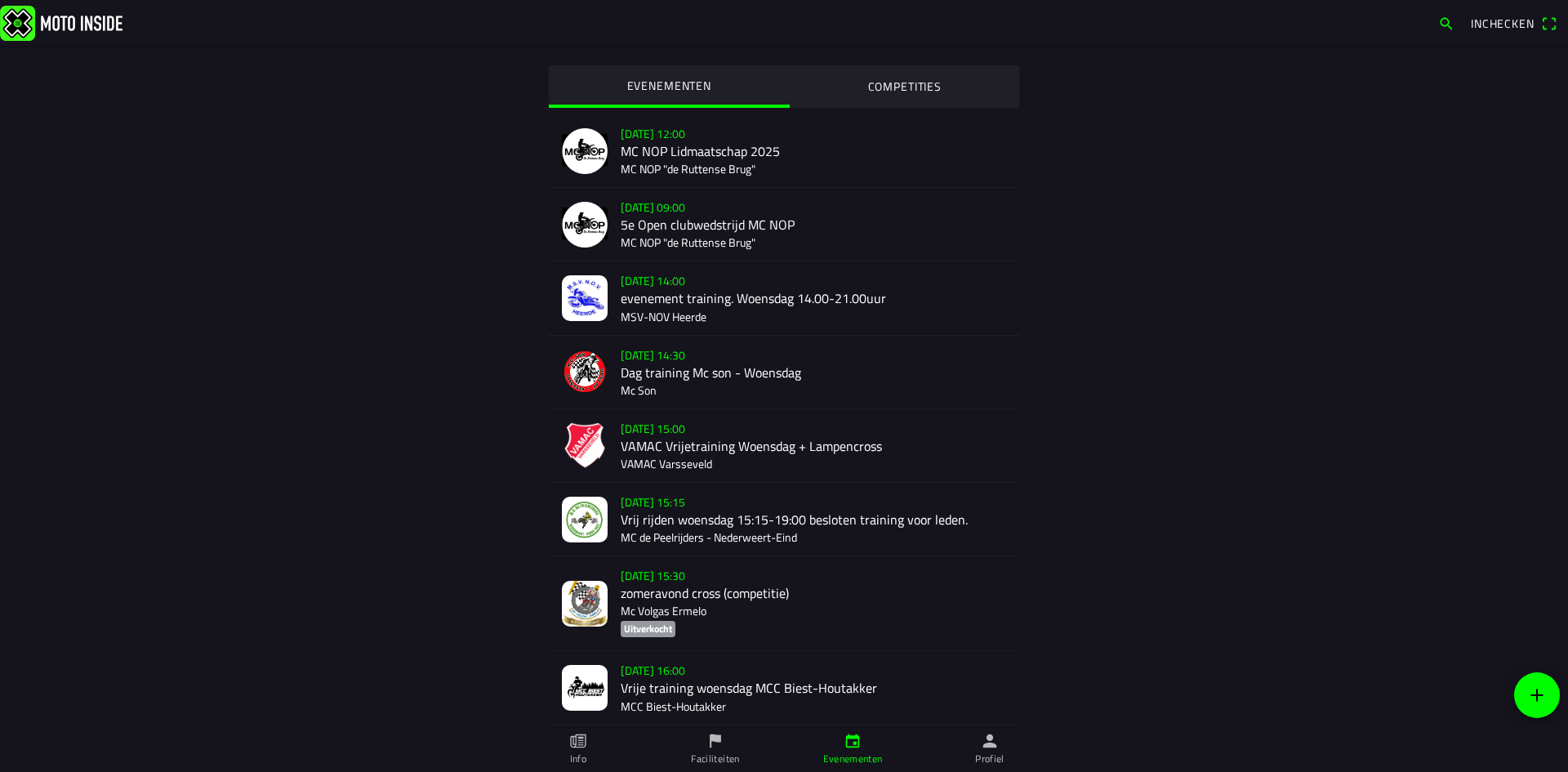 click on "Profiel" at bounding box center [990, 749] 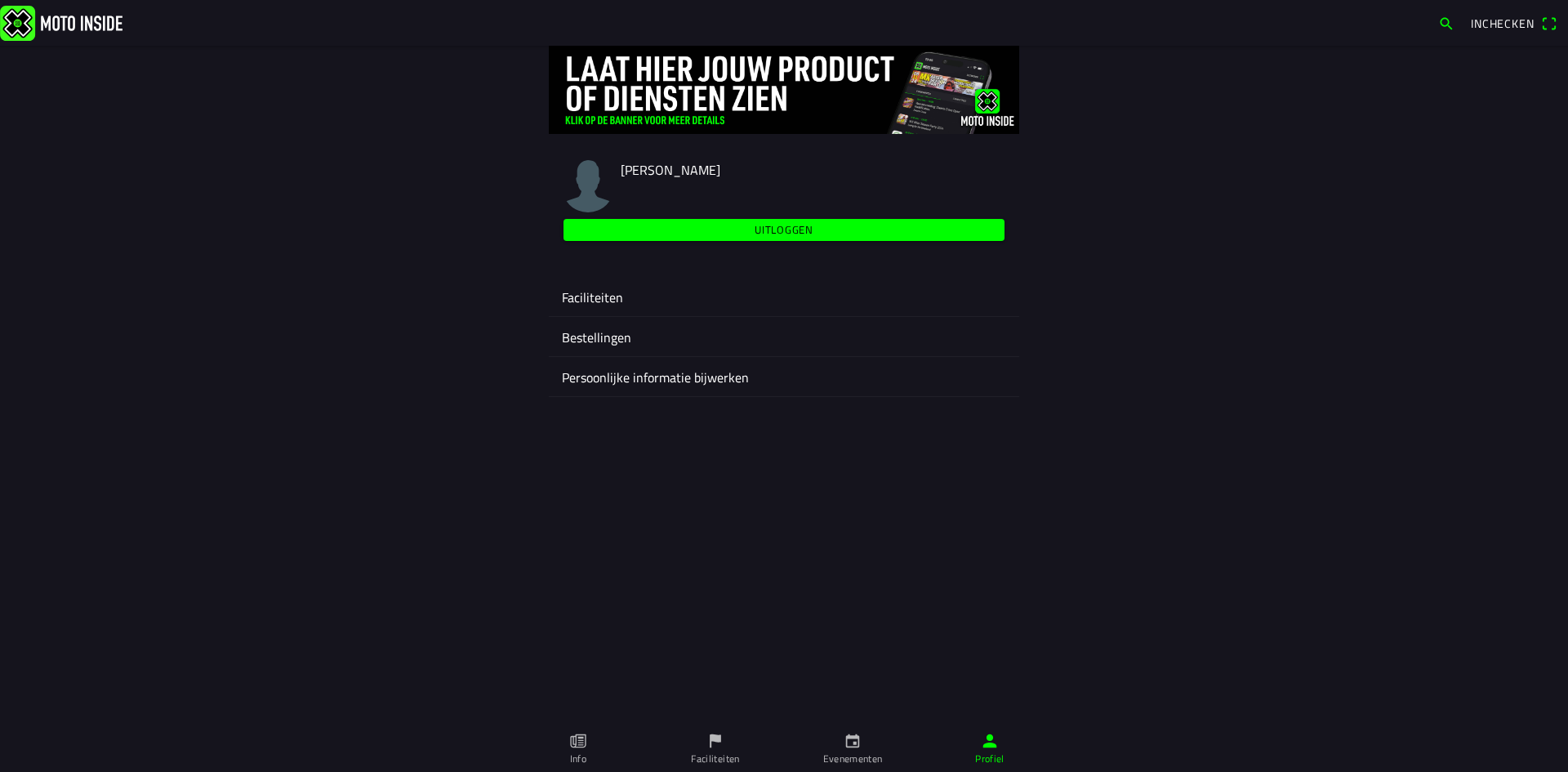 click on "Faciliteiten" 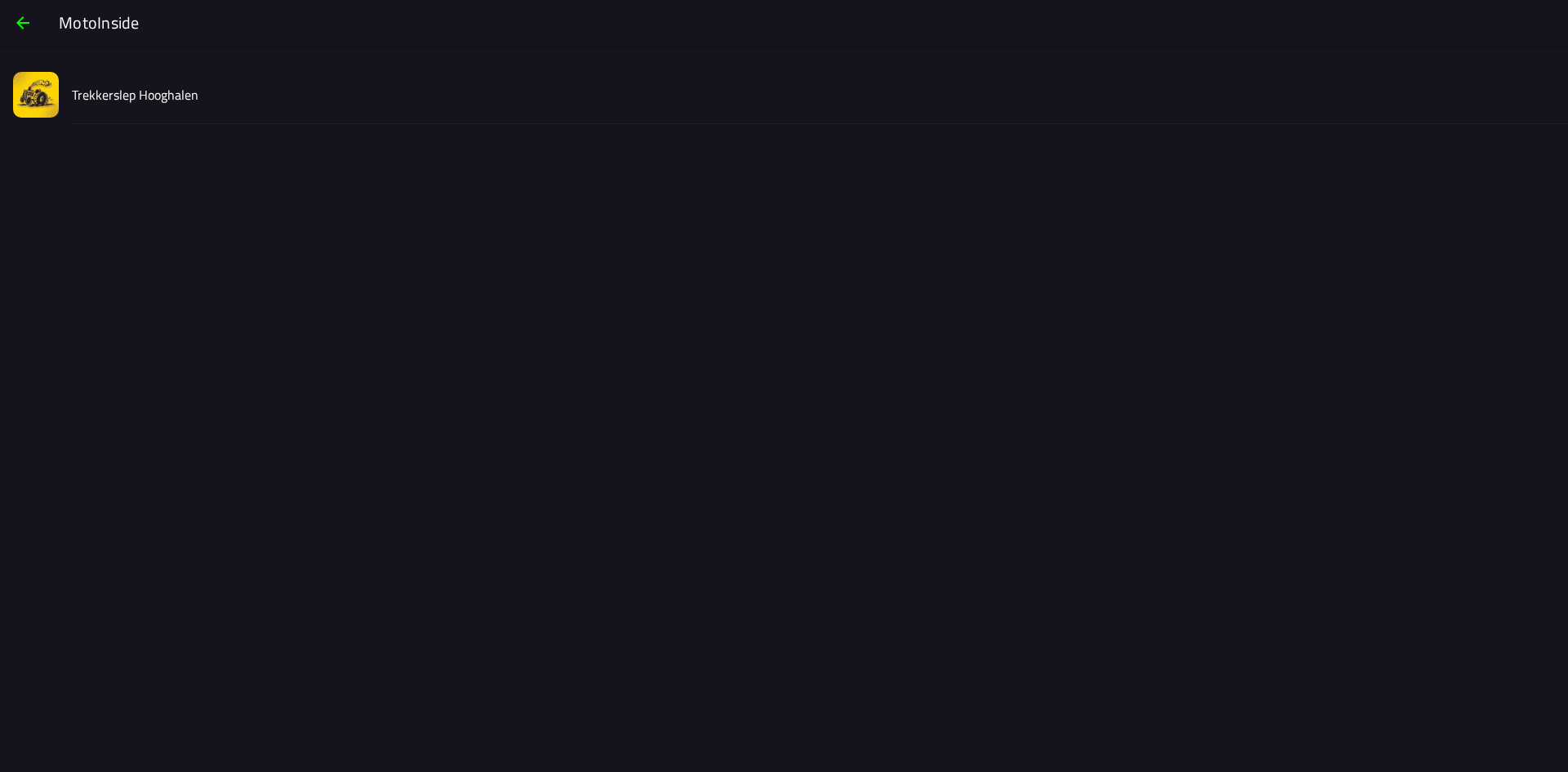 click on "Trekkerslep Hooghalen" 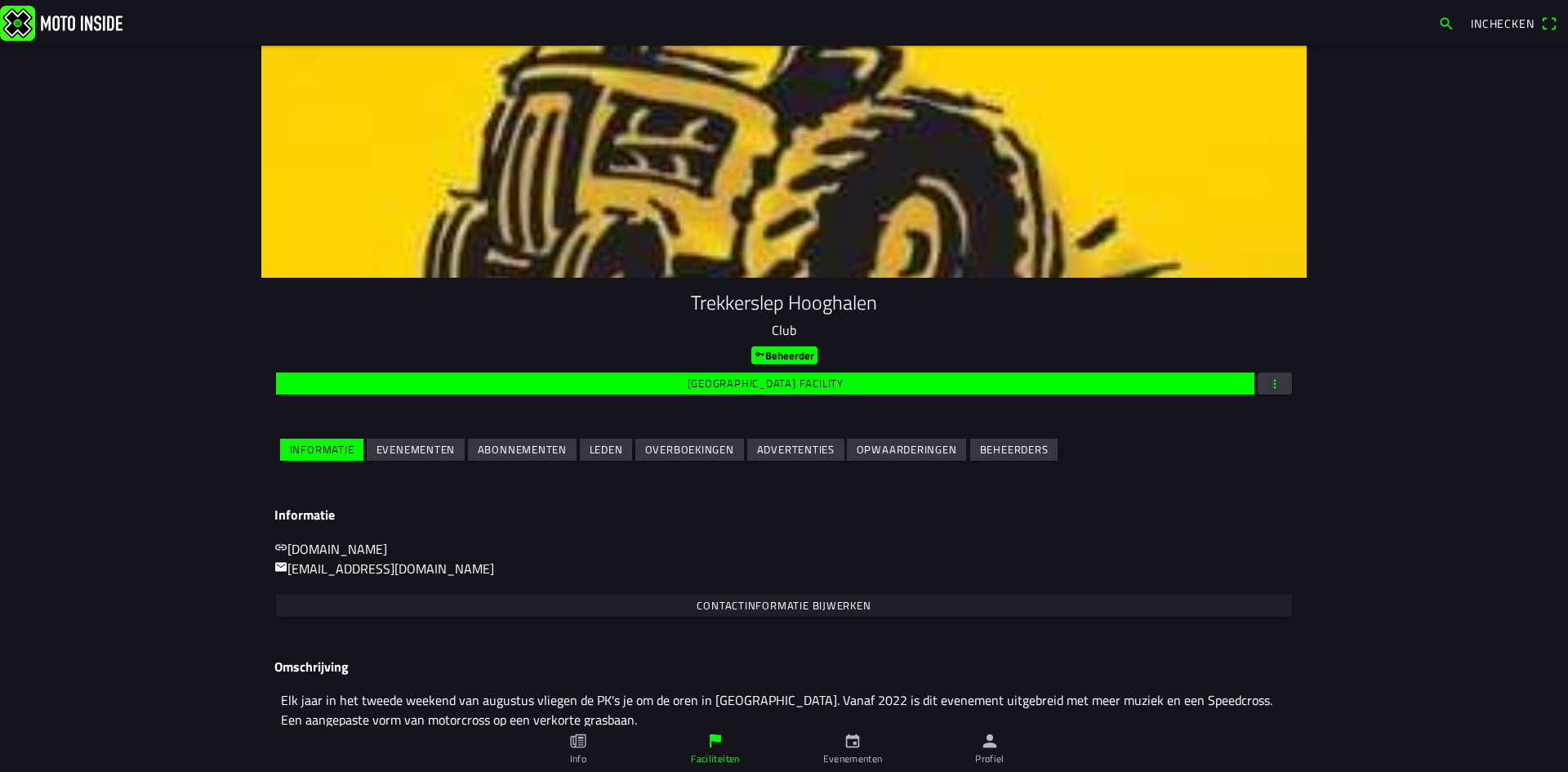 click on "Evenementen" at bounding box center [416, 449] 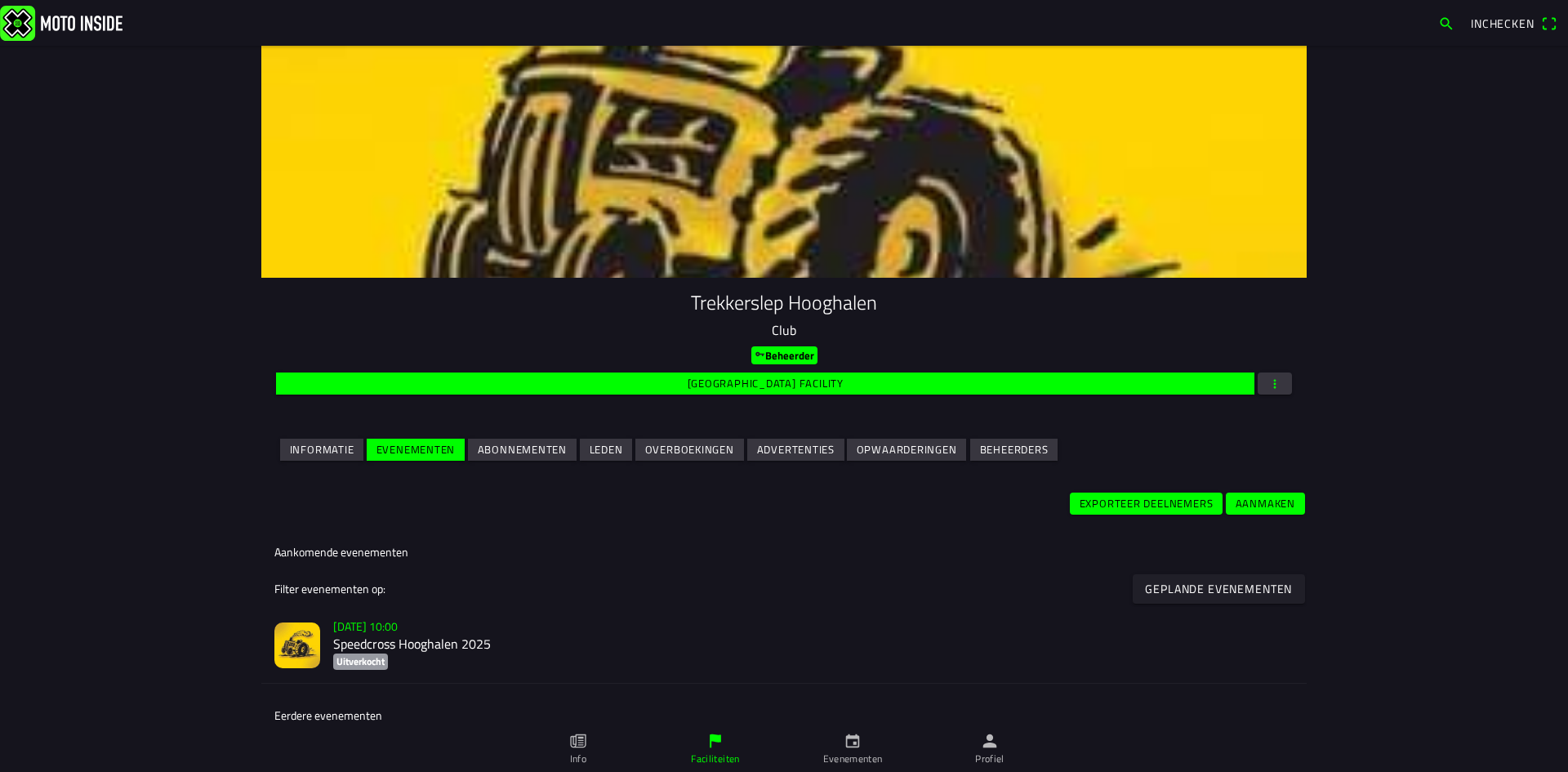click on "Speedcross Hooghalen 2025" 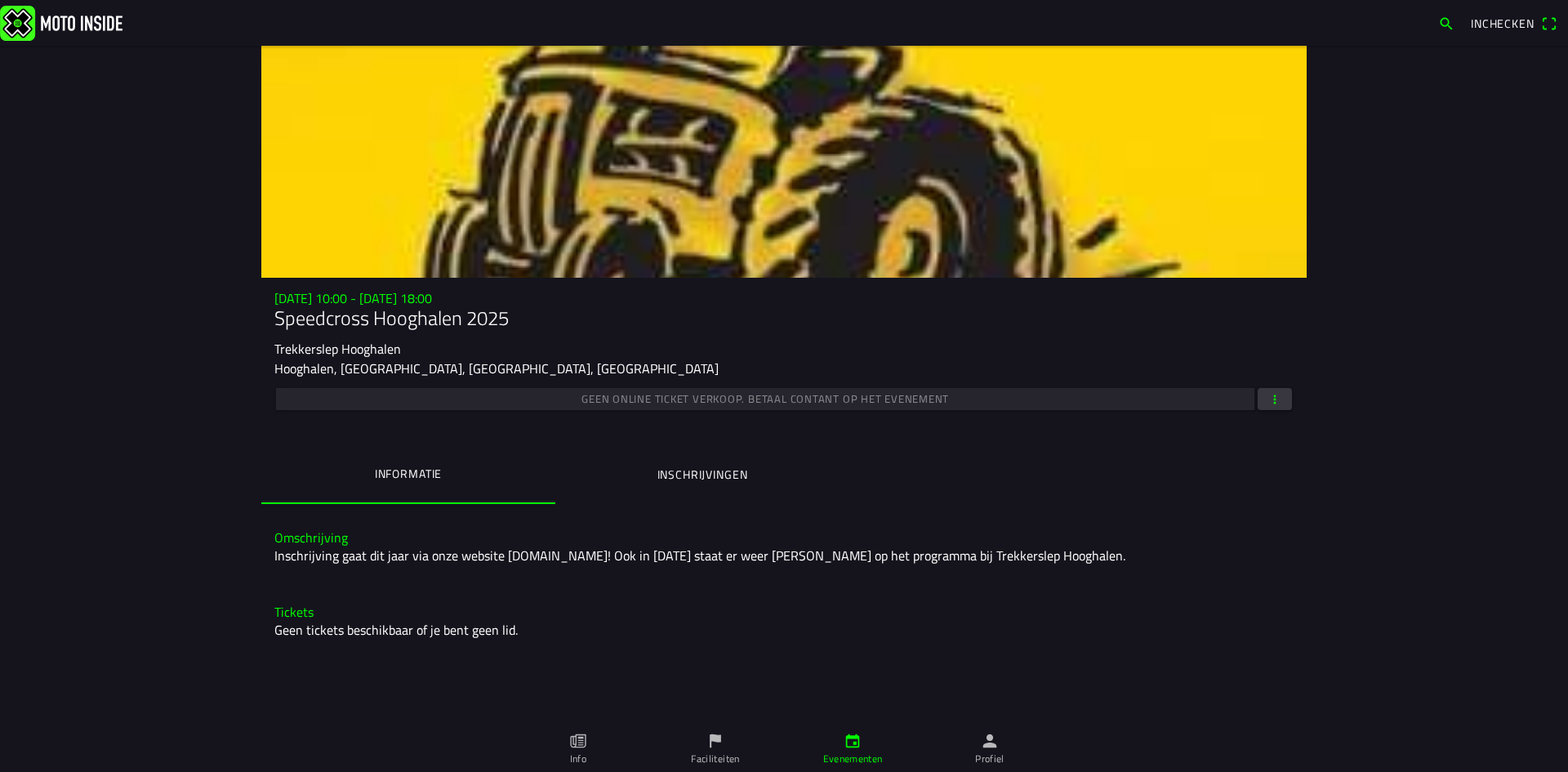 click at bounding box center (1275, 399) 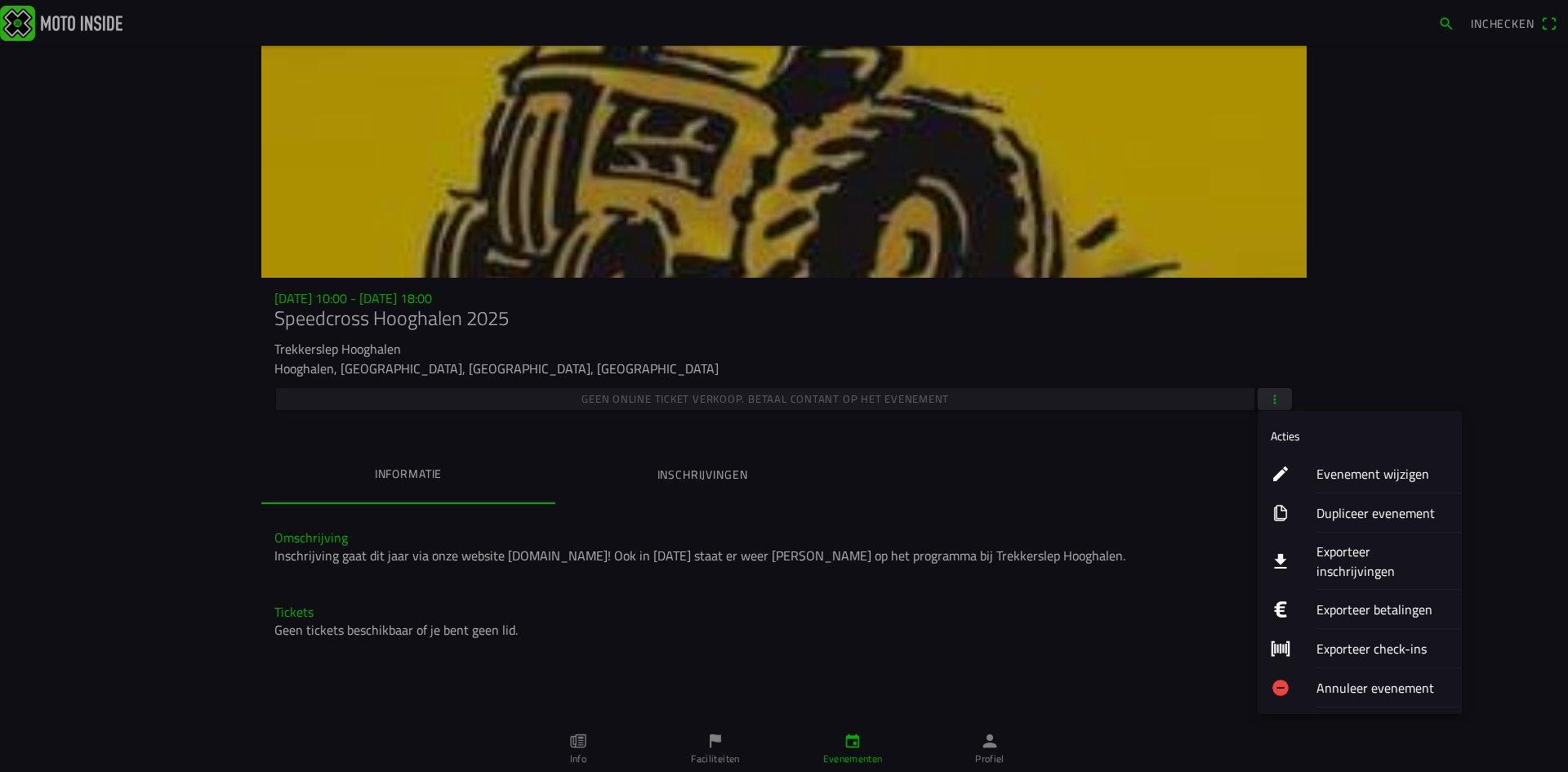 click on "Evenement wijzigen" 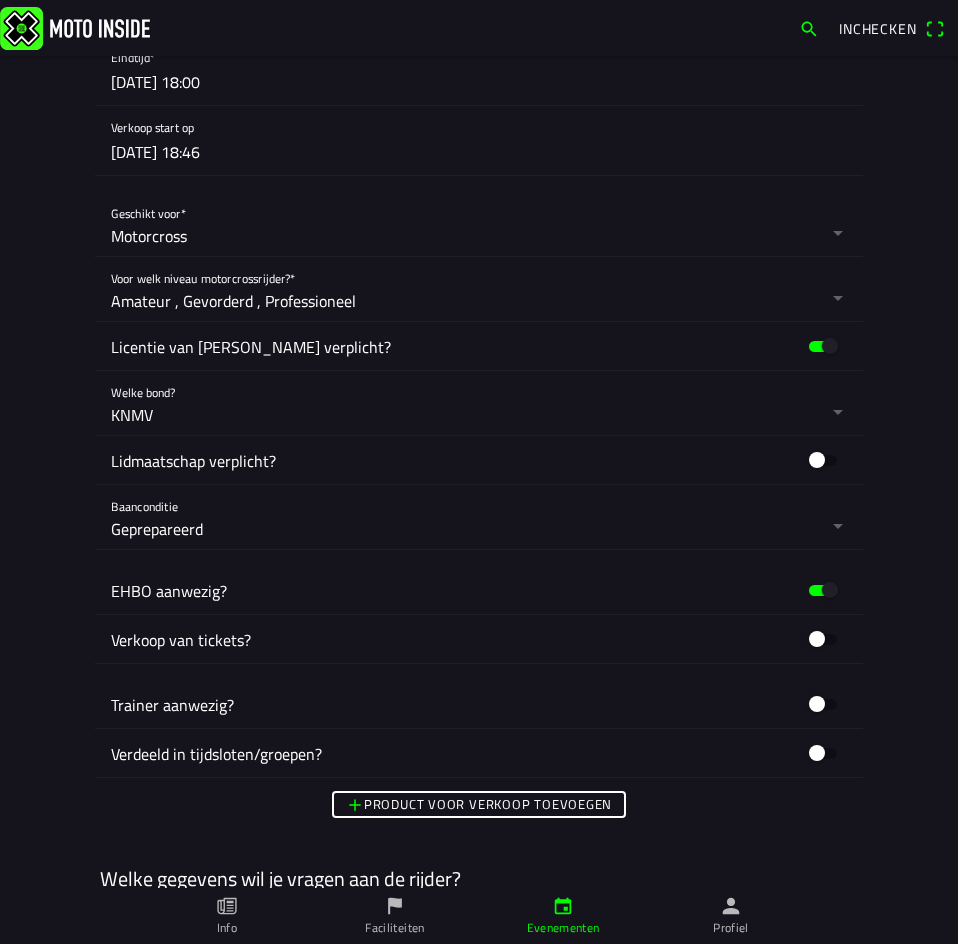 scroll, scrollTop: 800, scrollLeft: 0, axis: vertical 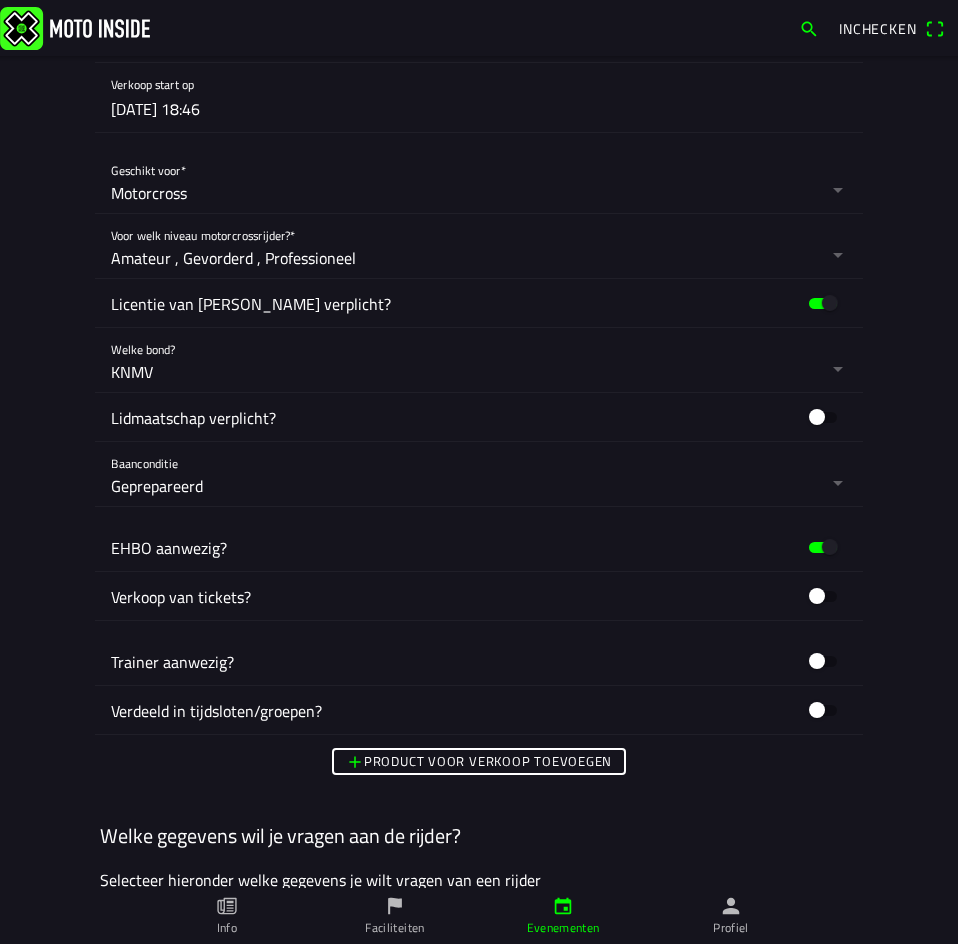 click 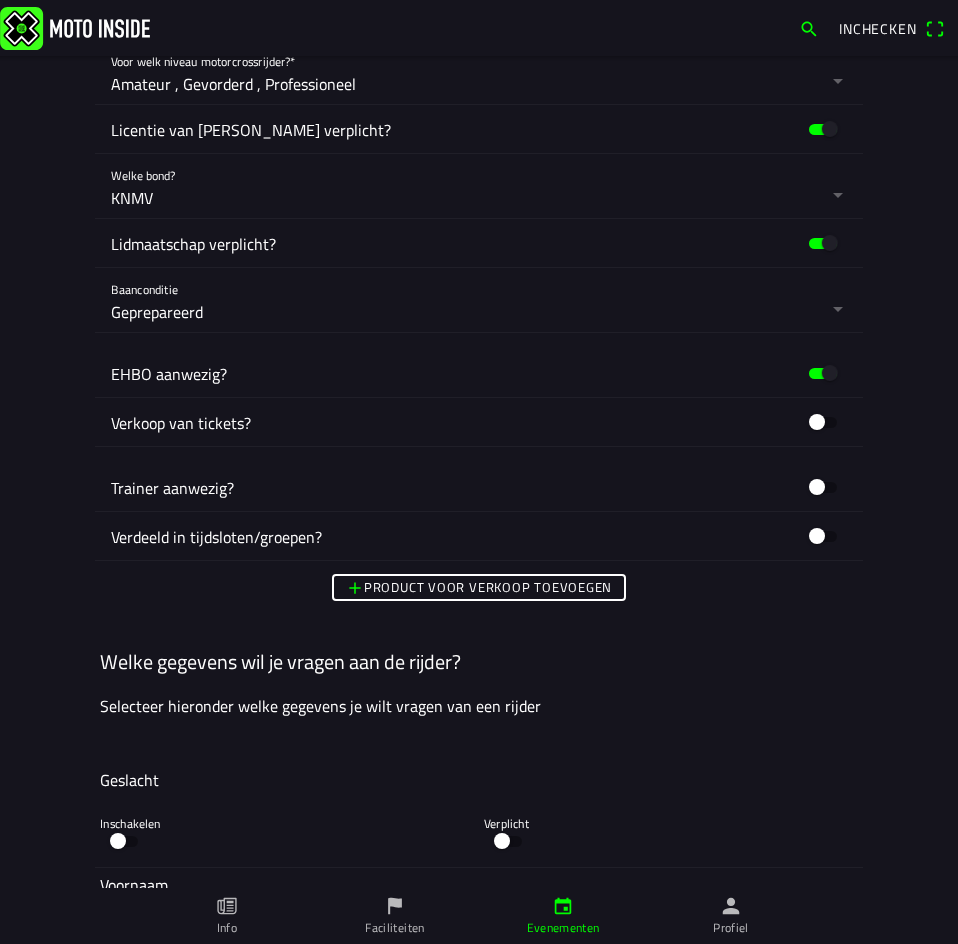 scroll, scrollTop: 1000, scrollLeft: 0, axis: vertical 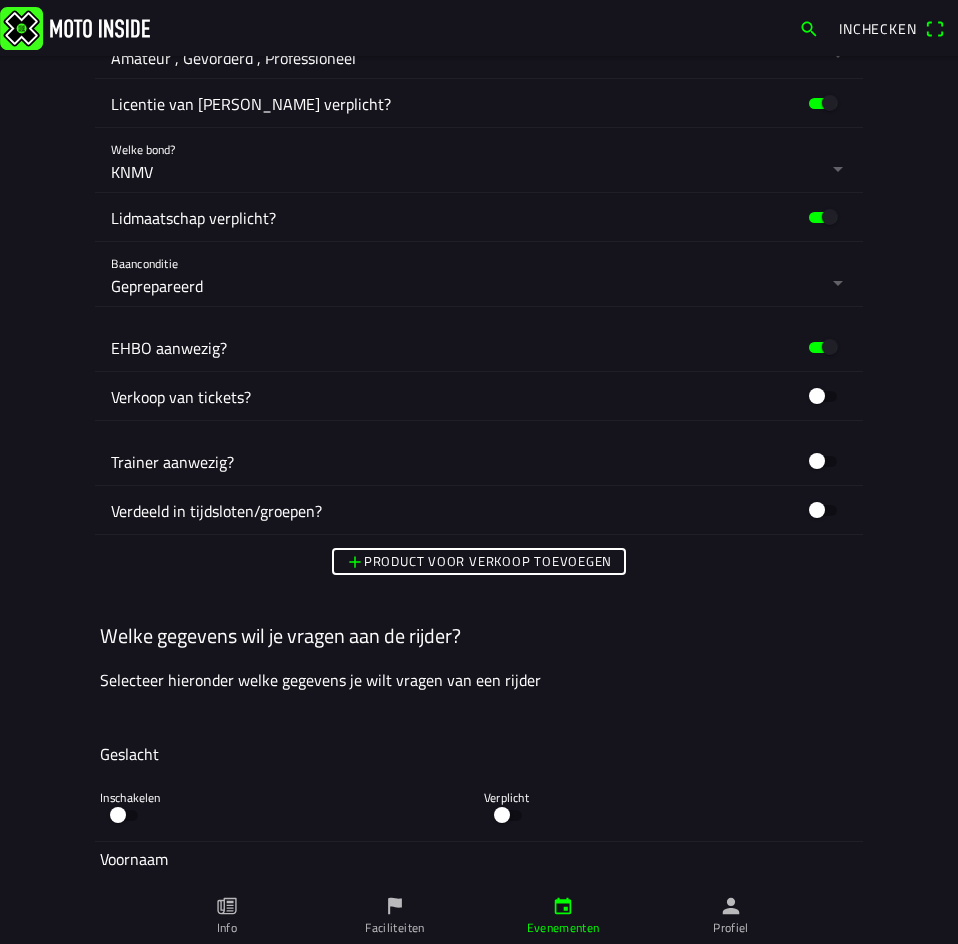 click on "Product voor verkoop toevoegen" at bounding box center [0, 0] 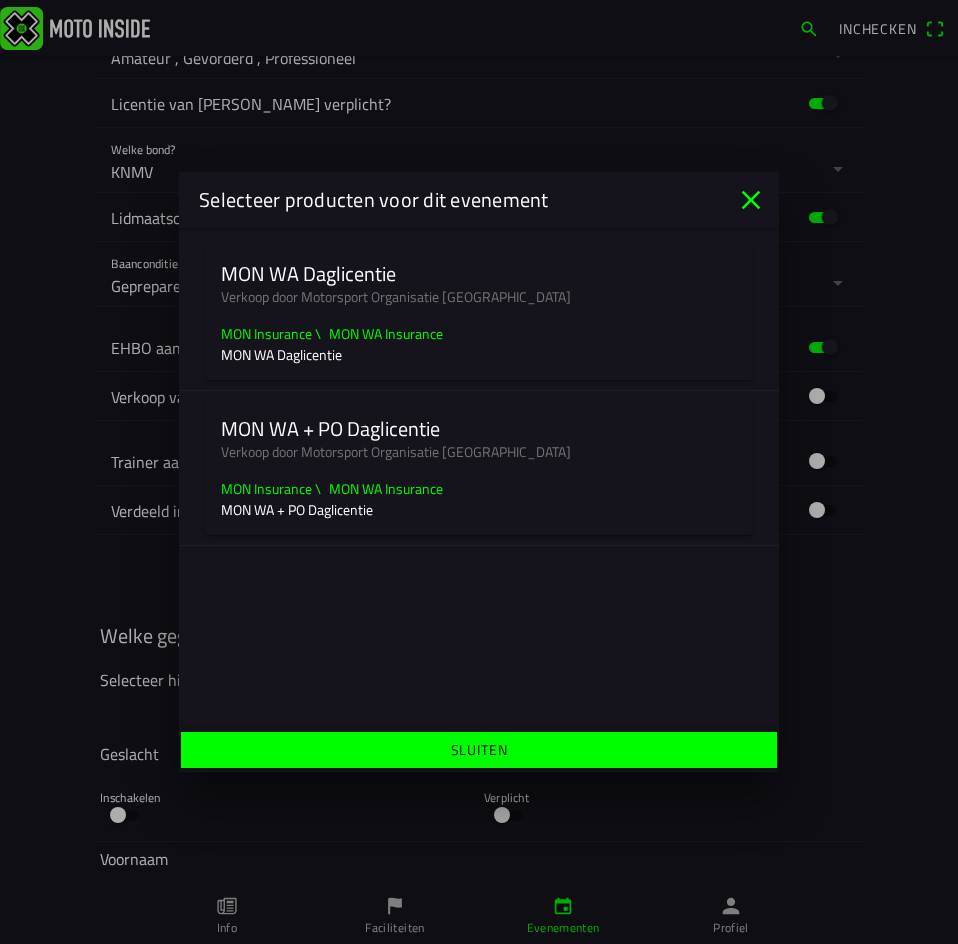 click 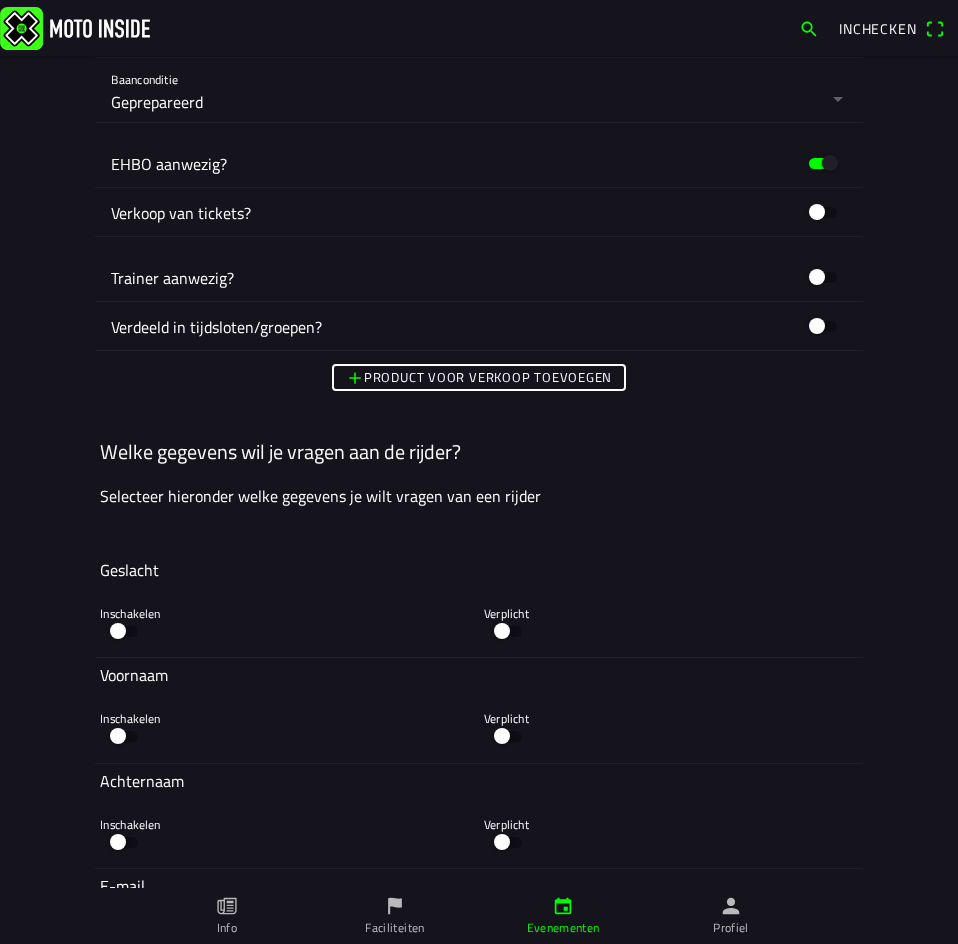 scroll, scrollTop: 1200, scrollLeft: 0, axis: vertical 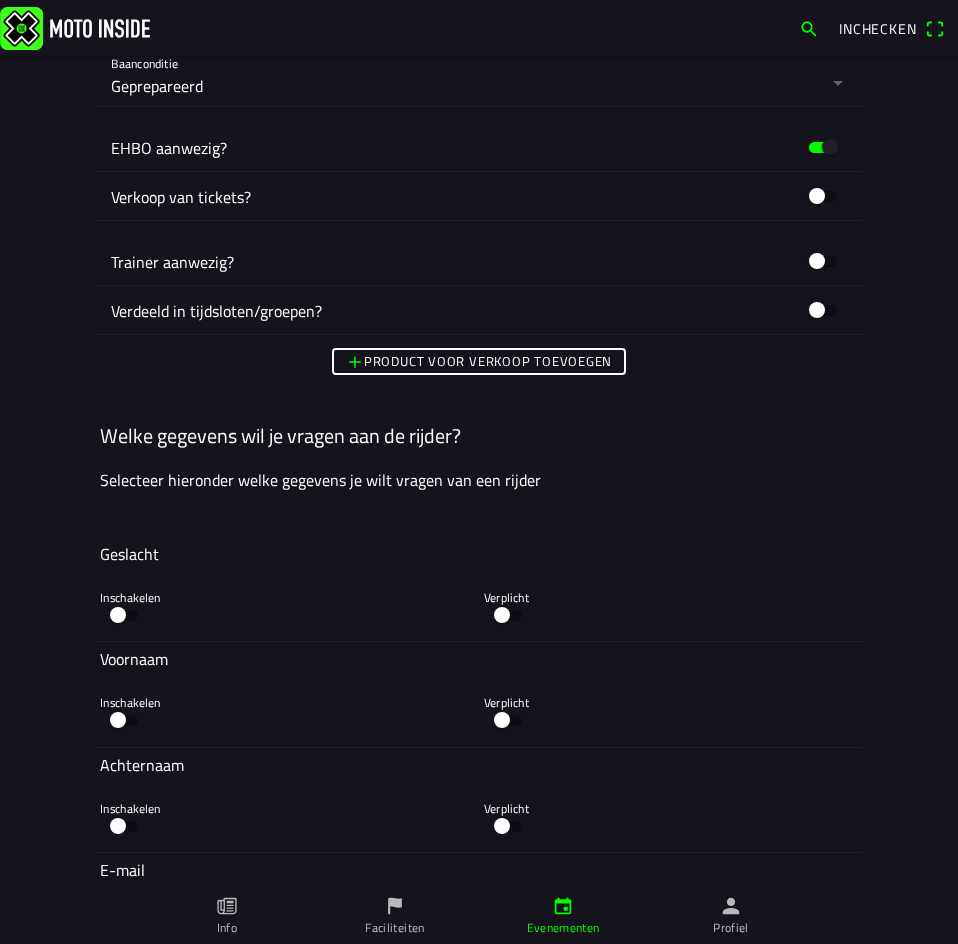 click 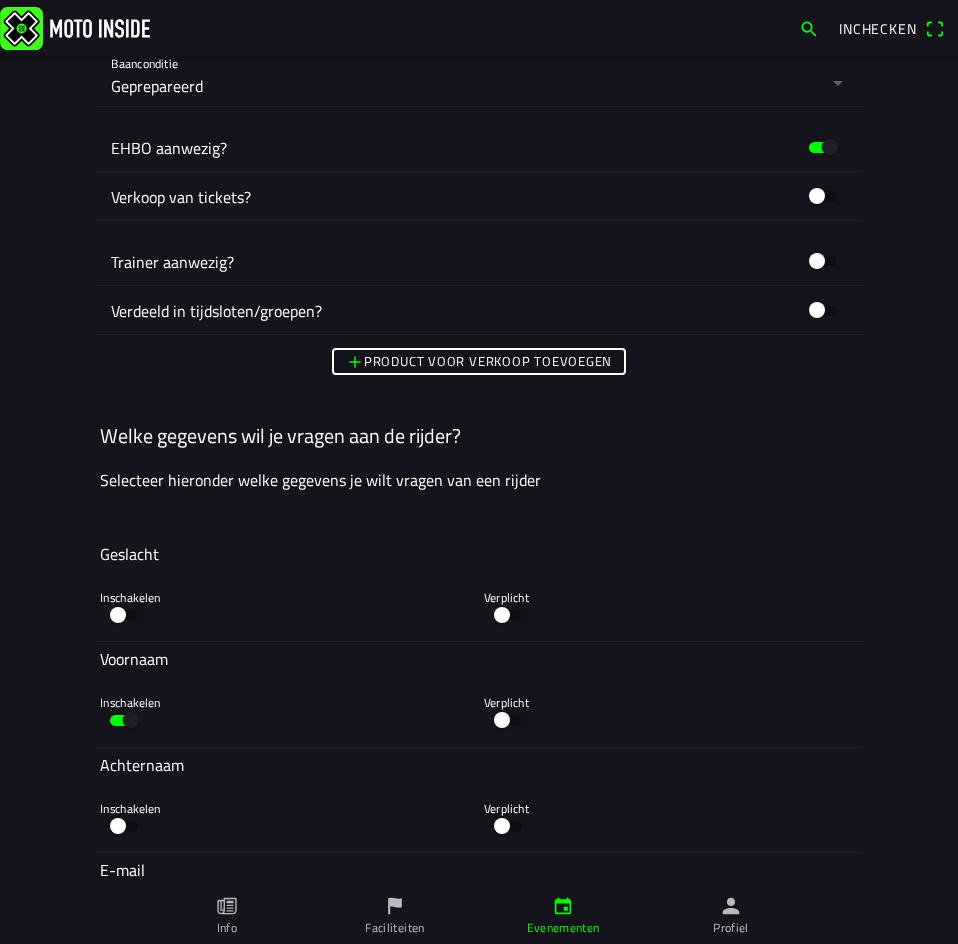 click 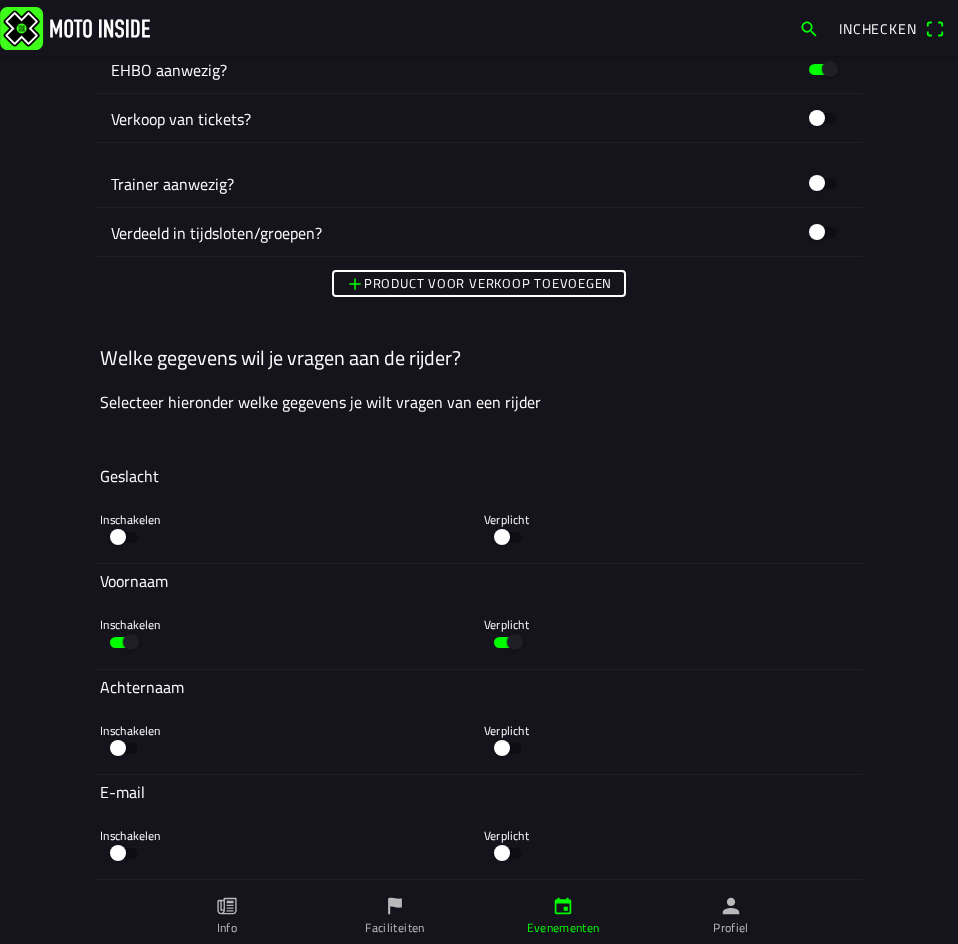 scroll, scrollTop: 1400, scrollLeft: 0, axis: vertical 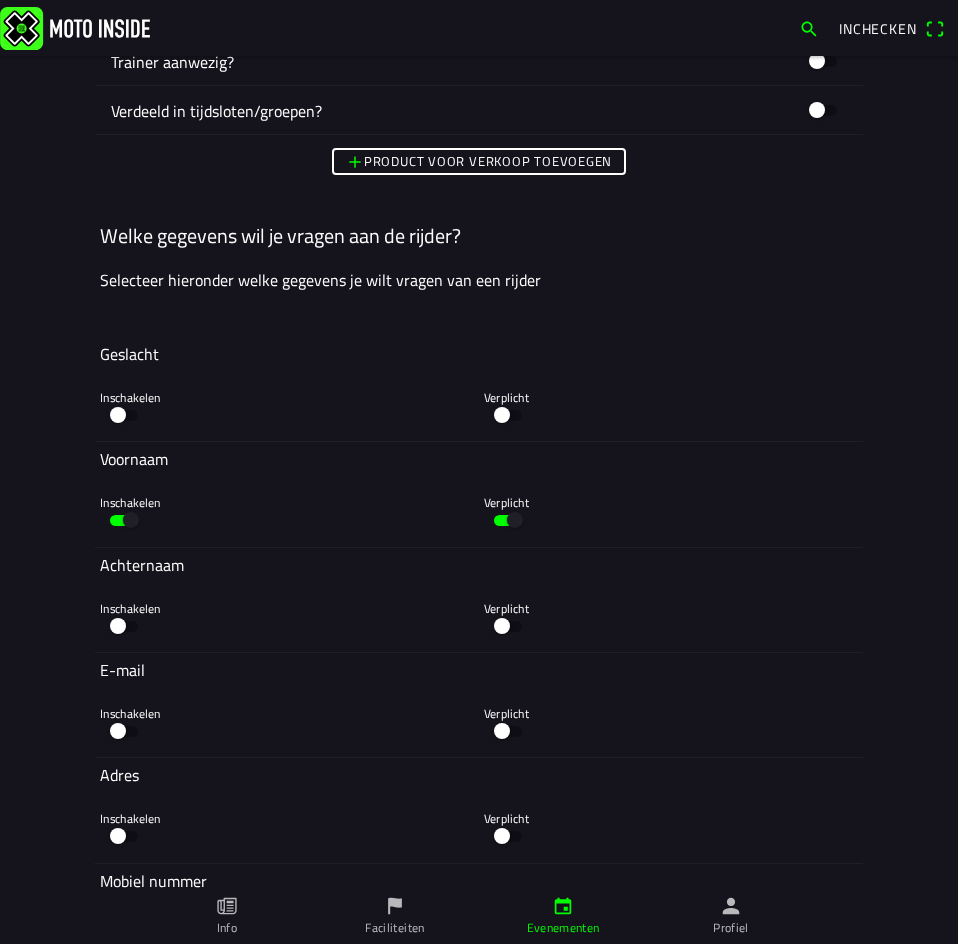 click 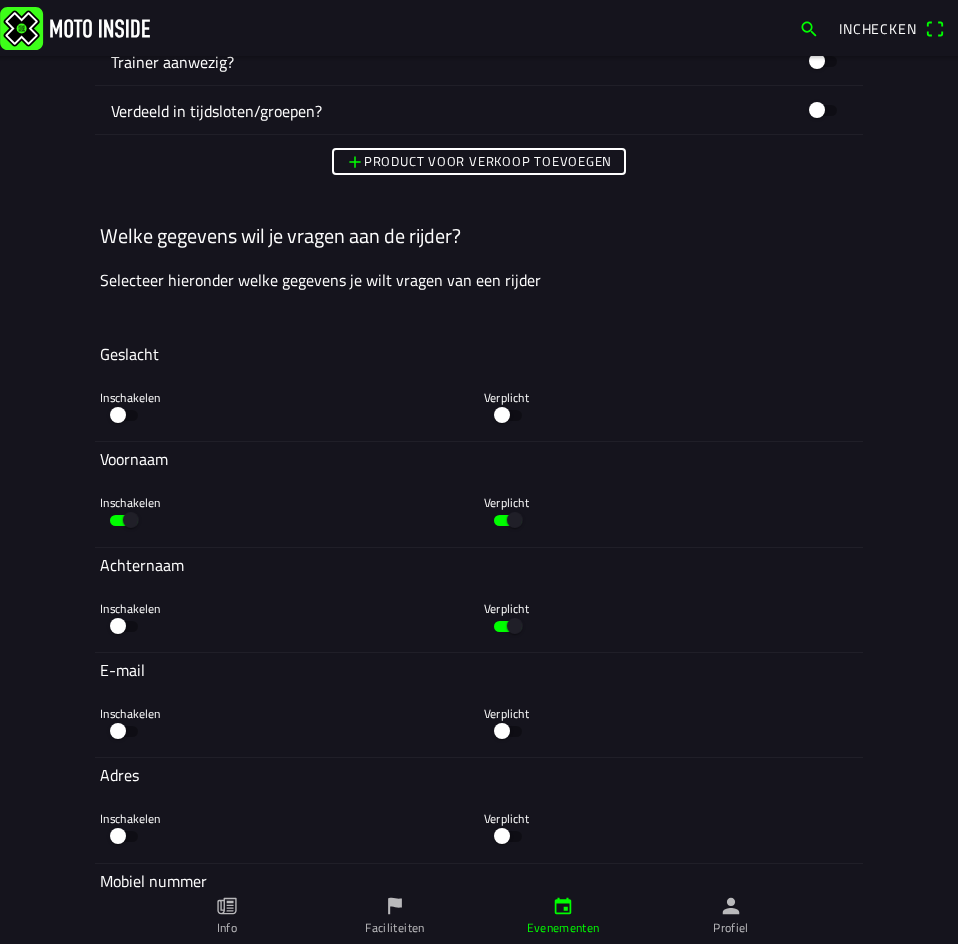 click 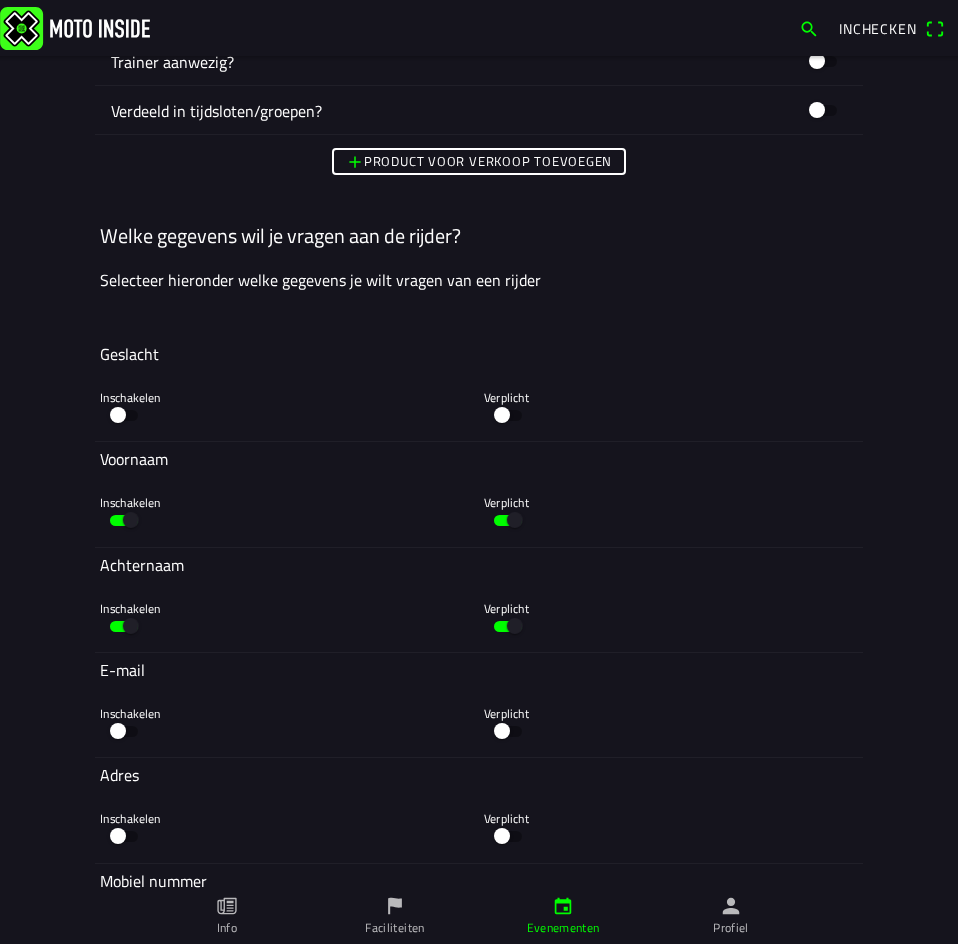 click 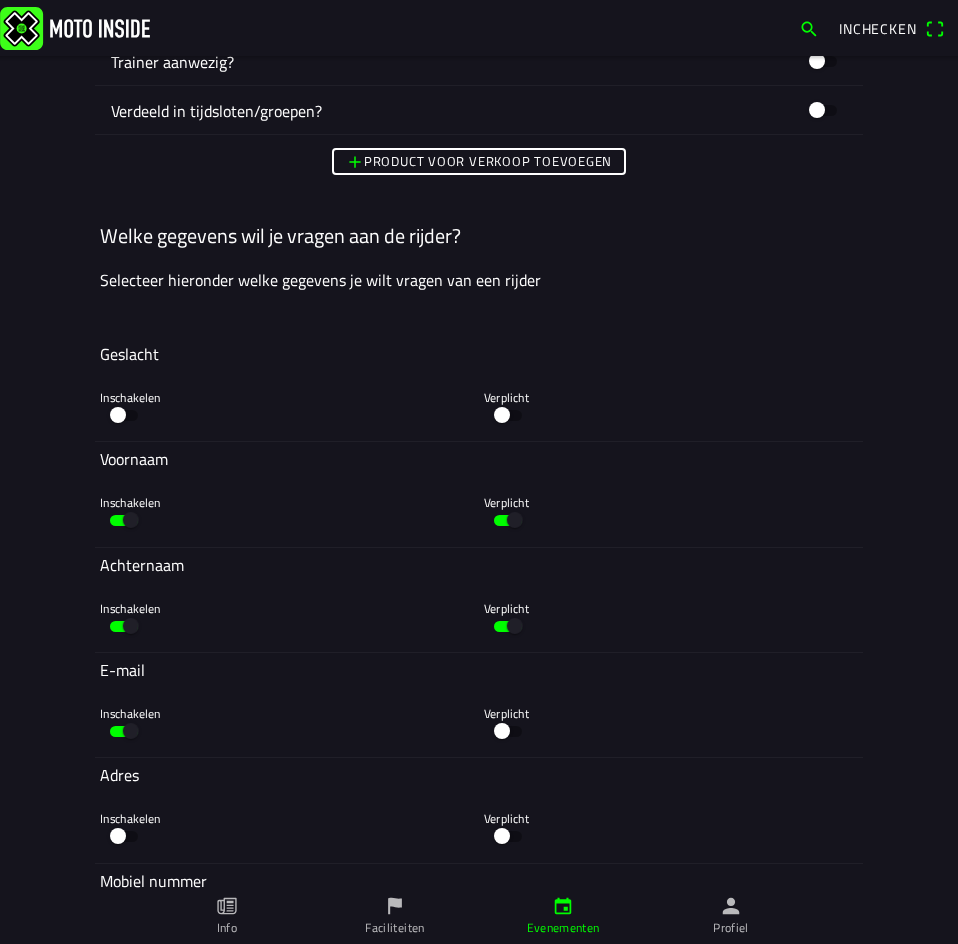 click 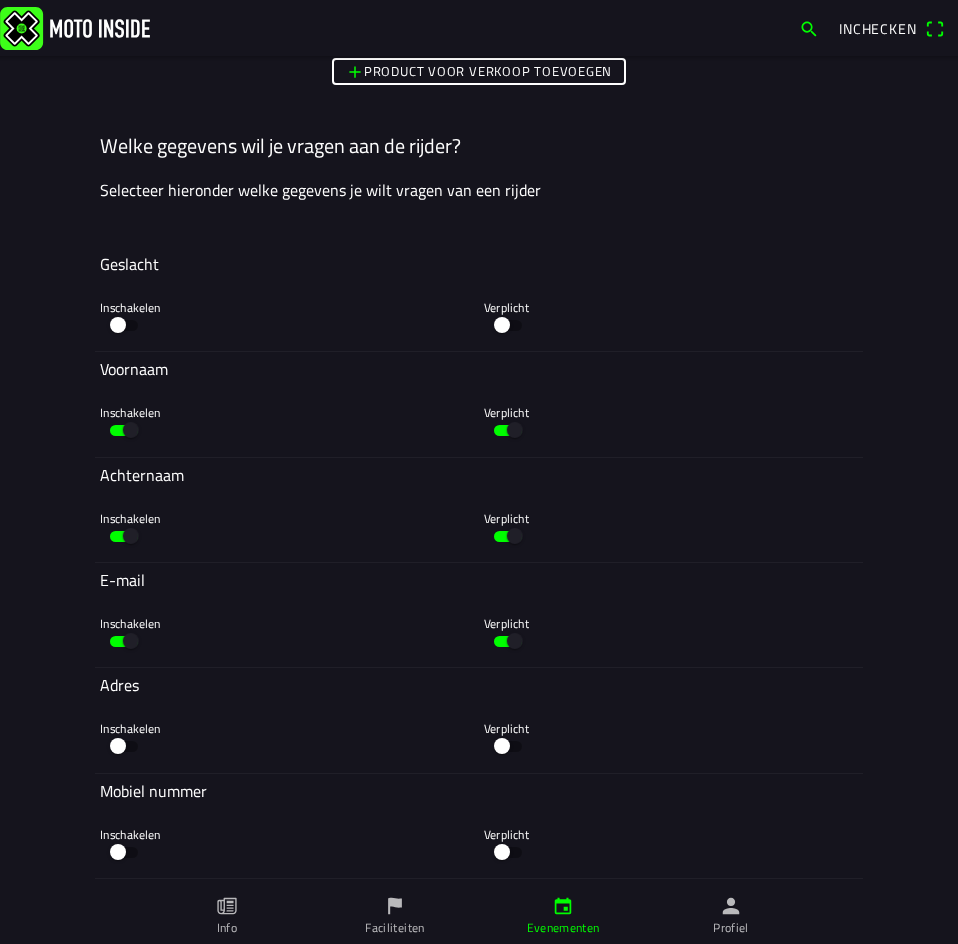 scroll, scrollTop: 1700, scrollLeft: 0, axis: vertical 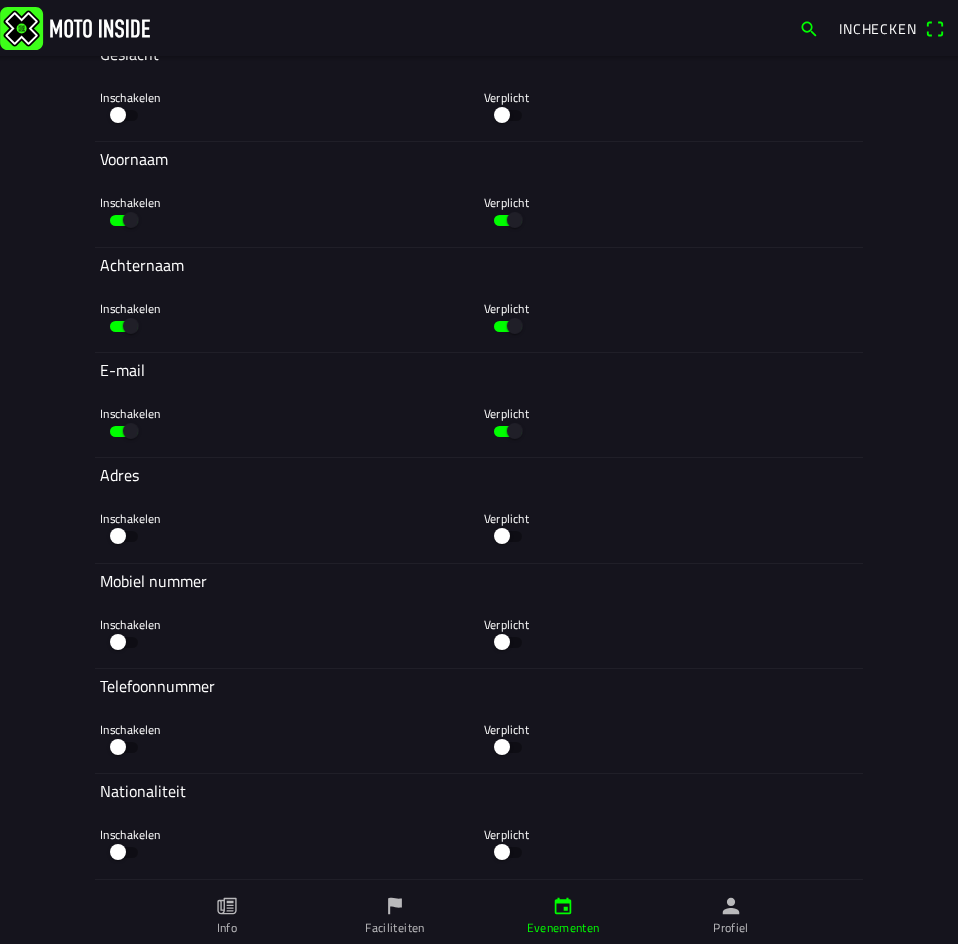 click 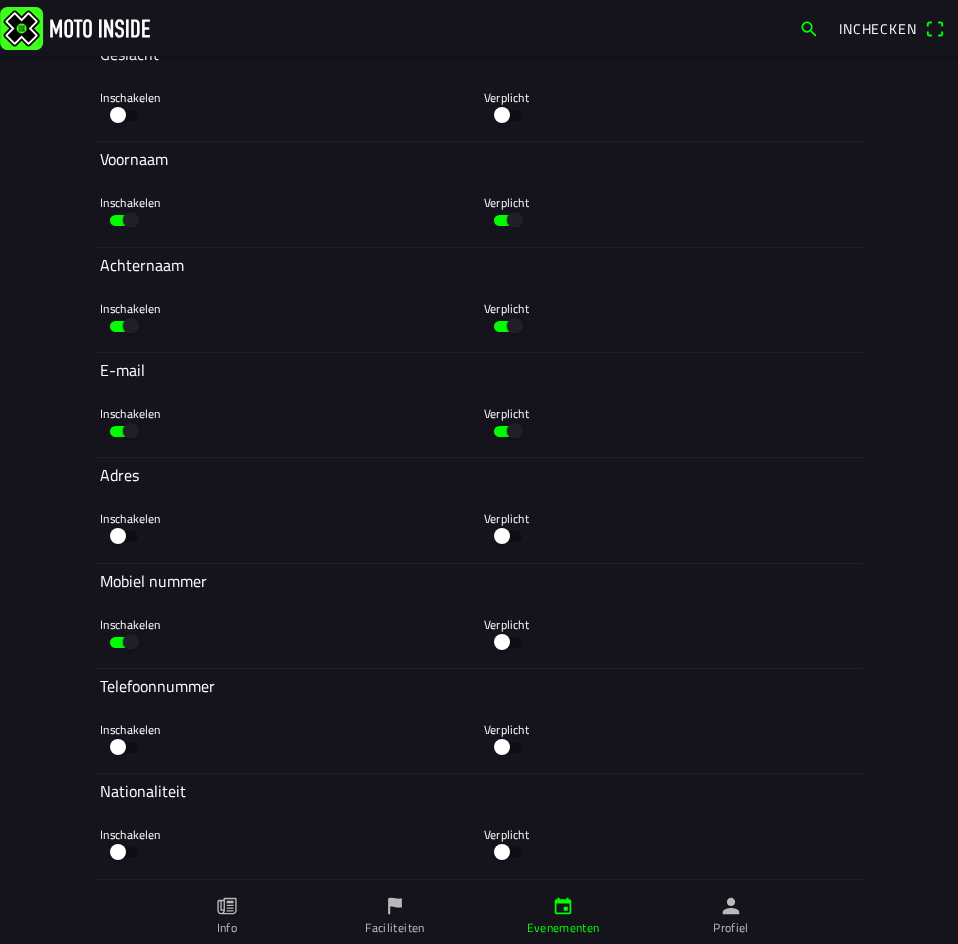 click 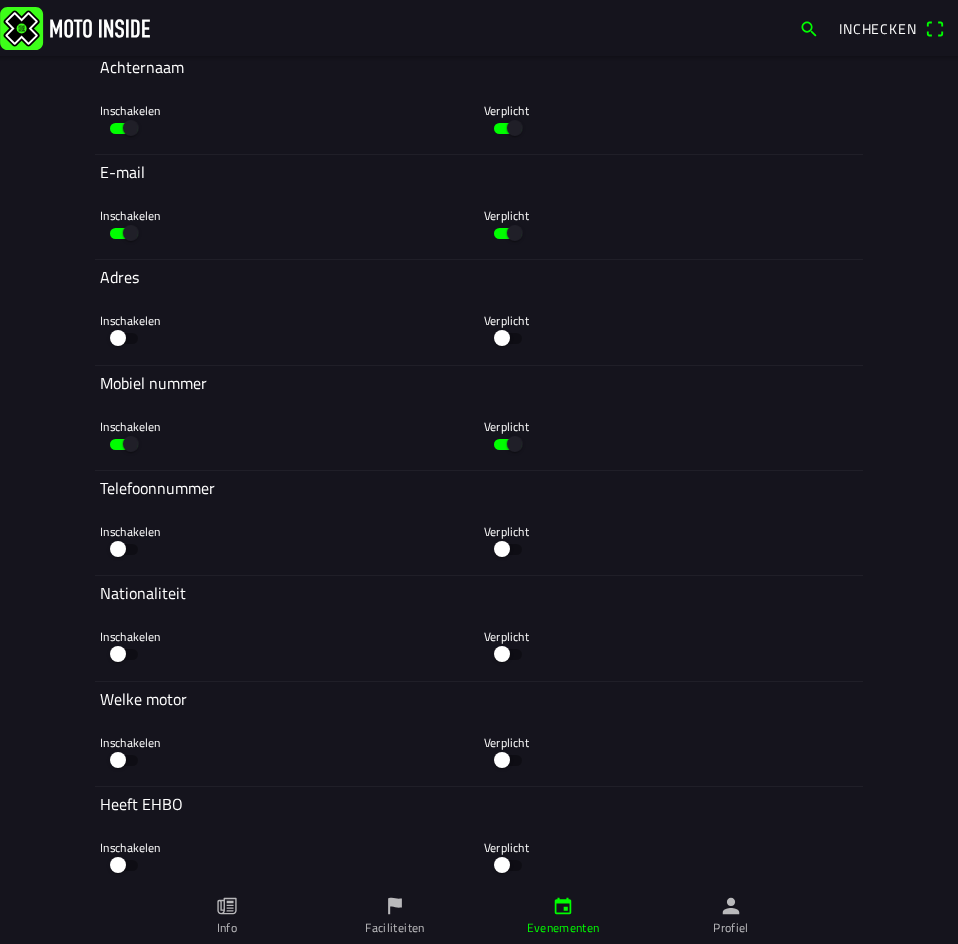 scroll, scrollTop: 1900, scrollLeft: 0, axis: vertical 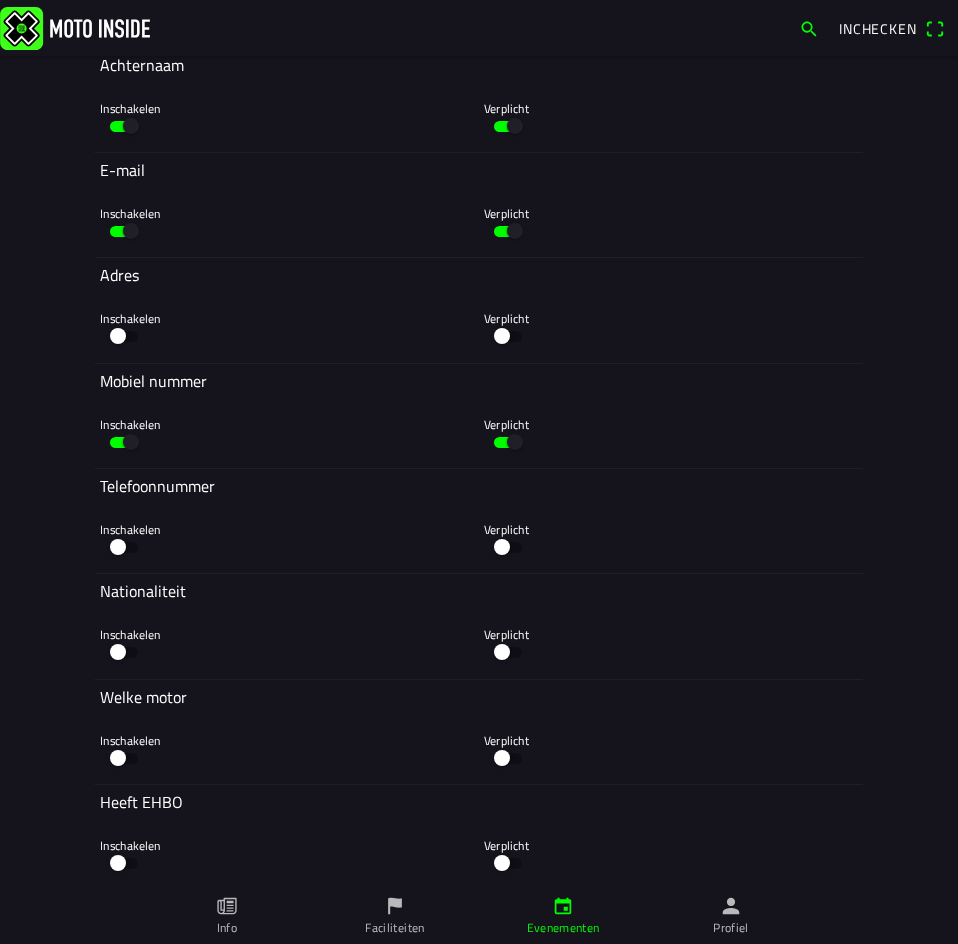 click 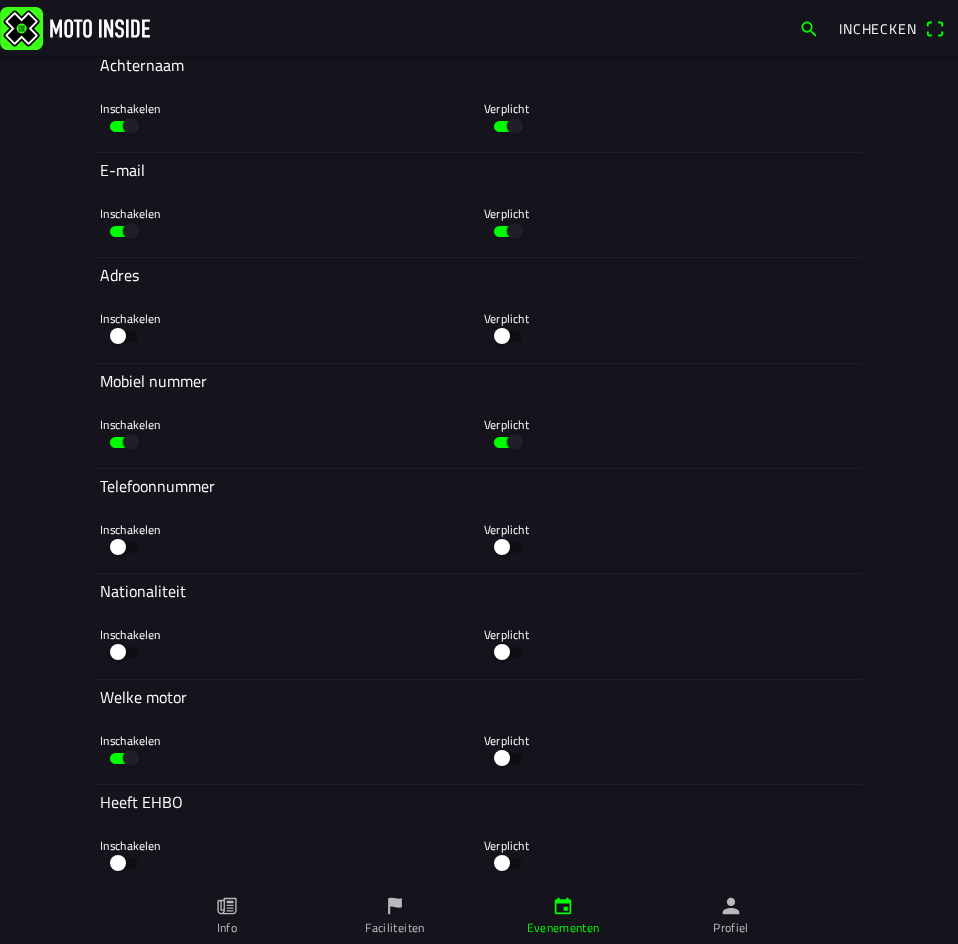 click 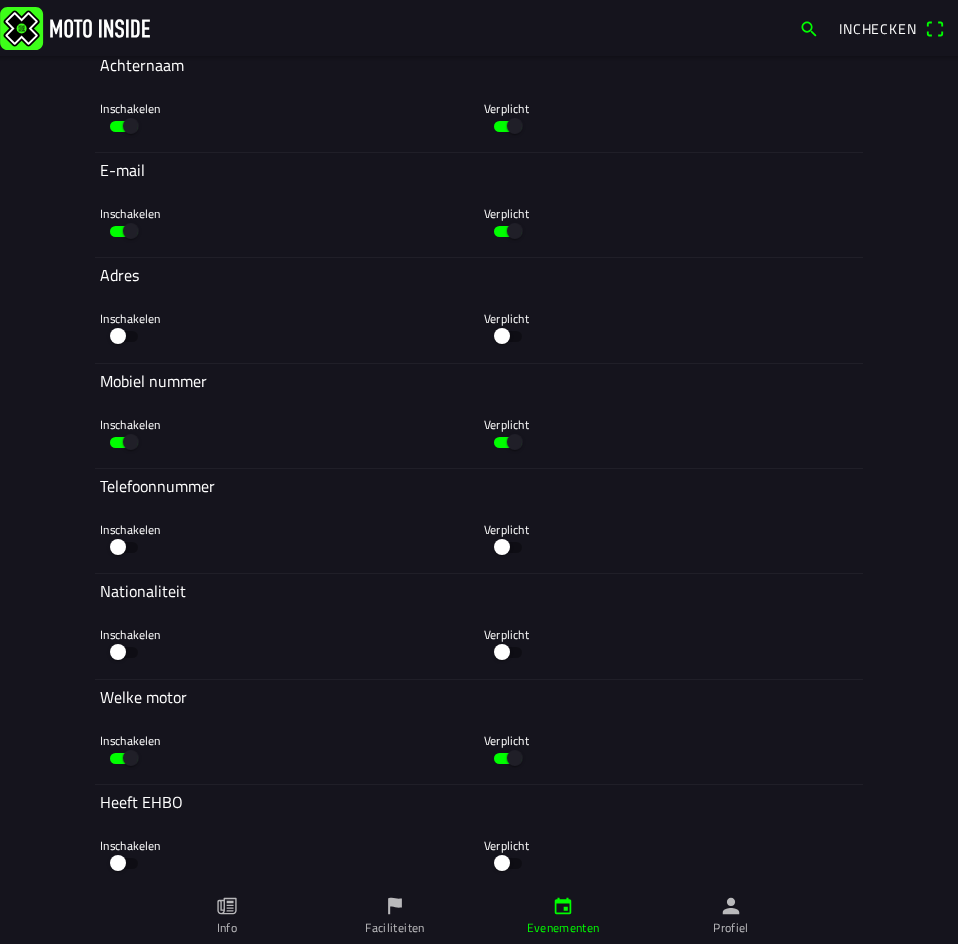 scroll, scrollTop: 2200, scrollLeft: 0, axis: vertical 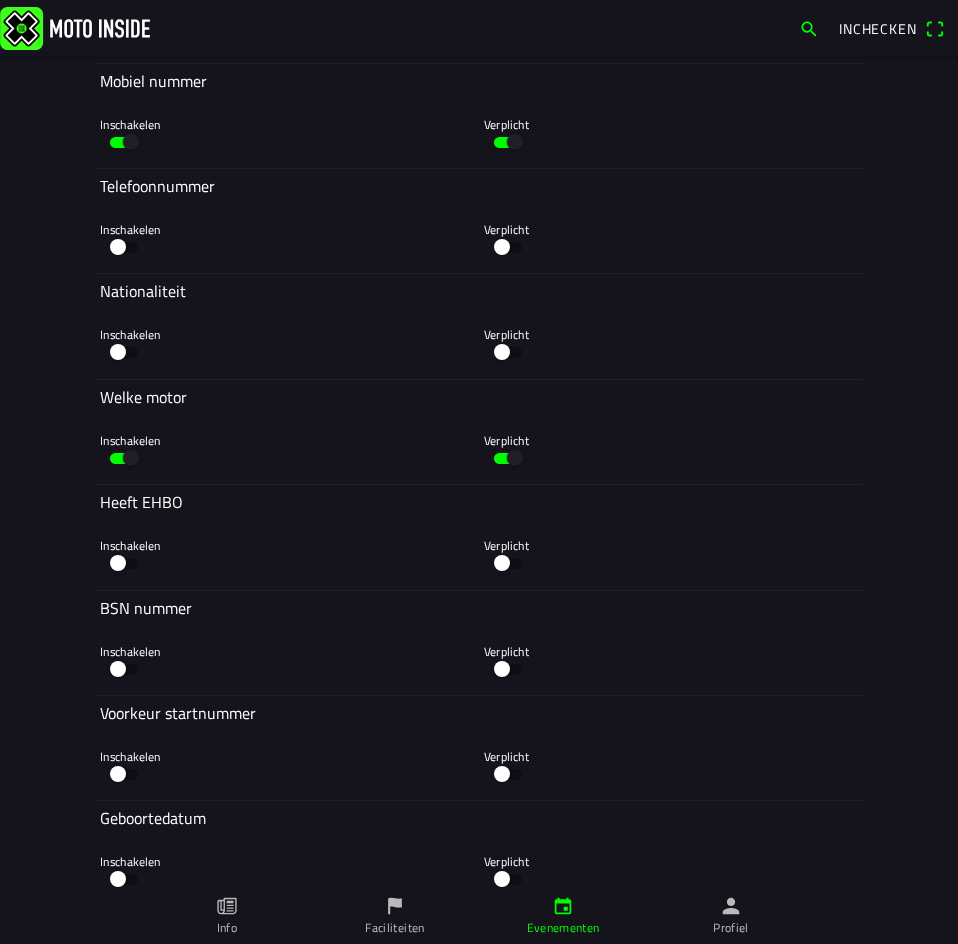 click 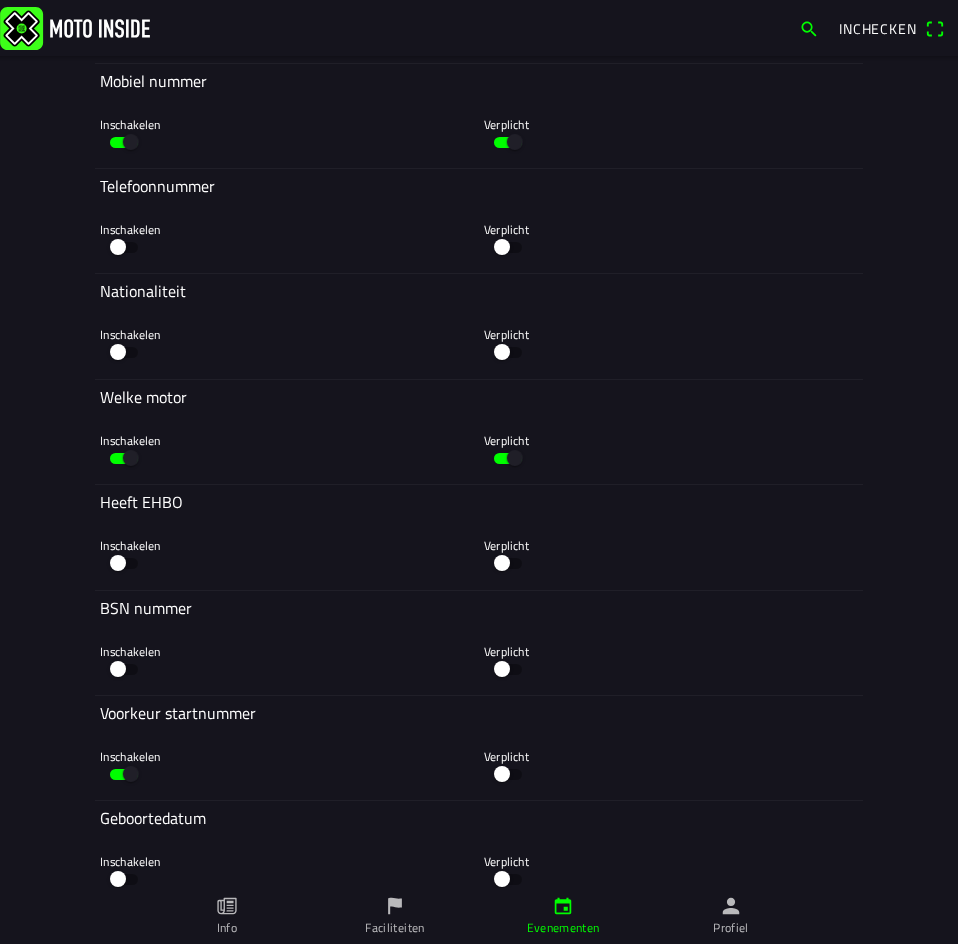 click 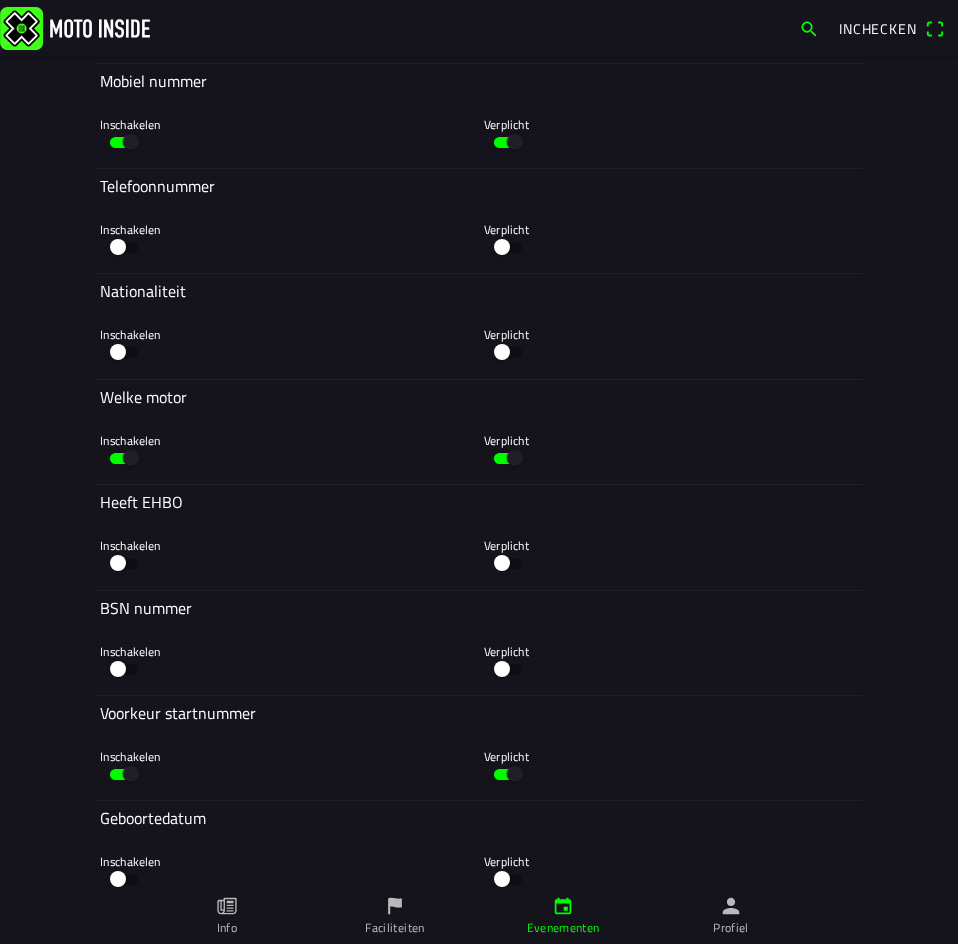 click 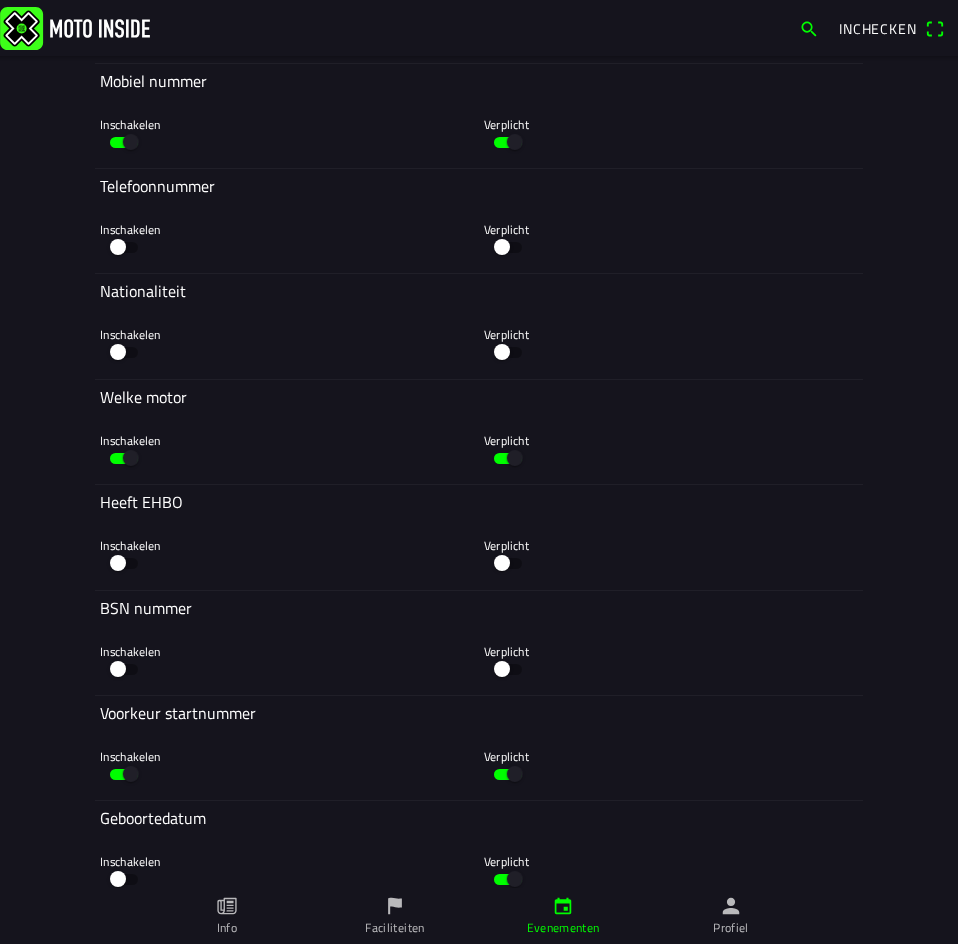 click on "Info Faciliteiten Evenementen Profiel" at bounding box center (479, 916) 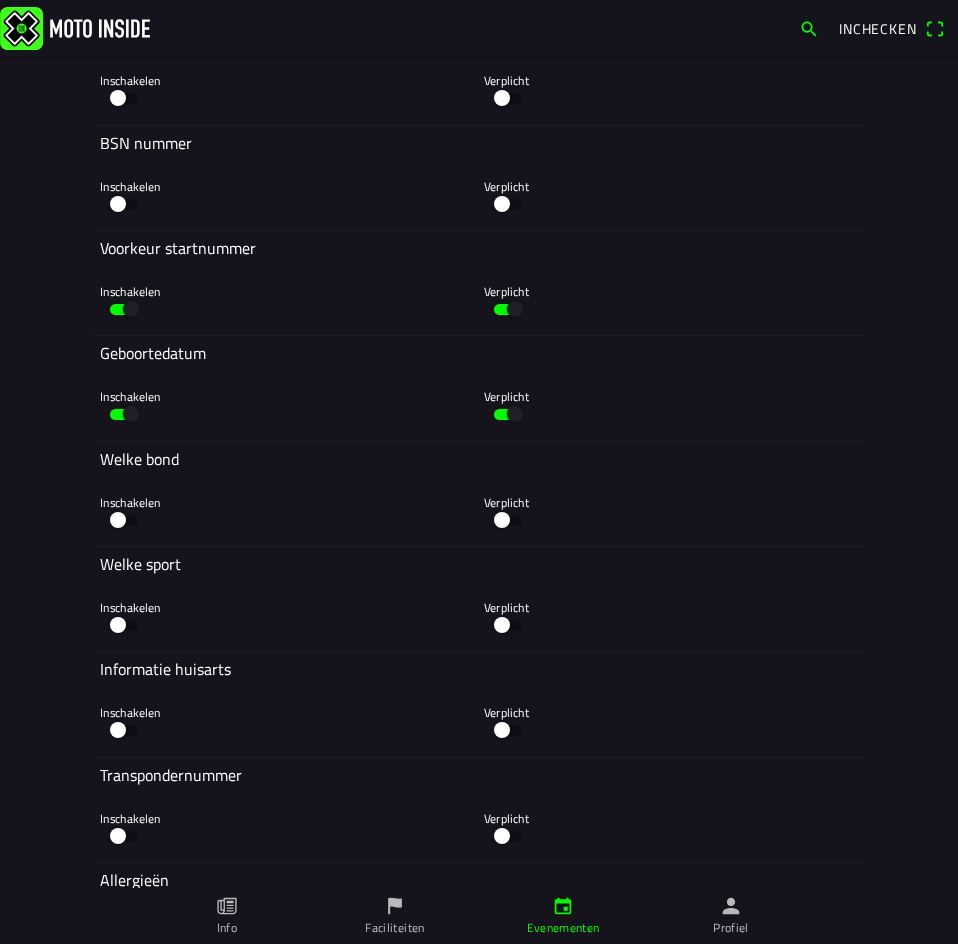 scroll, scrollTop: 2700, scrollLeft: 0, axis: vertical 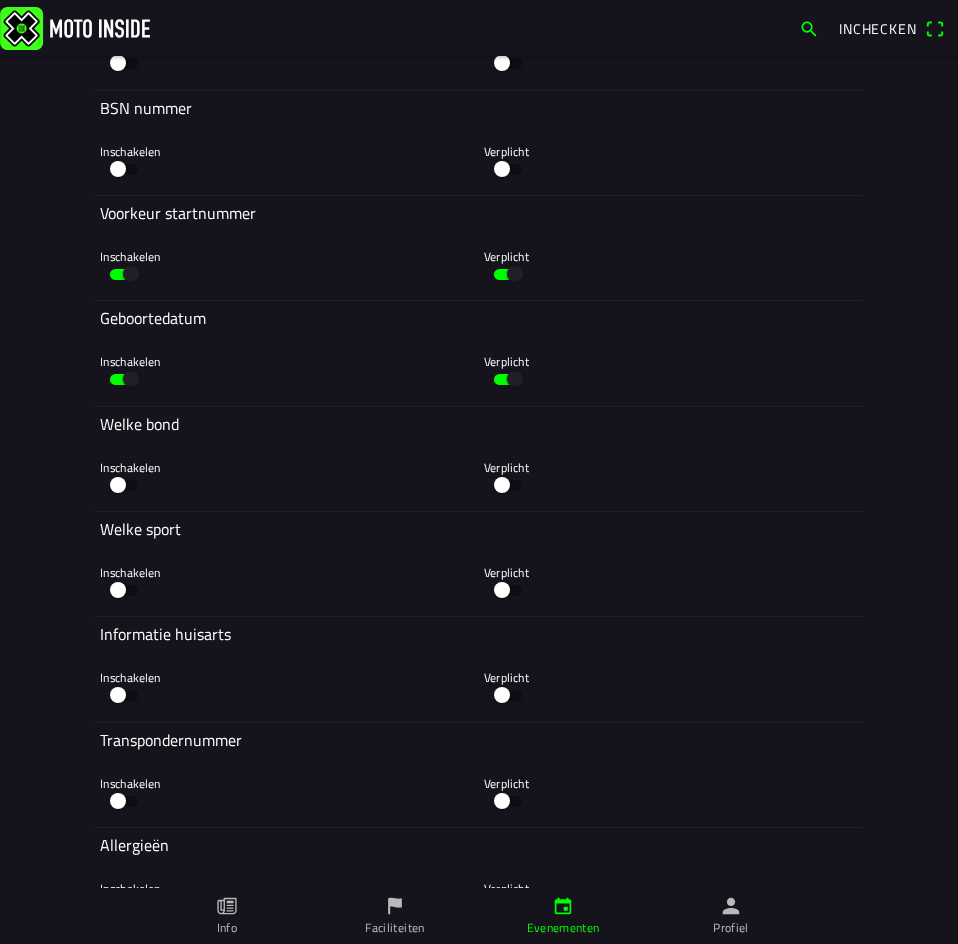 click 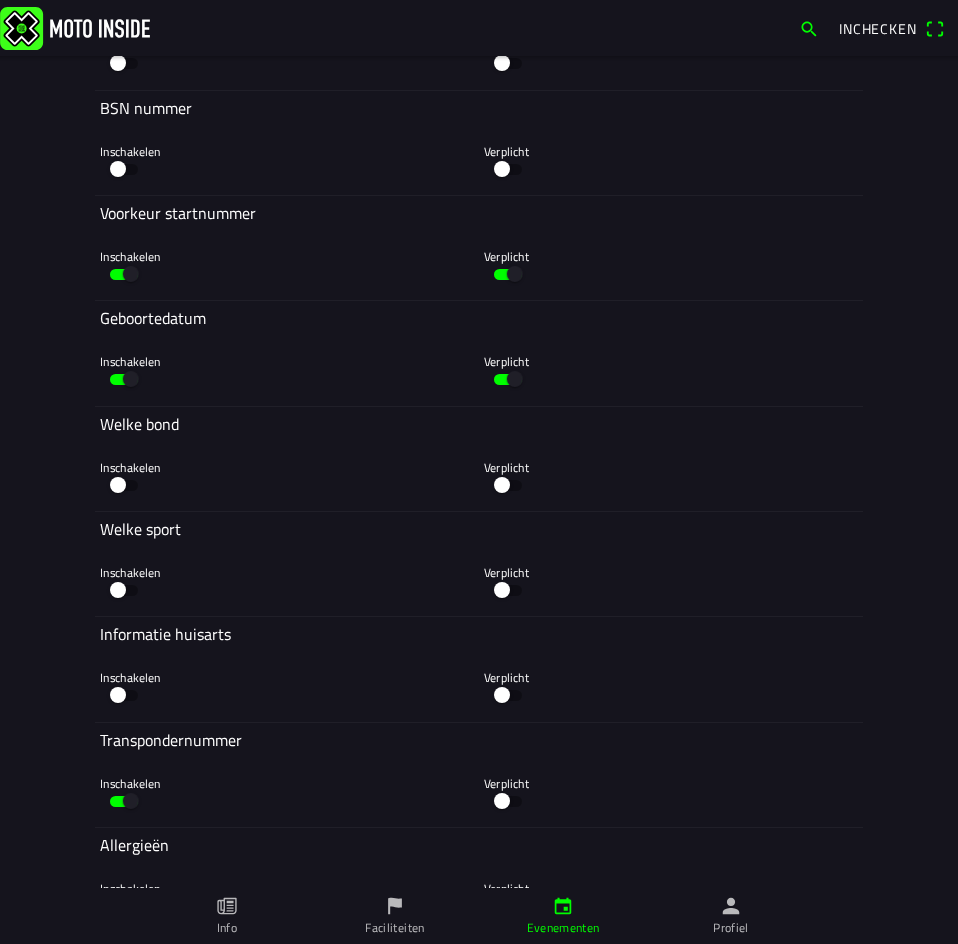 click 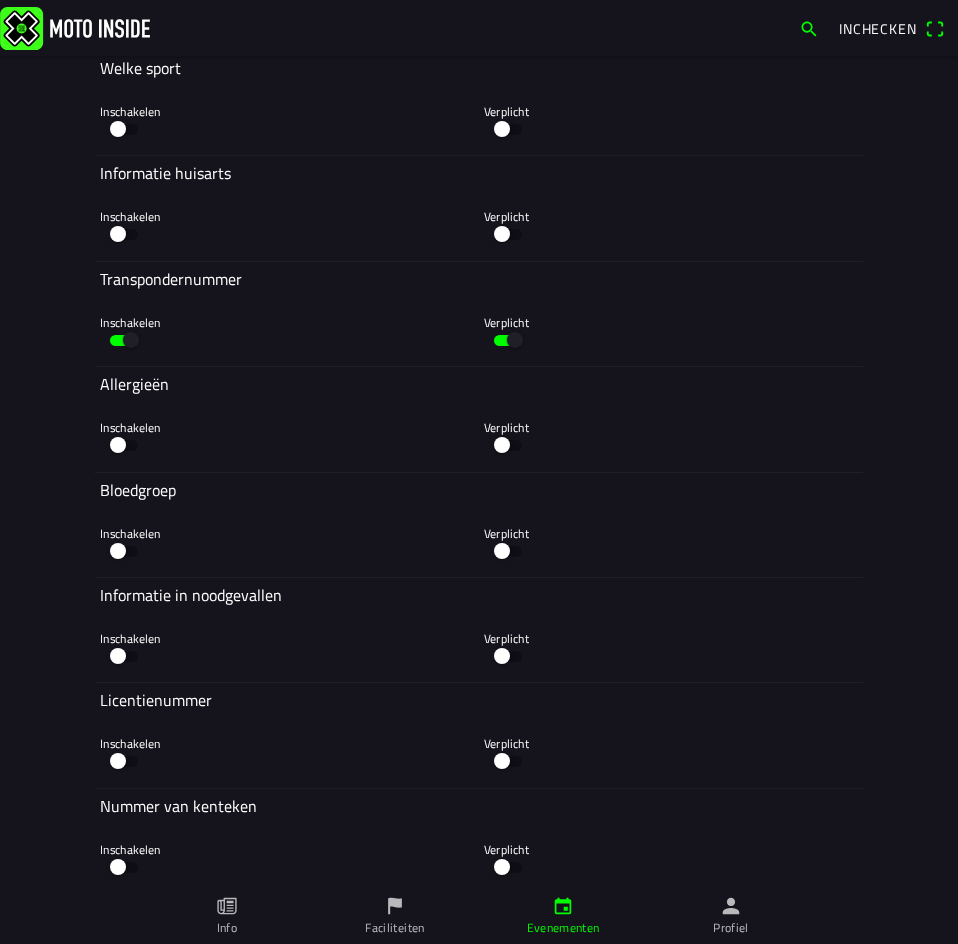 scroll, scrollTop: 3200, scrollLeft: 0, axis: vertical 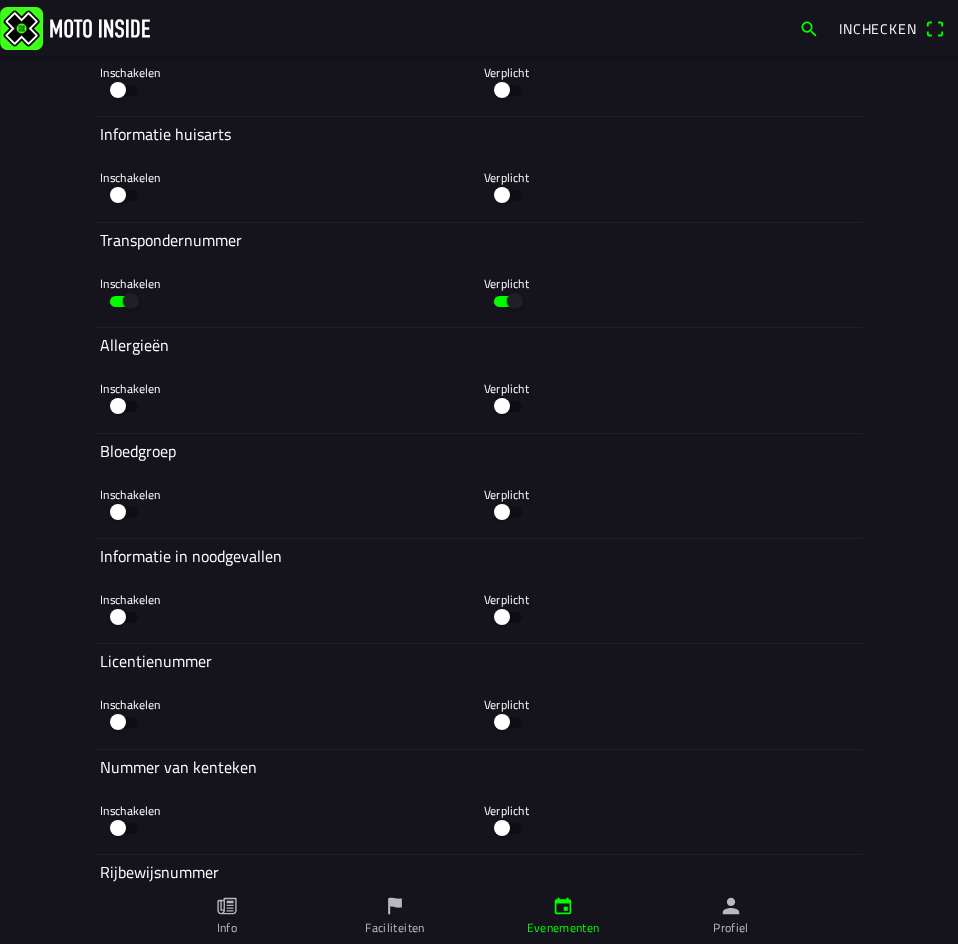 click 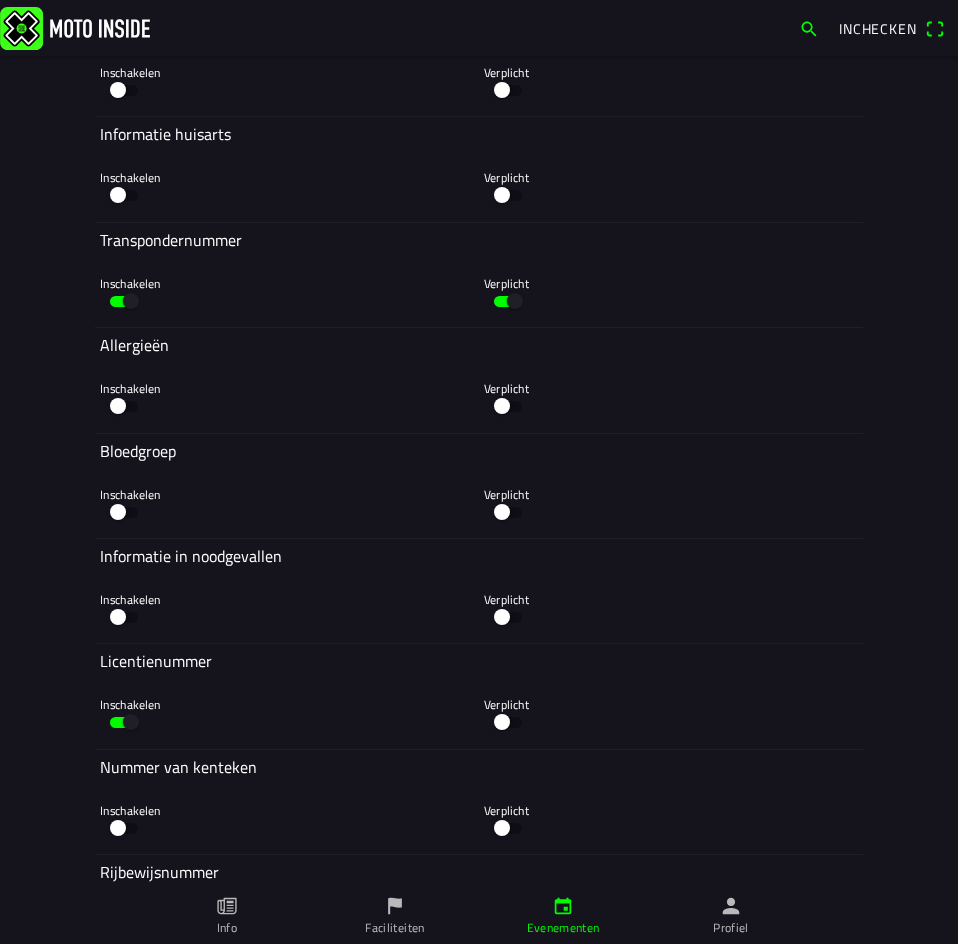 click 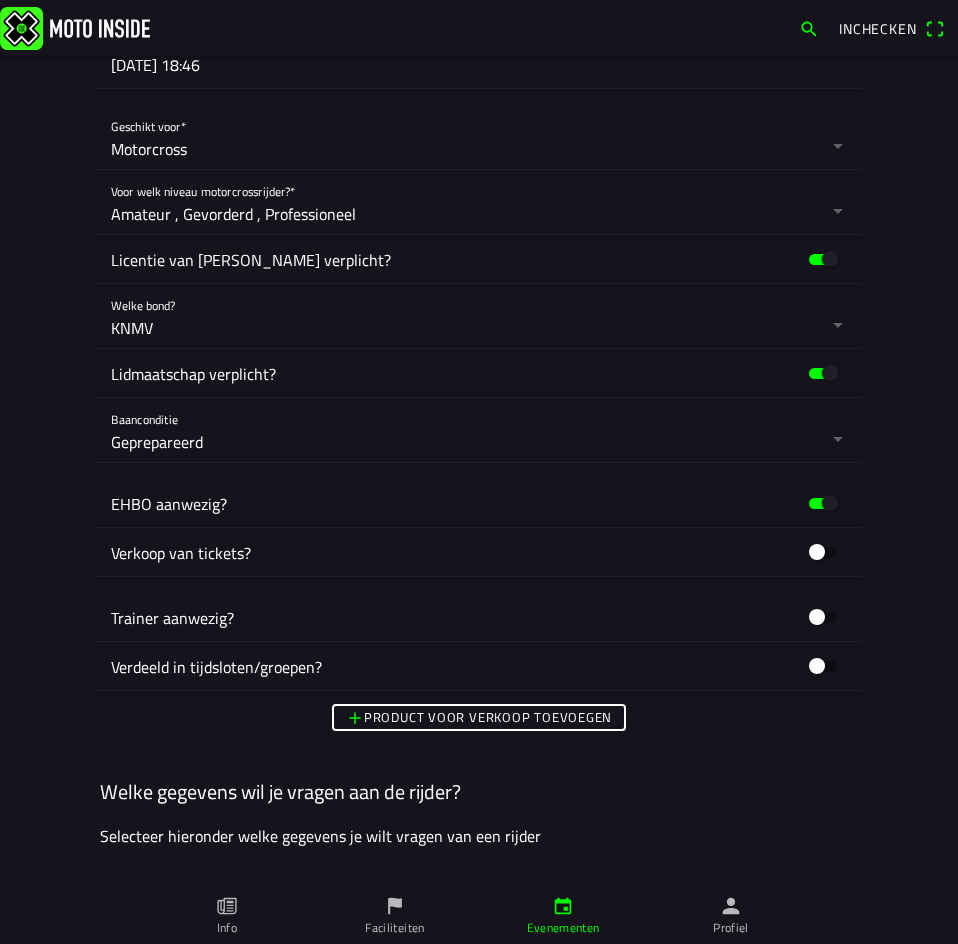 scroll, scrollTop: 818, scrollLeft: 0, axis: vertical 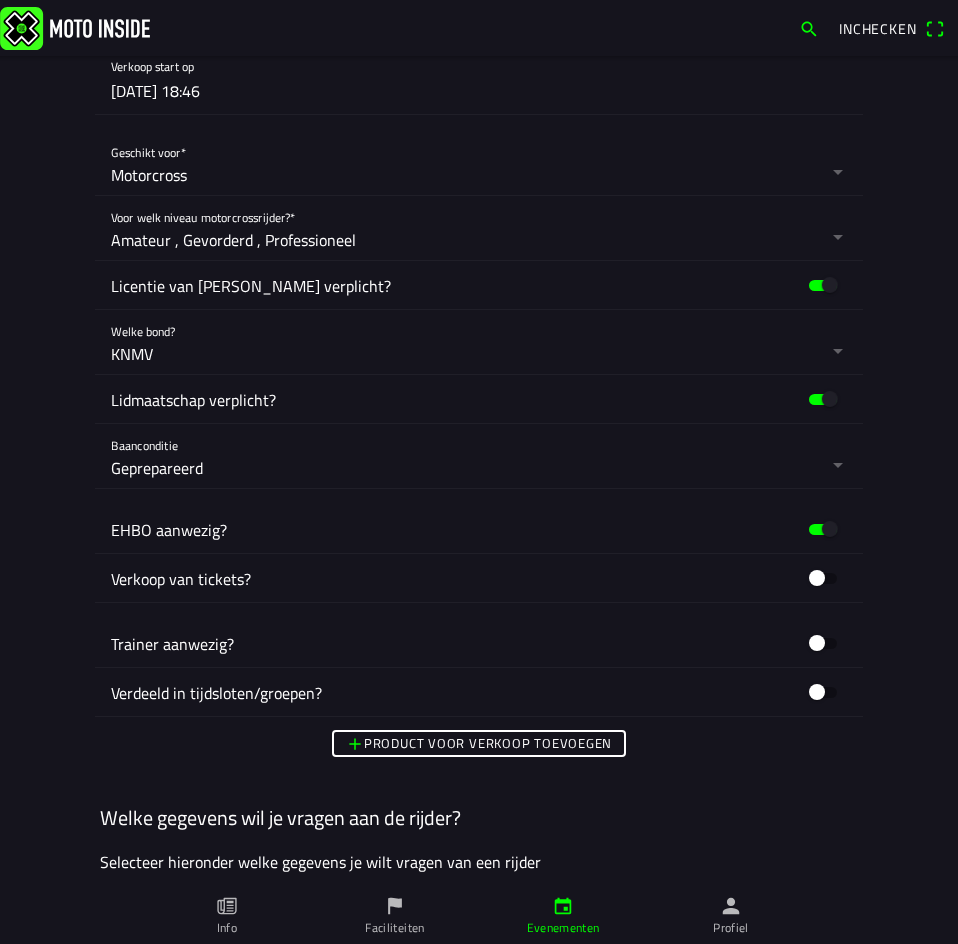 click 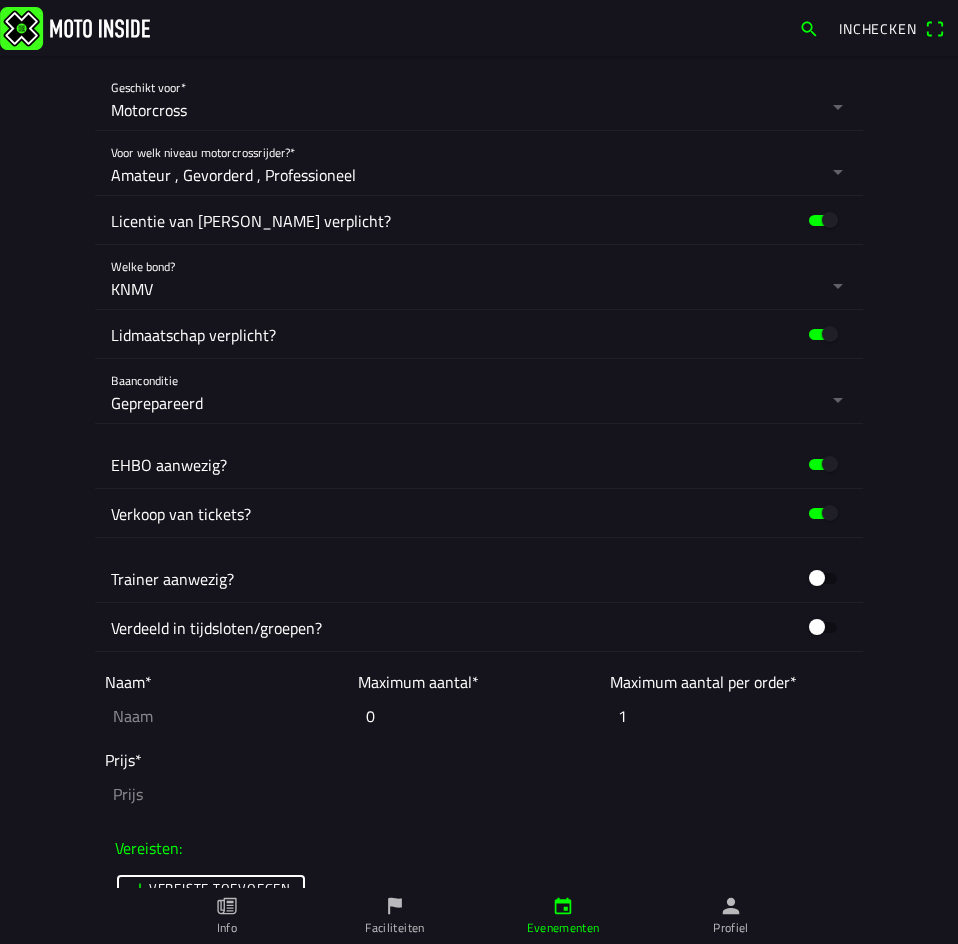 scroll, scrollTop: 918, scrollLeft: 0, axis: vertical 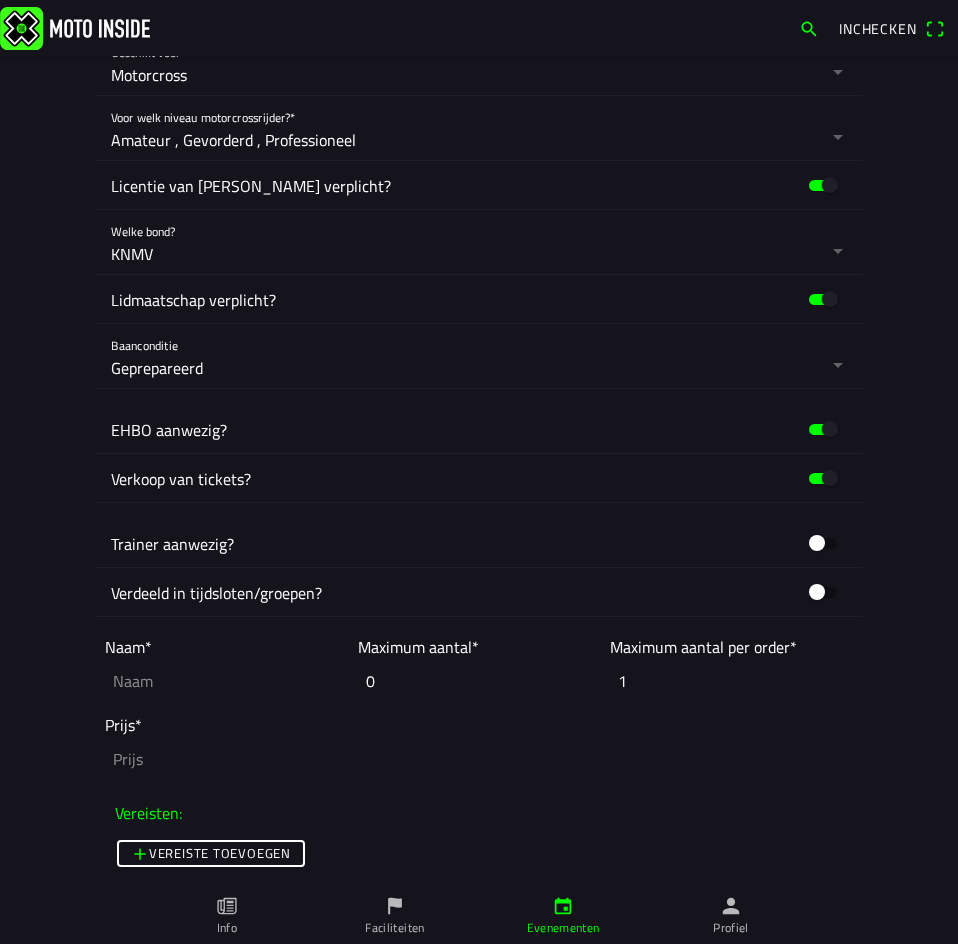 click 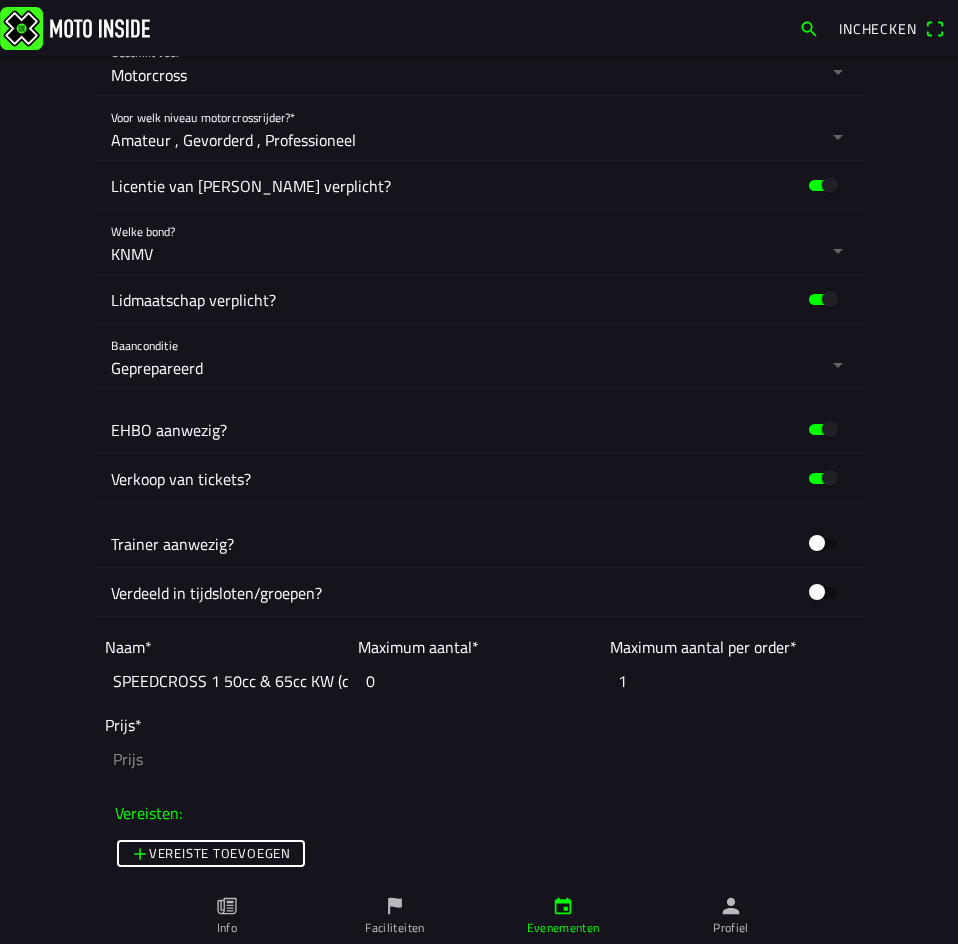 scroll, scrollTop: 0, scrollLeft: 118, axis: horizontal 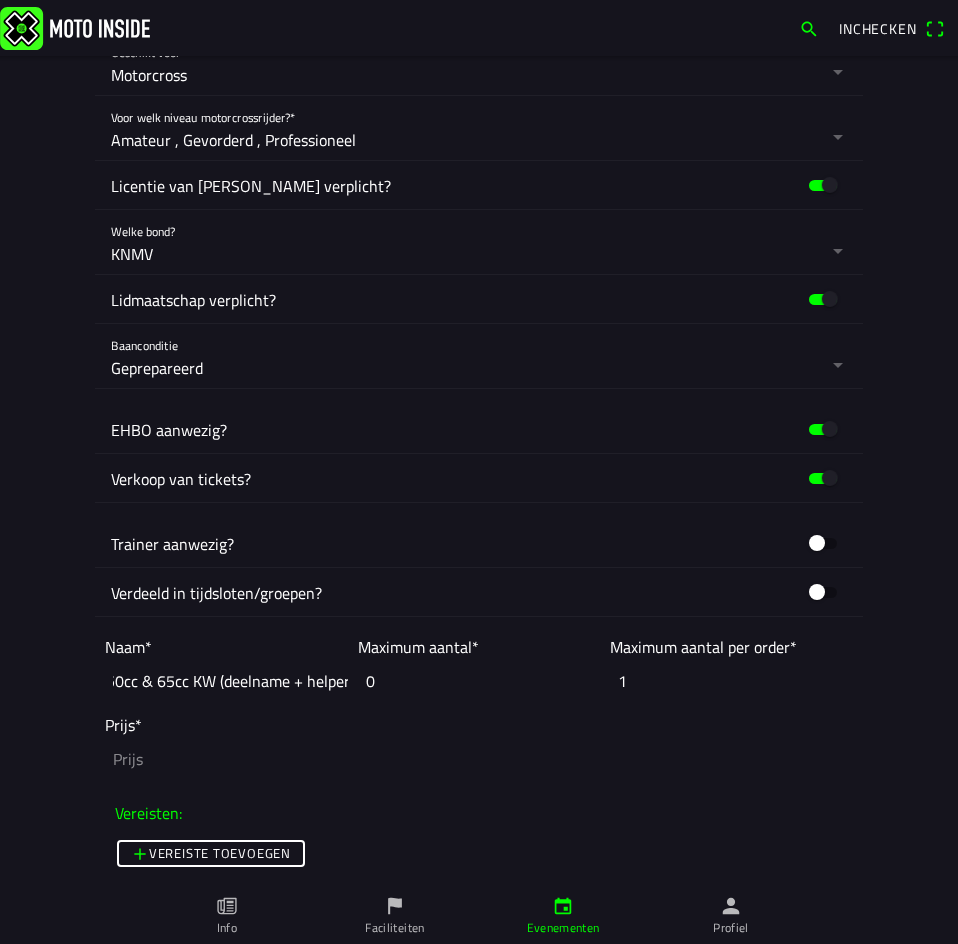 type on "SPEEDCROSS 1 50cc & 65cc KW (deelname + helper)" 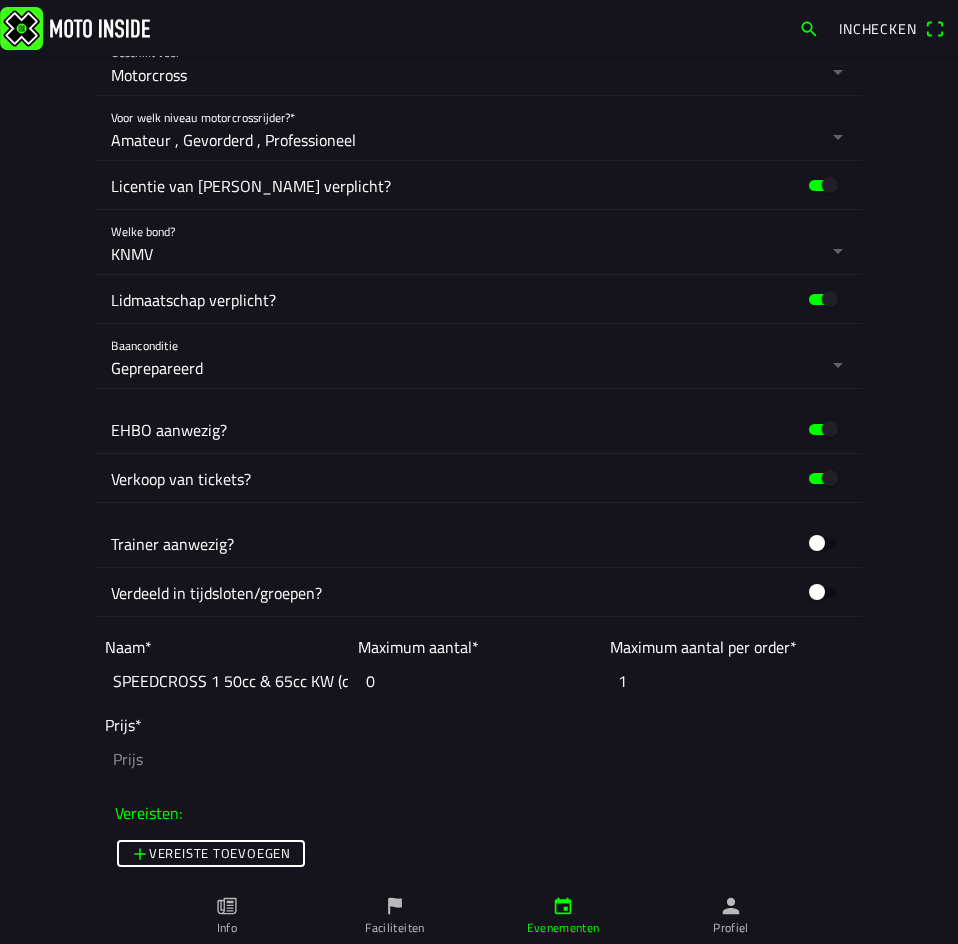 drag, startPoint x: 391, startPoint y: 695, endPoint x: 363, endPoint y: 693, distance: 28.071337 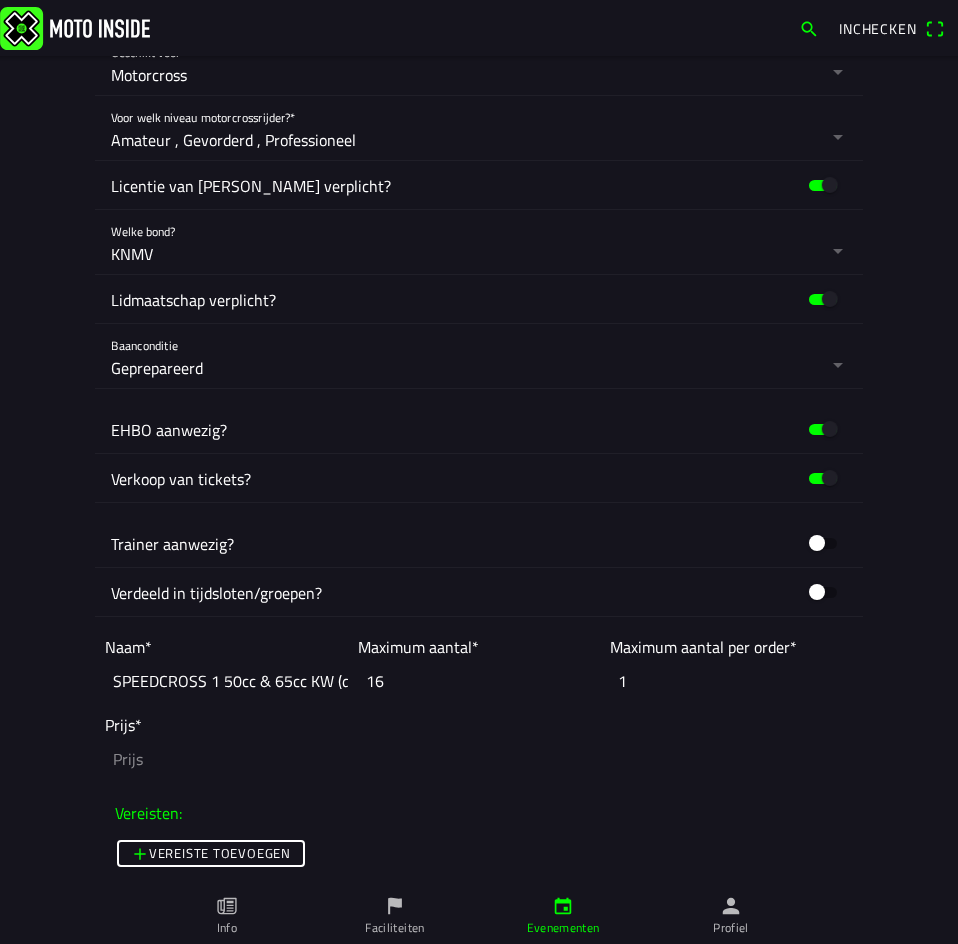 type on "16" 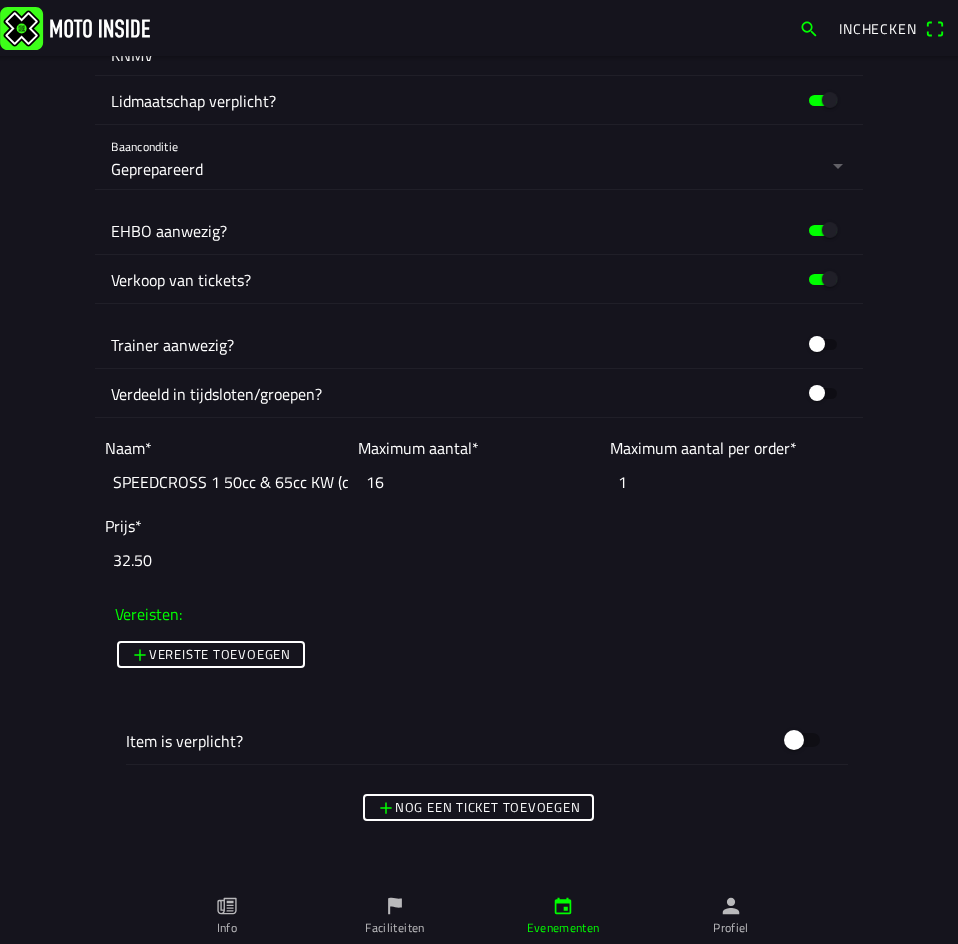 scroll, scrollTop: 1118, scrollLeft: 0, axis: vertical 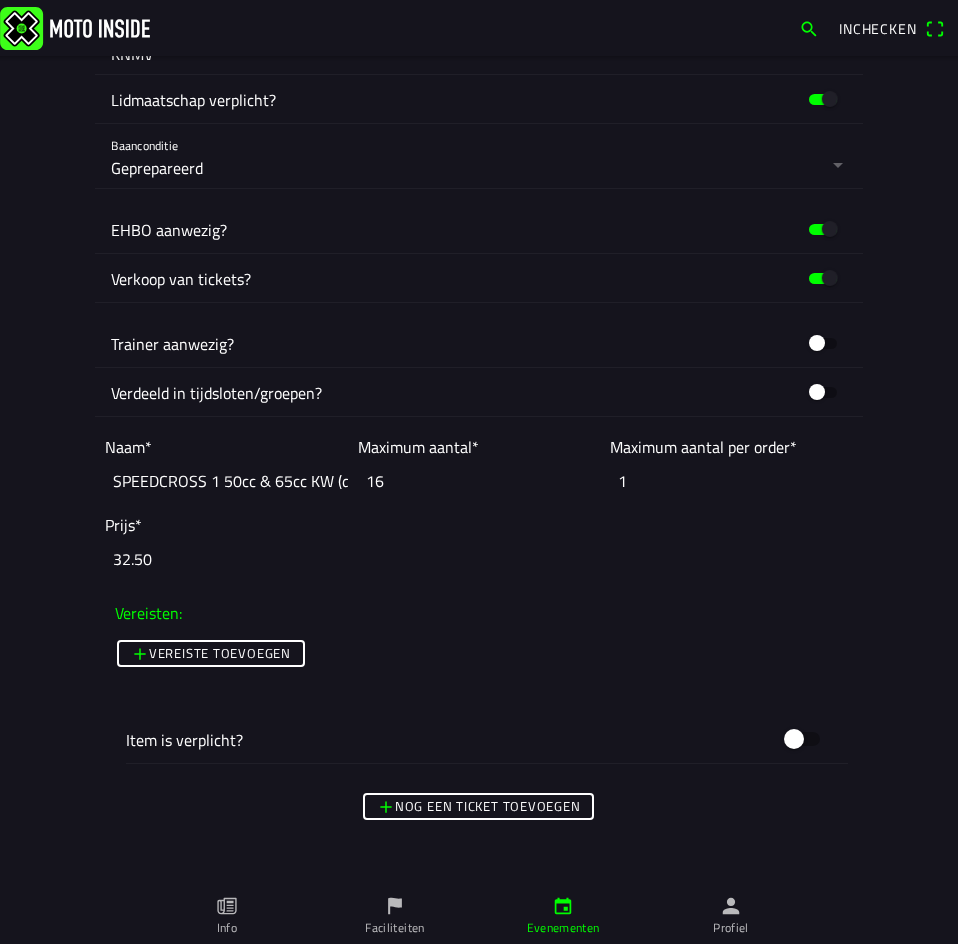 type on "32.50" 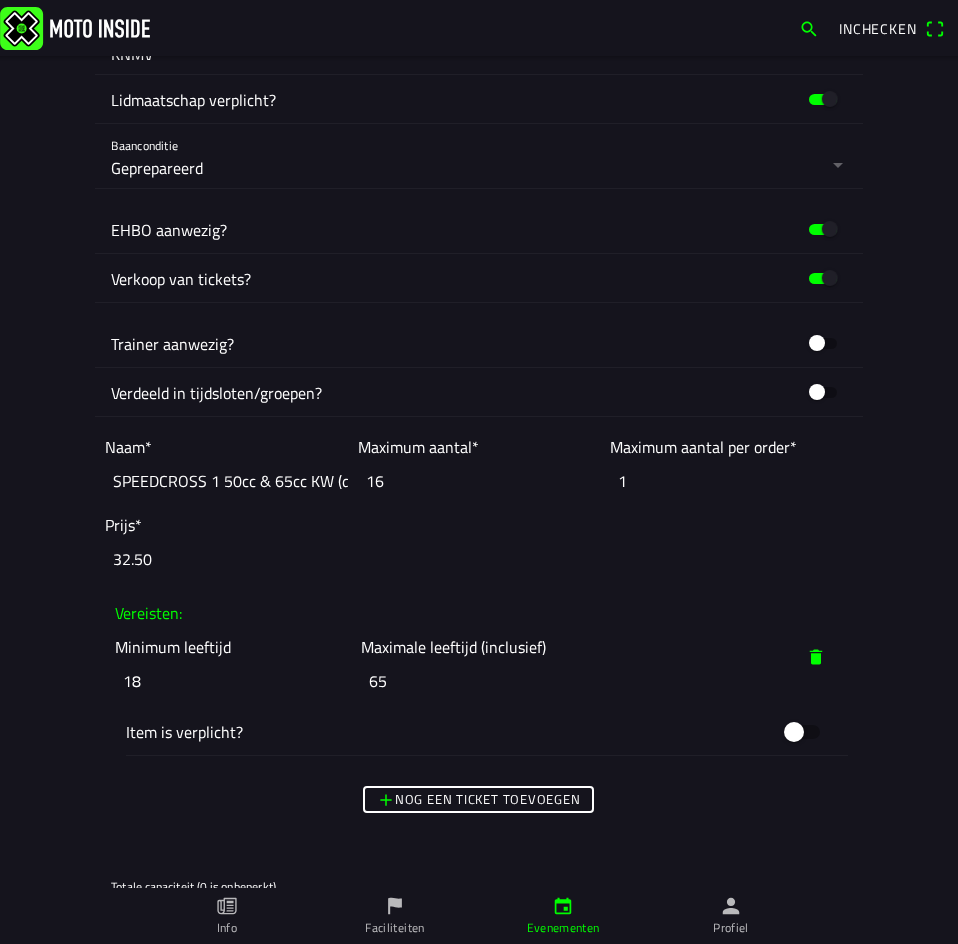 click at bounding box center (816, 657) 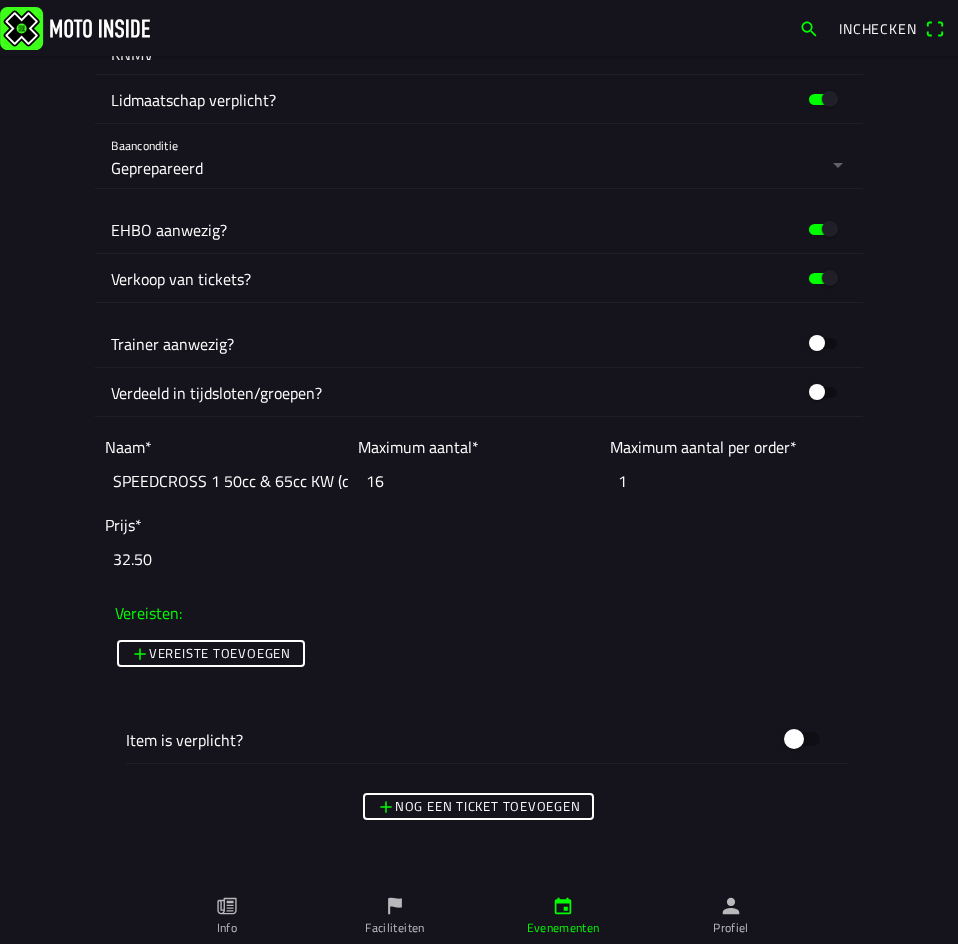 click 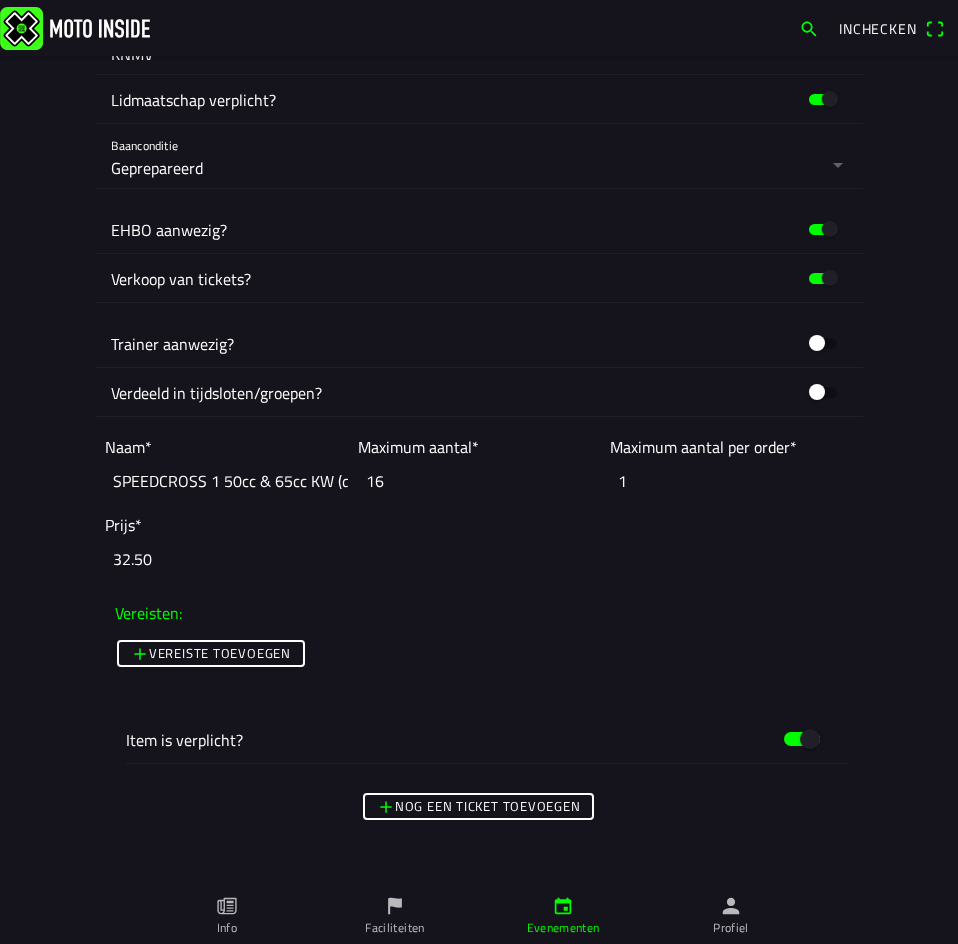 click 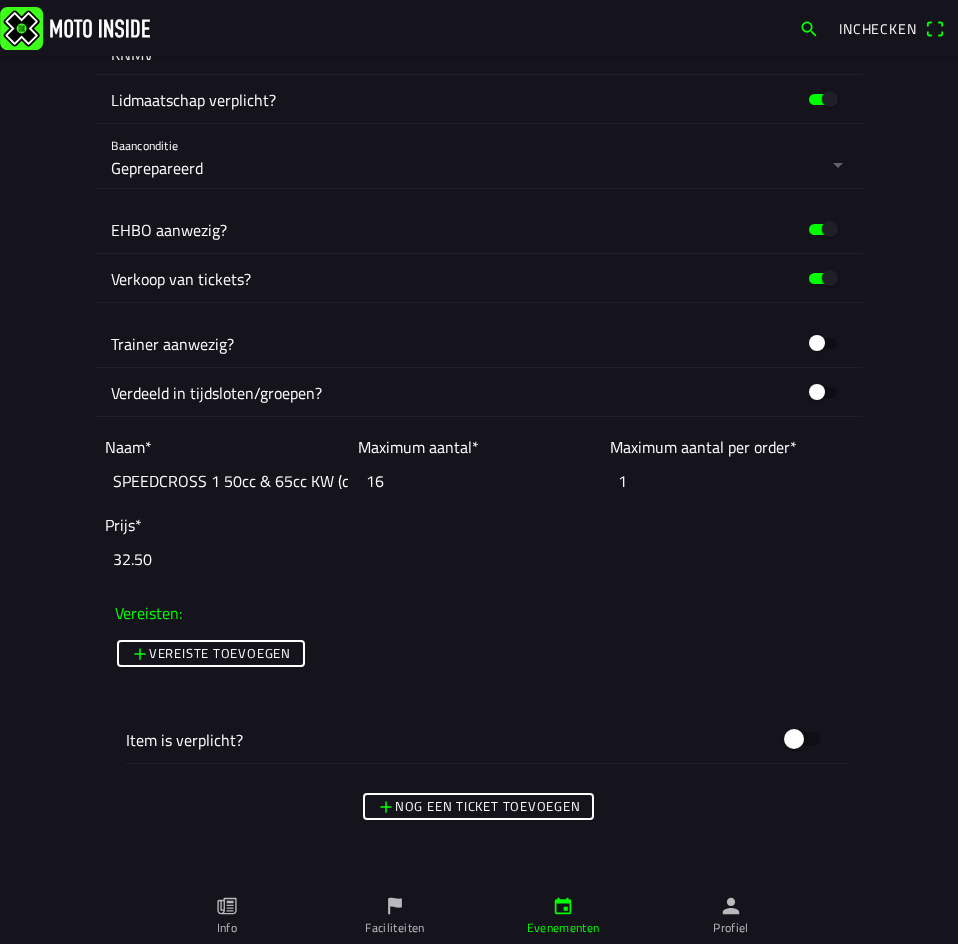 click on "Nog een ticket toevoegen" at bounding box center (0, 0) 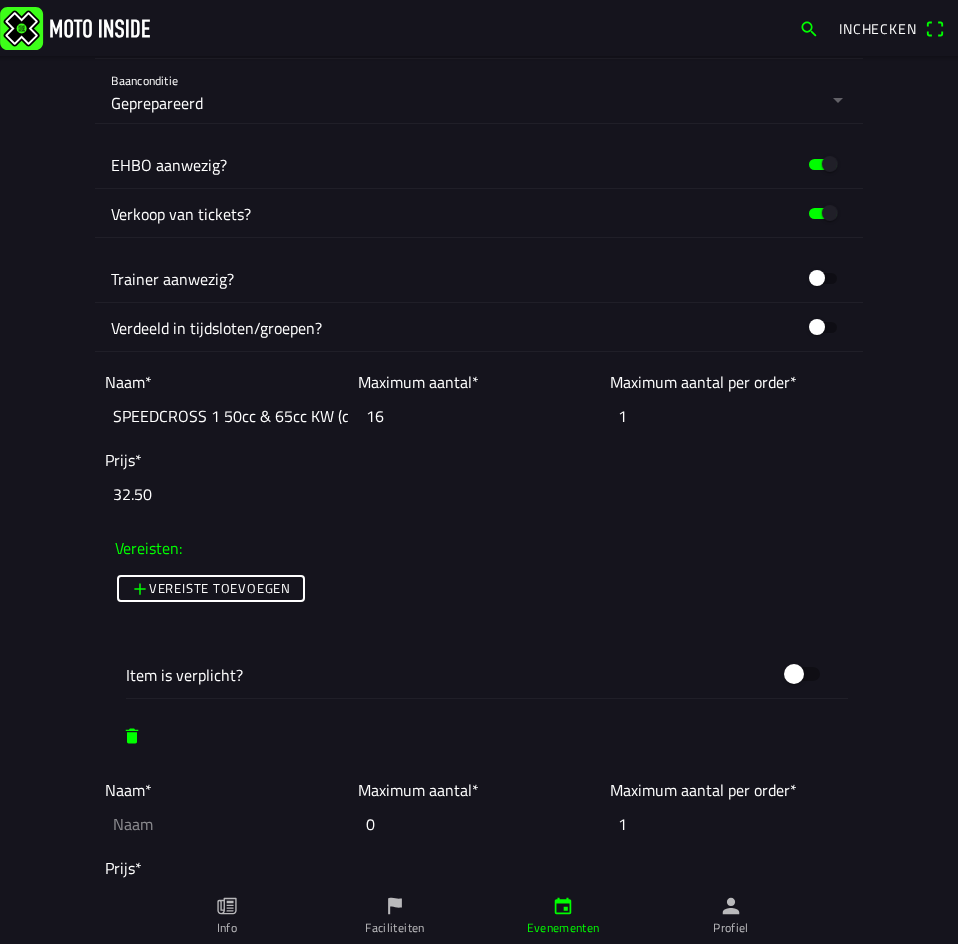 scroll, scrollTop: 1218, scrollLeft: 0, axis: vertical 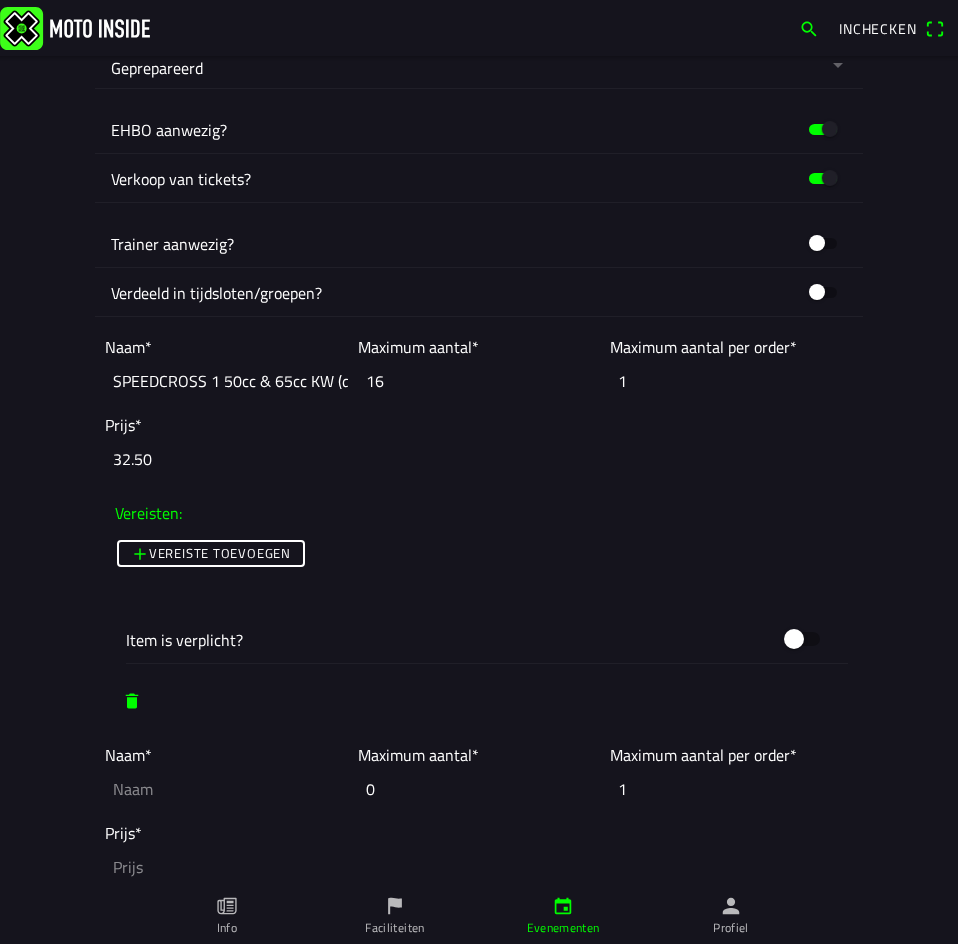 click 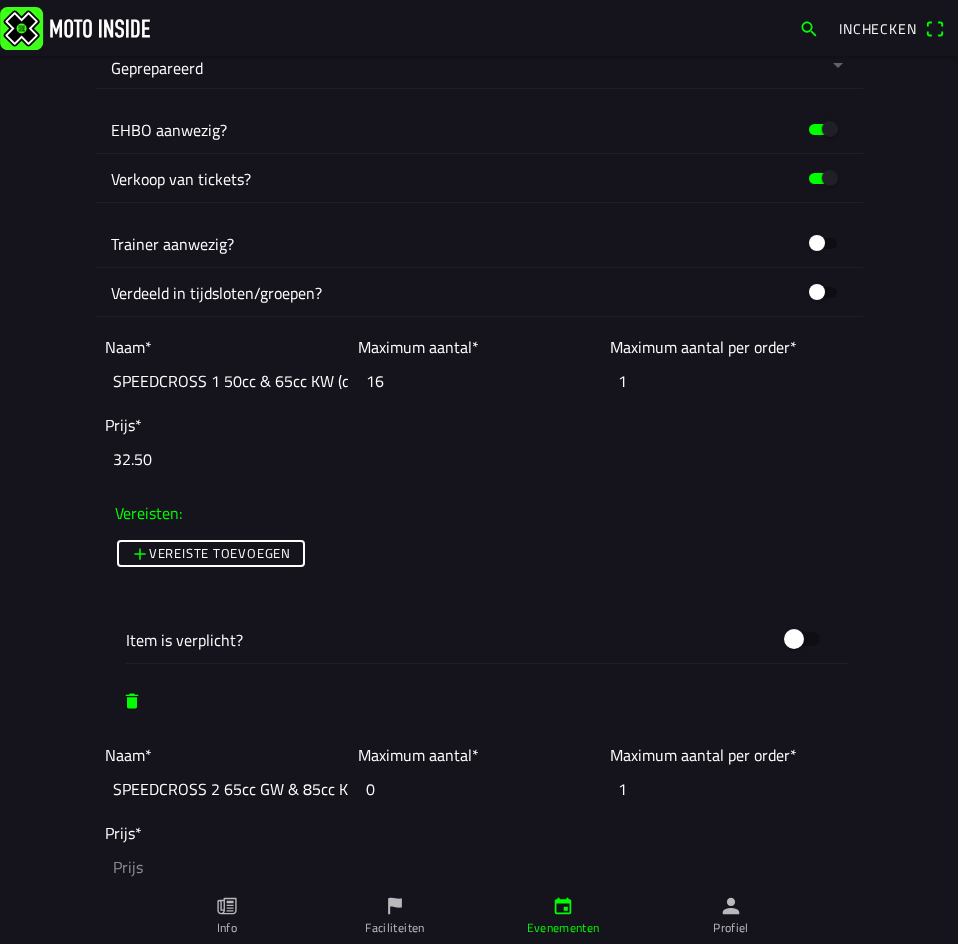 scroll, scrollTop: 0, scrollLeft: 210, axis: horizontal 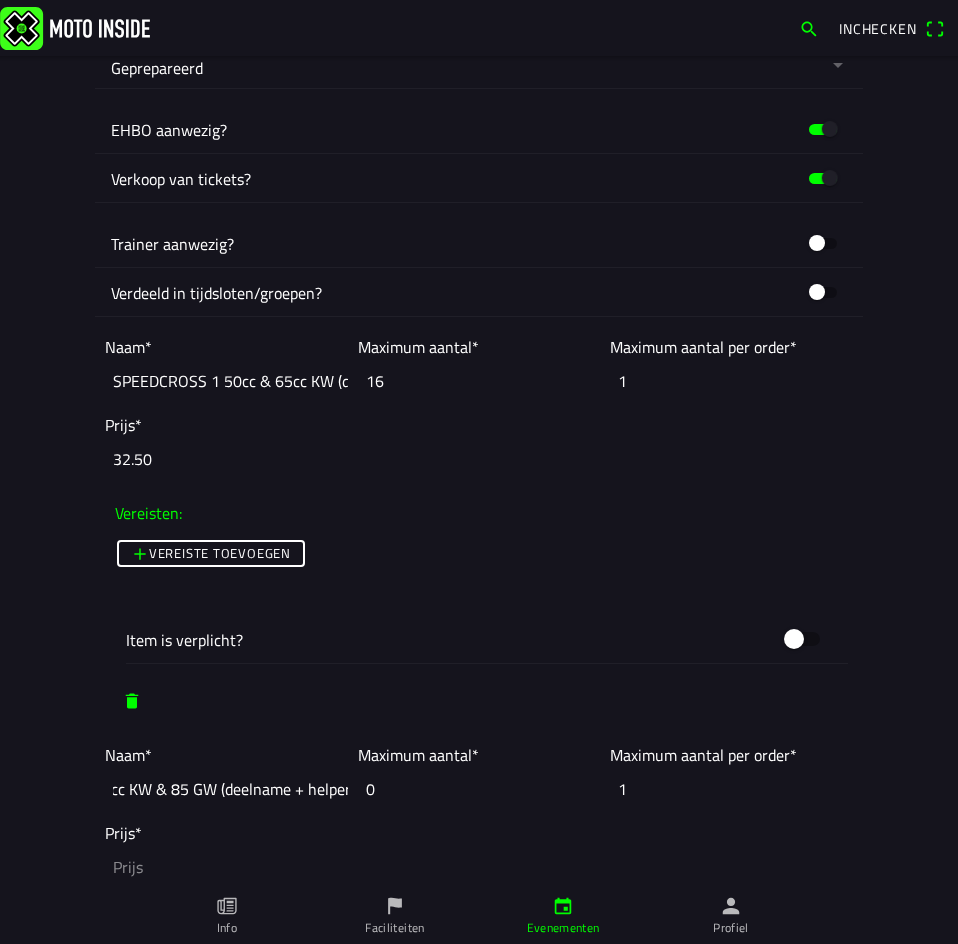 type on "SPEEDCROSS 2 65cc GW & 85cc KW & 85 GW (deelname + helper)" 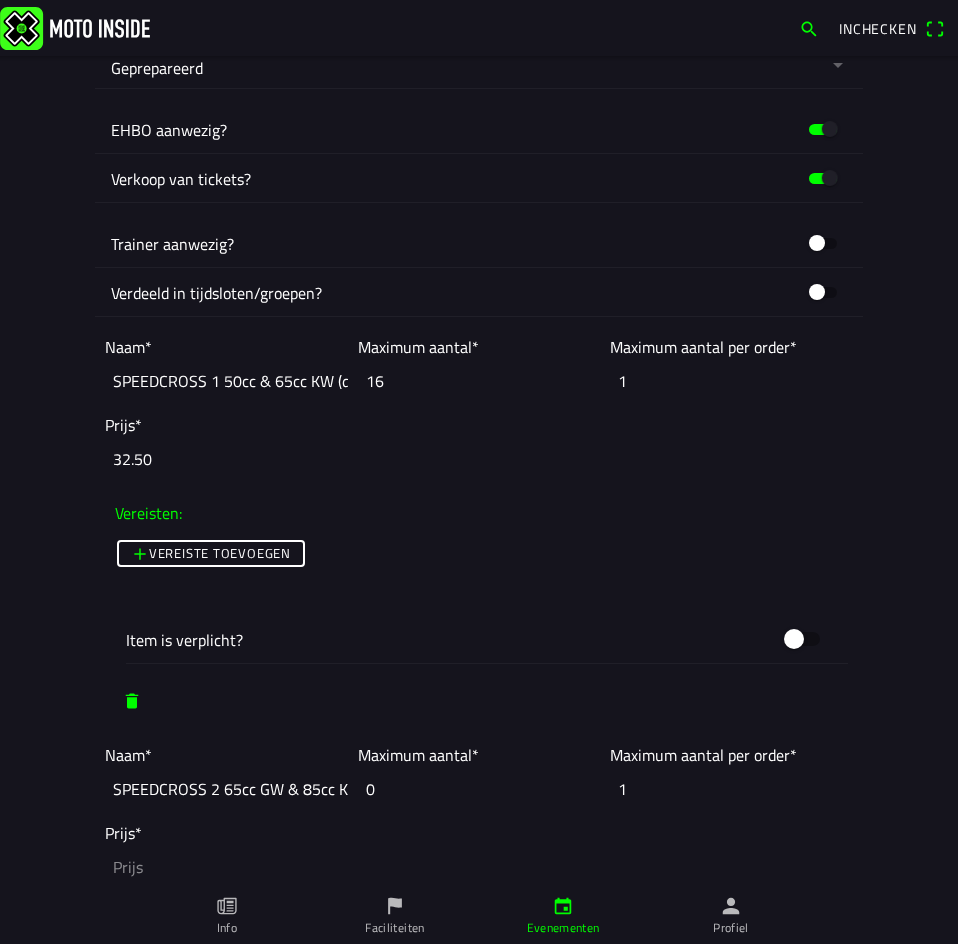 click on "0" 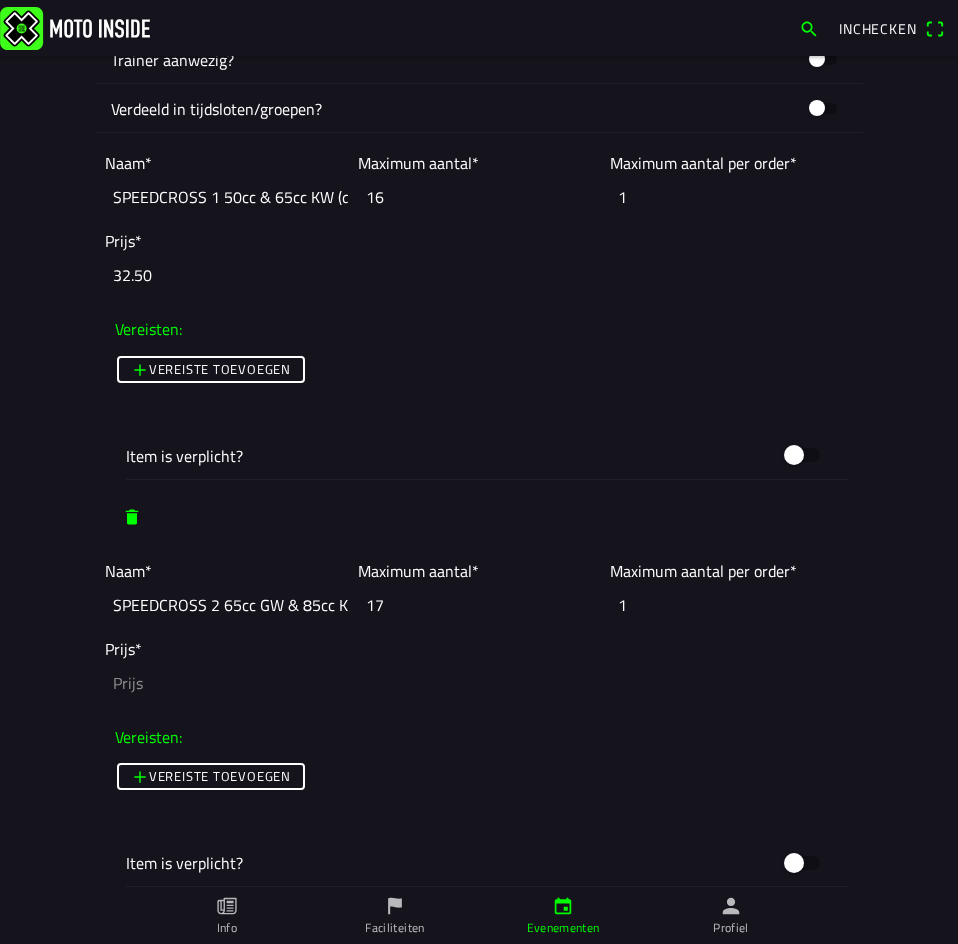 scroll, scrollTop: 1418, scrollLeft: 0, axis: vertical 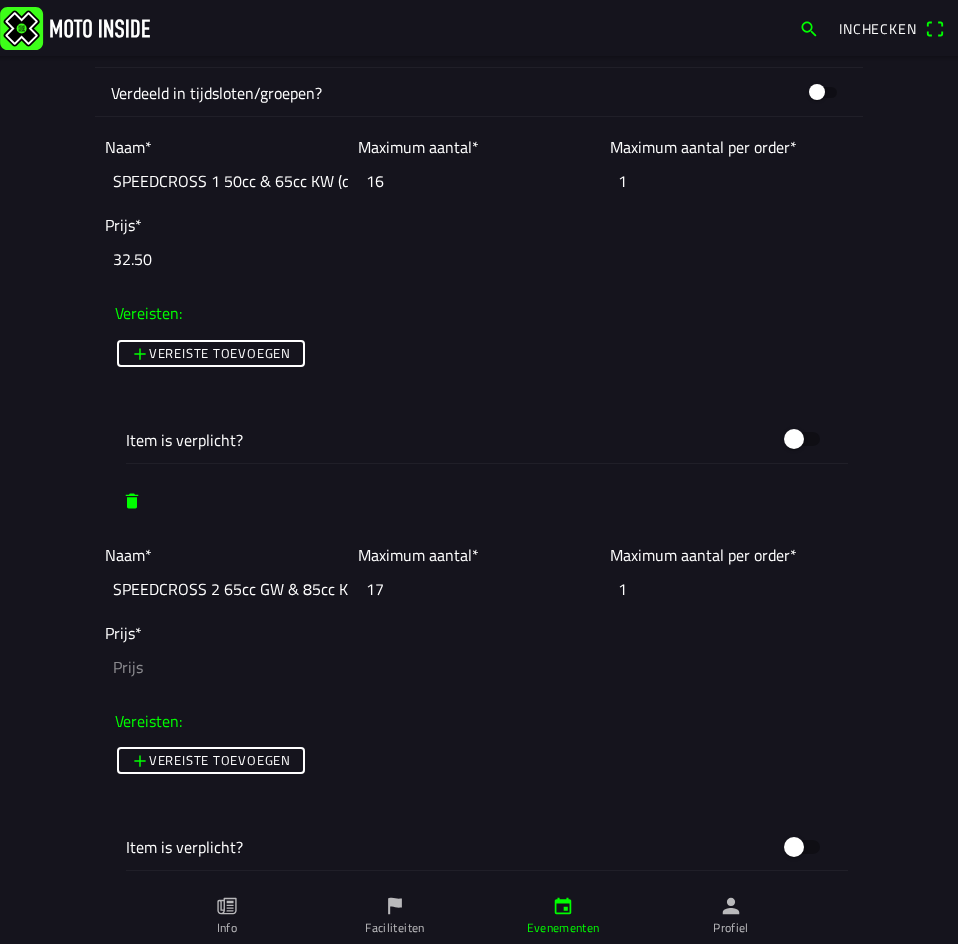 type on "17" 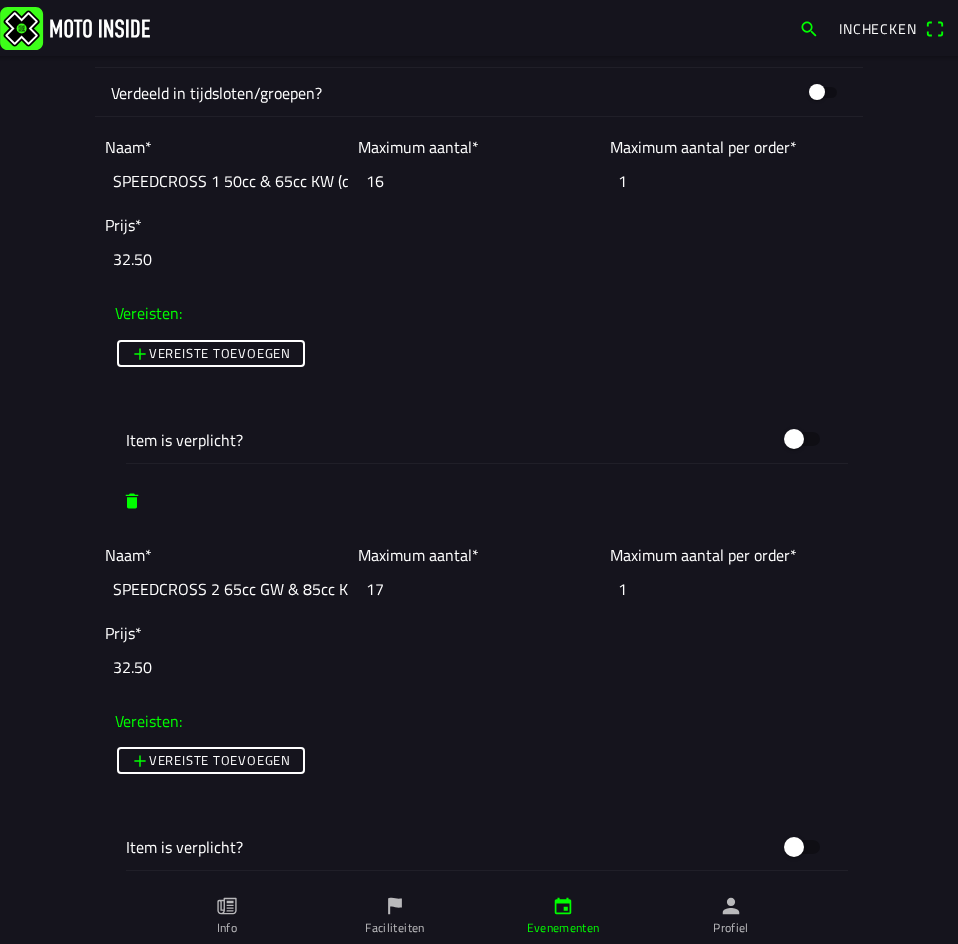 scroll, scrollTop: 1518, scrollLeft: 0, axis: vertical 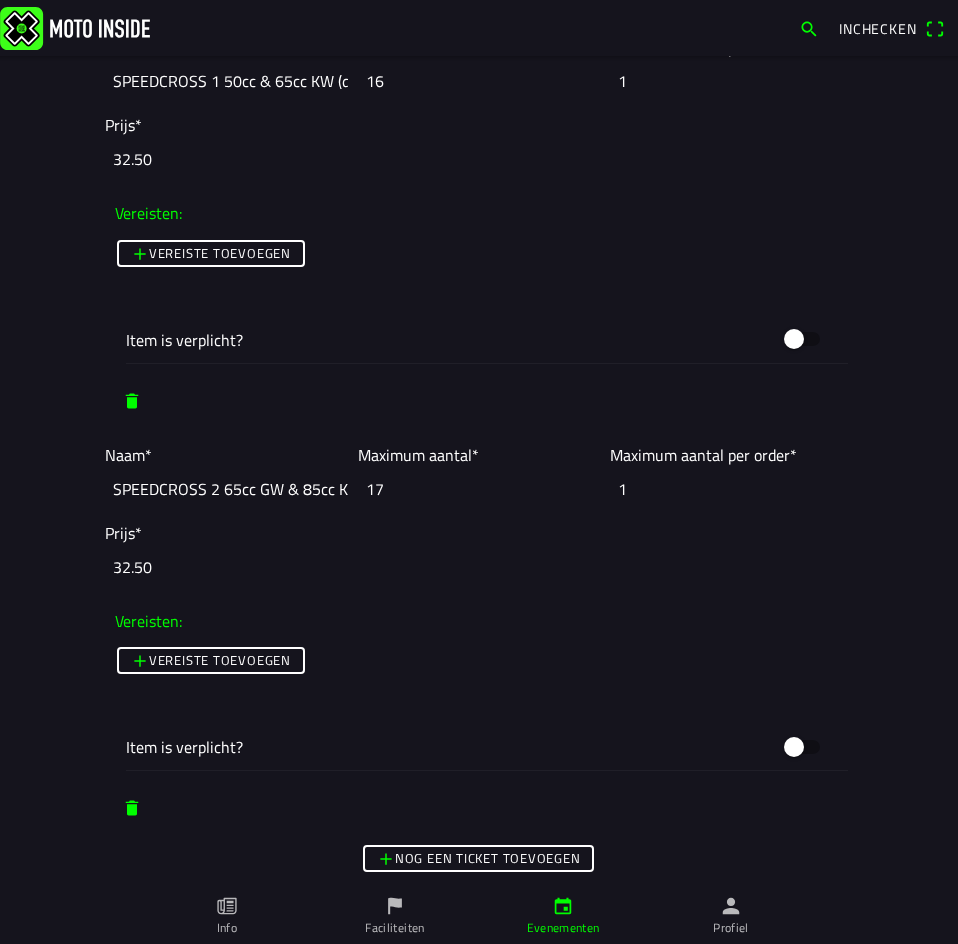 type on "32.50" 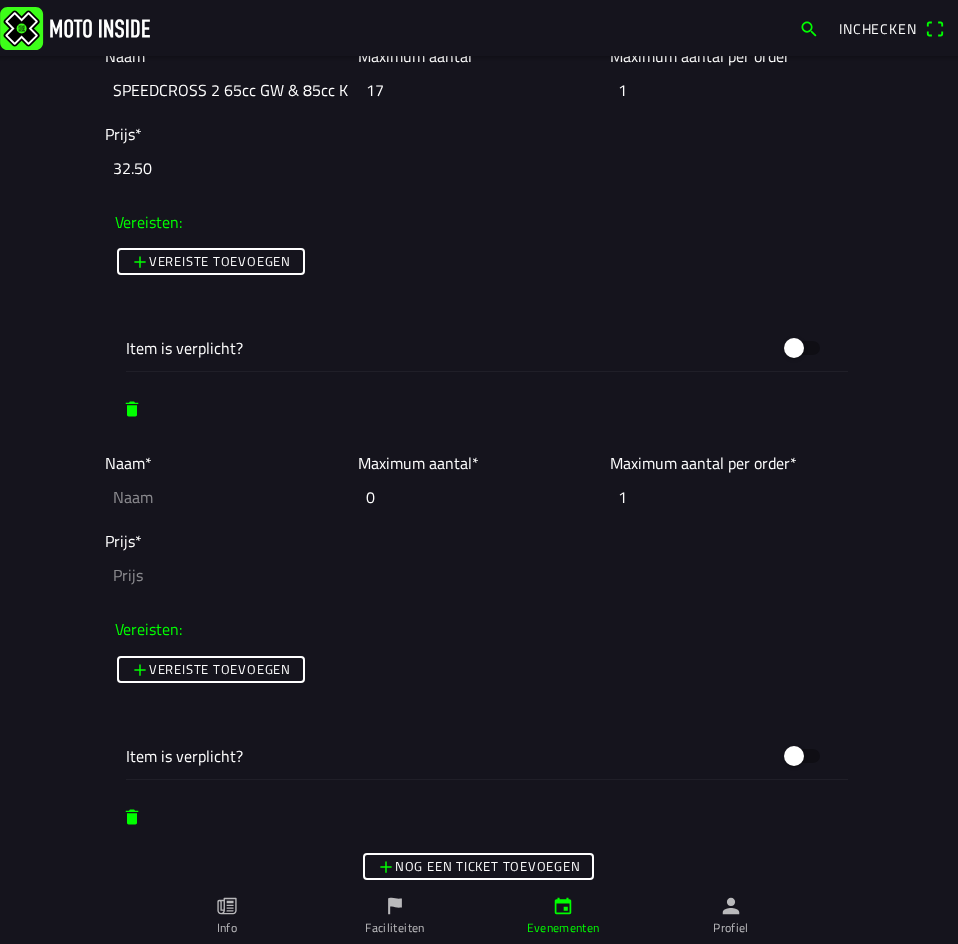 scroll, scrollTop: 1918, scrollLeft: 0, axis: vertical 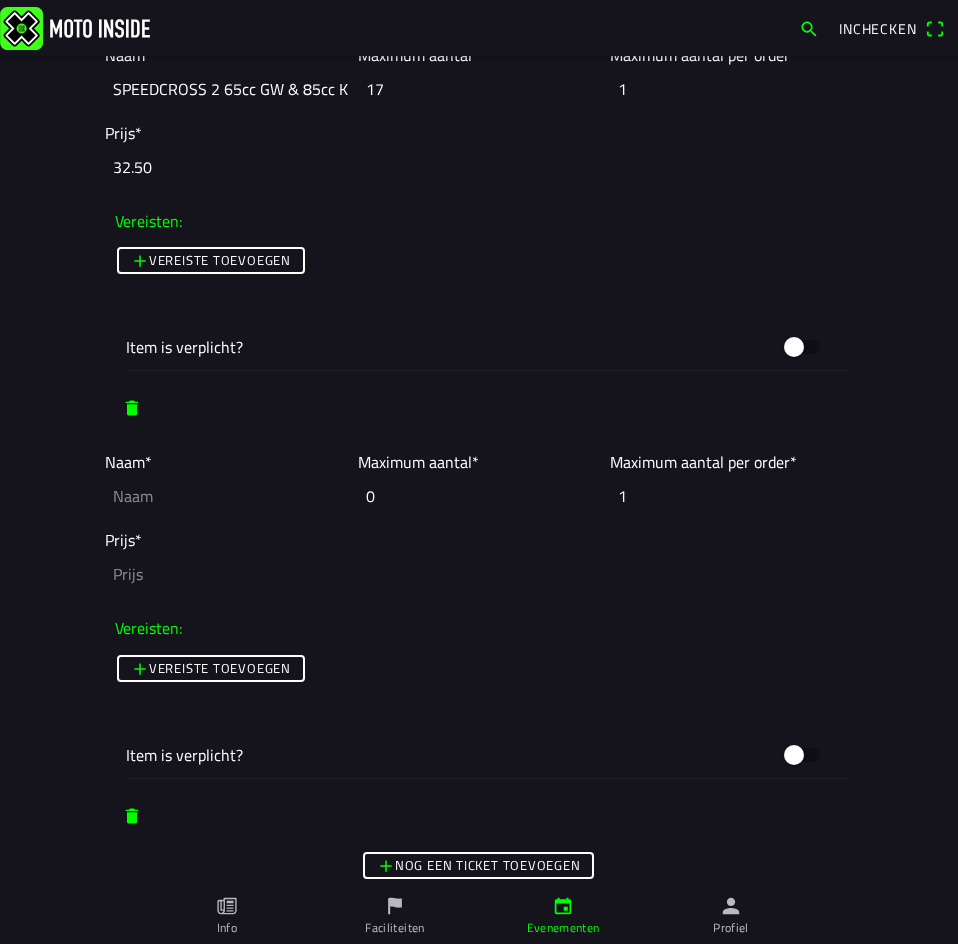 click 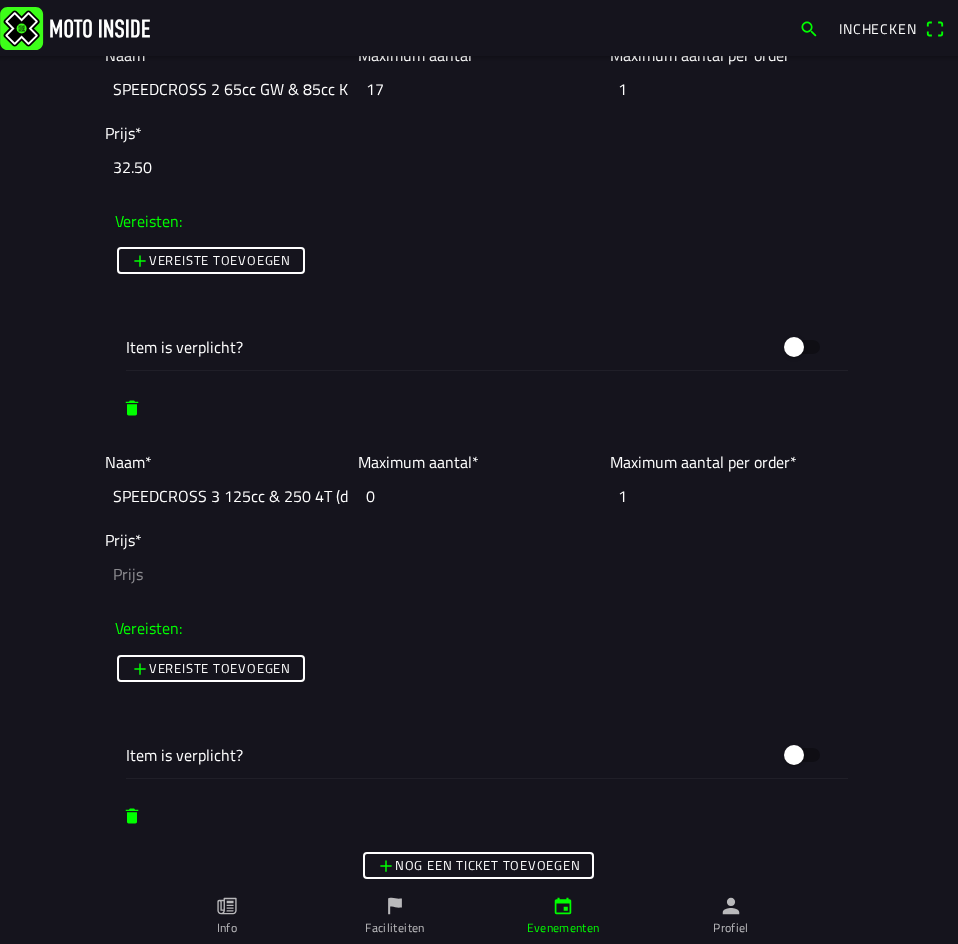 scroll, scrollTop: 0, scrollLeft: 117, axis: horizontal 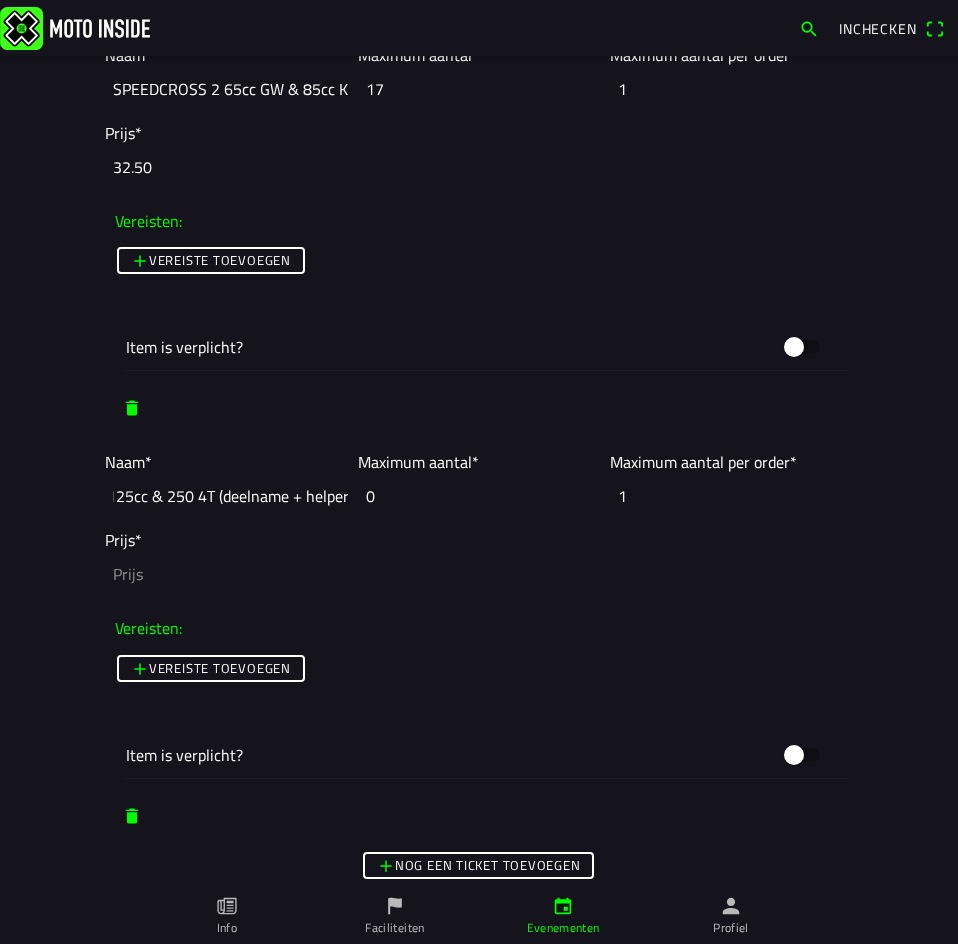 type on "SPEEDCROSS 3 125cc & 250 4T (deelname + helper)" 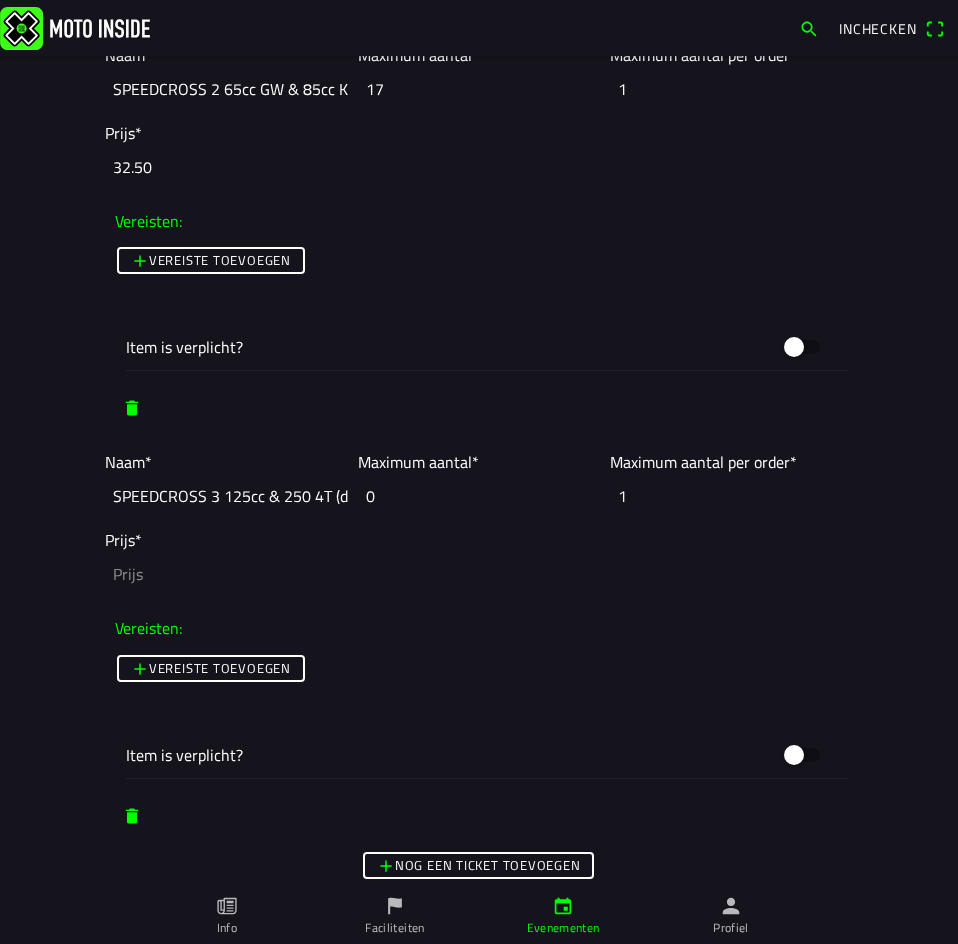 click on "0" 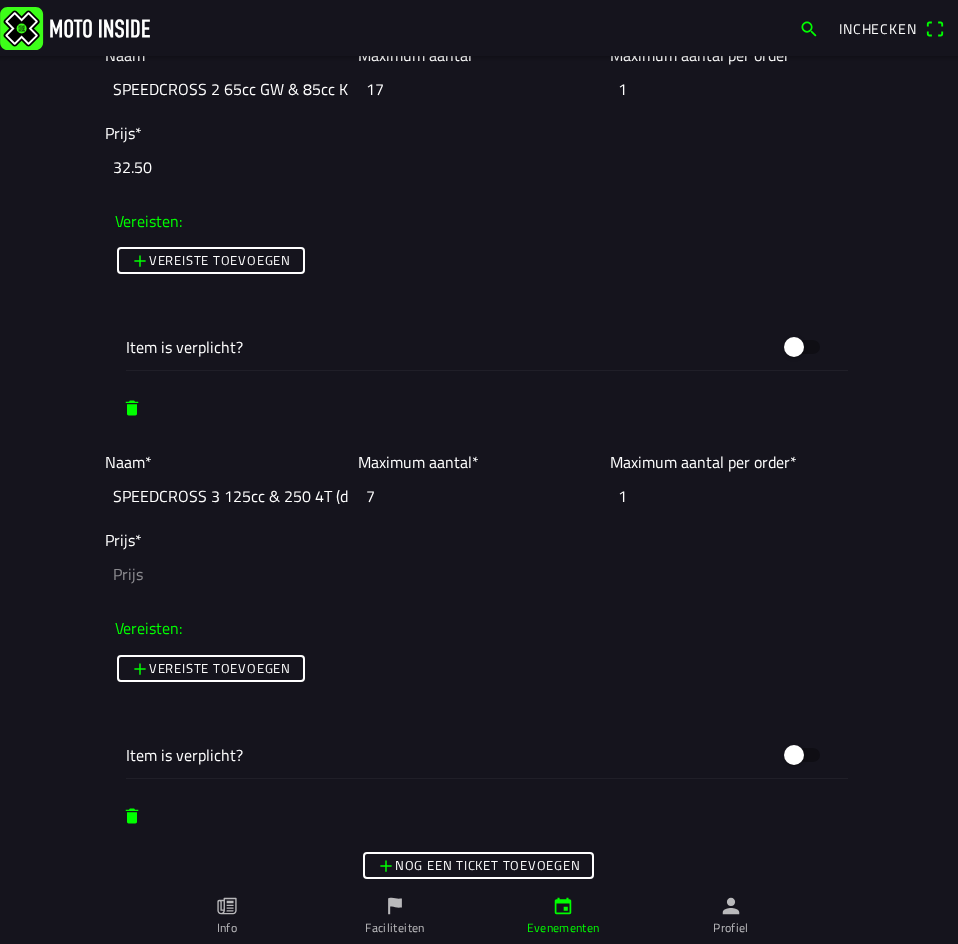 type on "7" 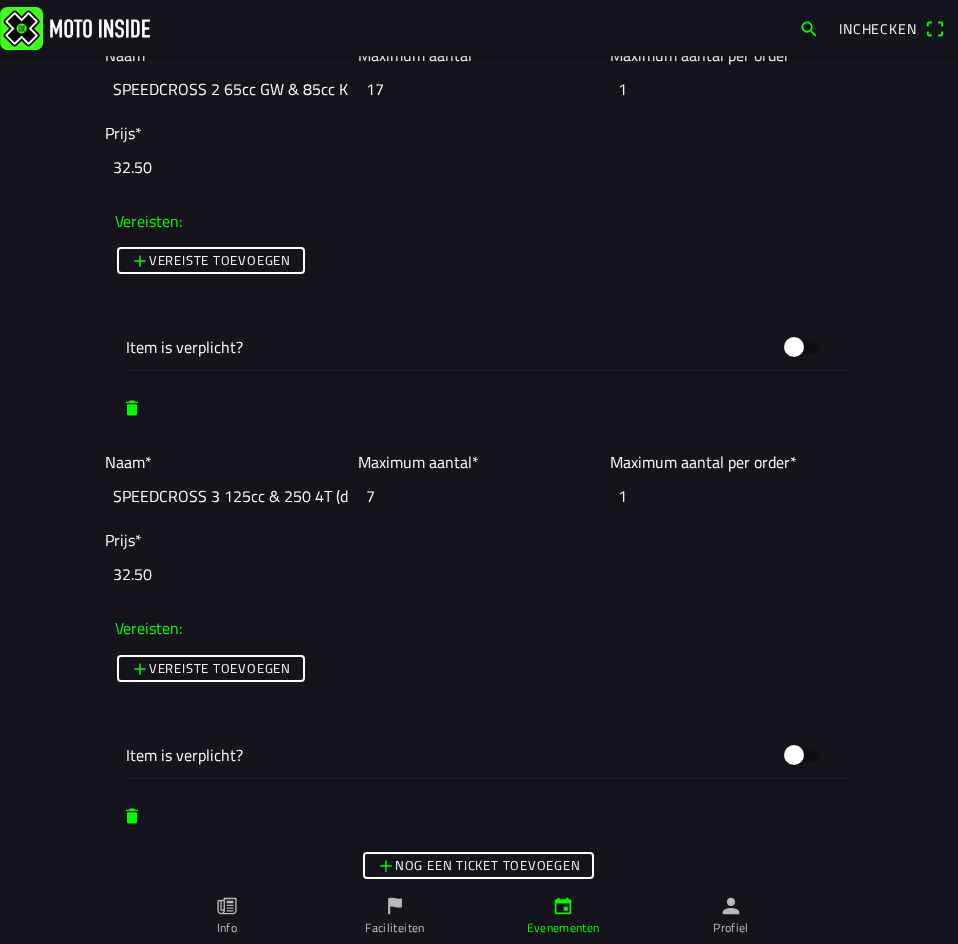 type on "32.50" 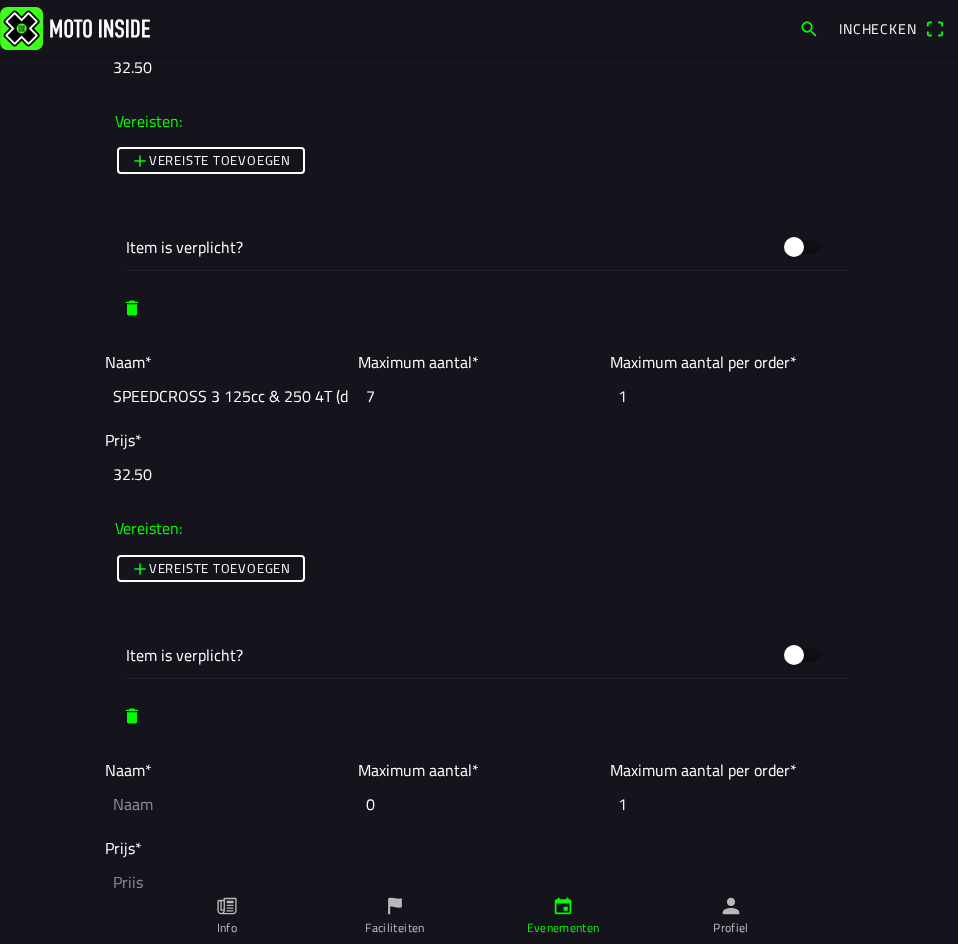 scroll, scrollTop: 2118, scrollLeft: 0, axis: vertical 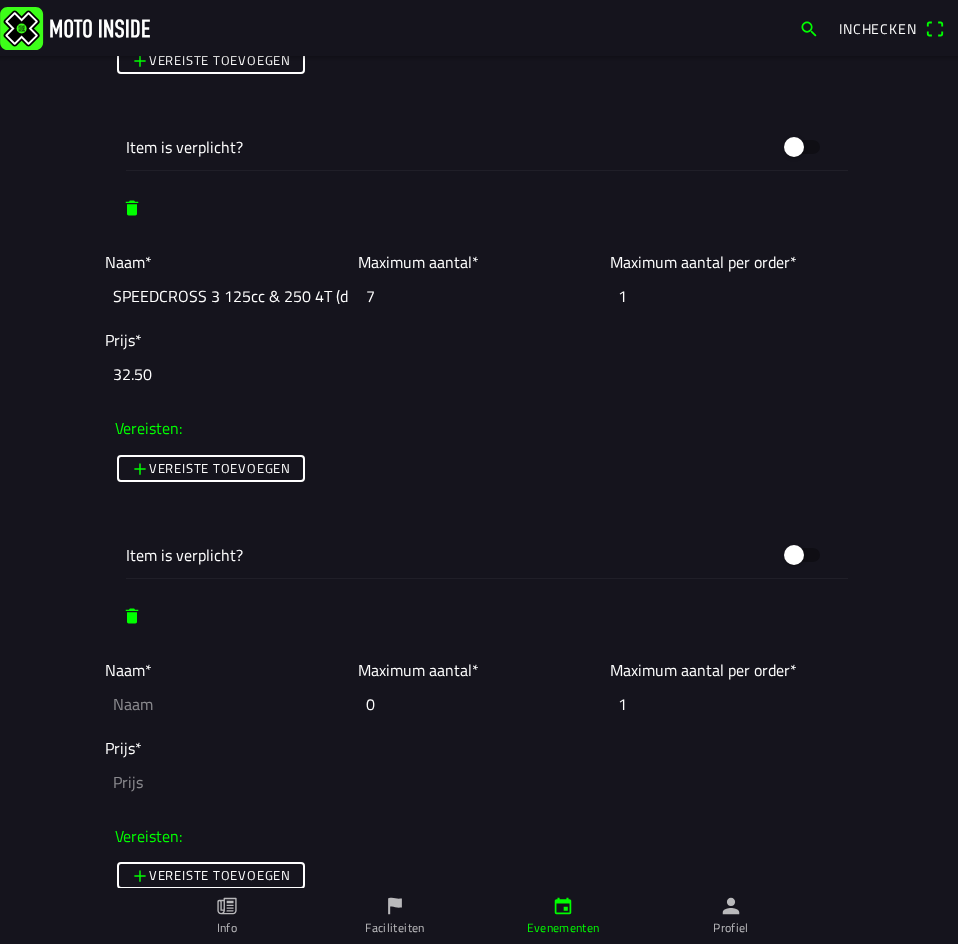 click 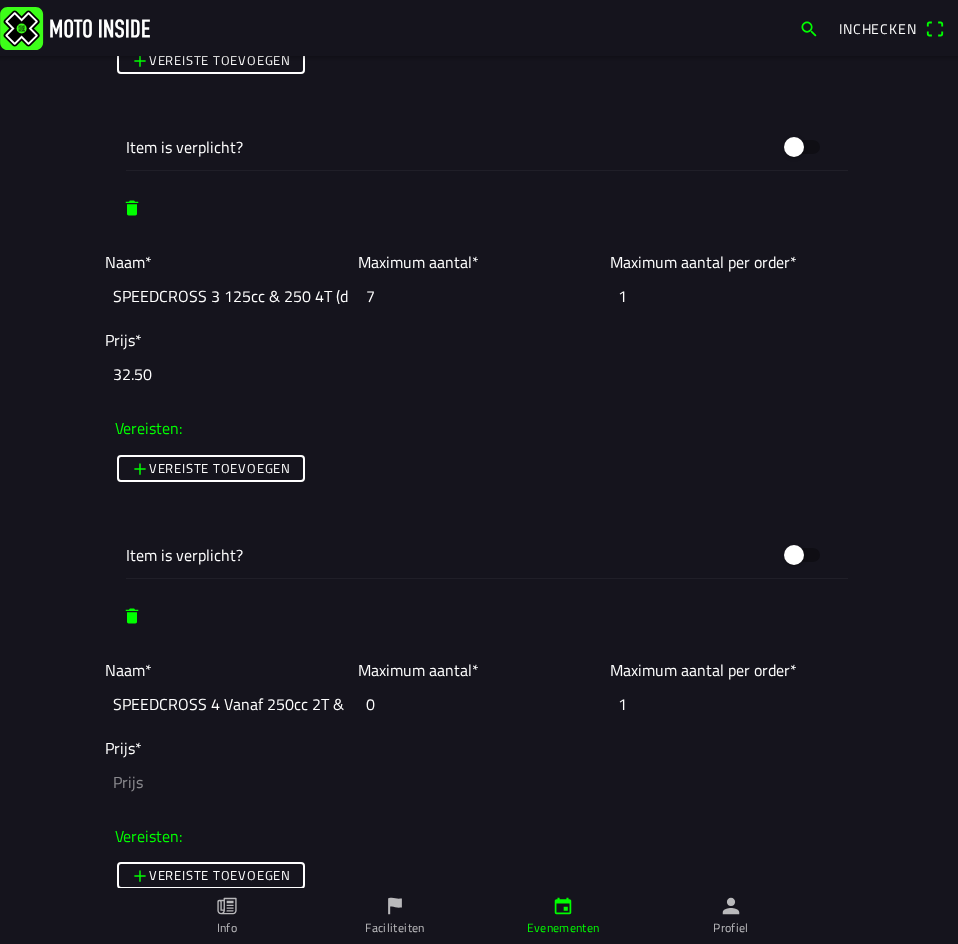 scroll, scrollTop: 0, scrollLeft: 222, axis: horizontal 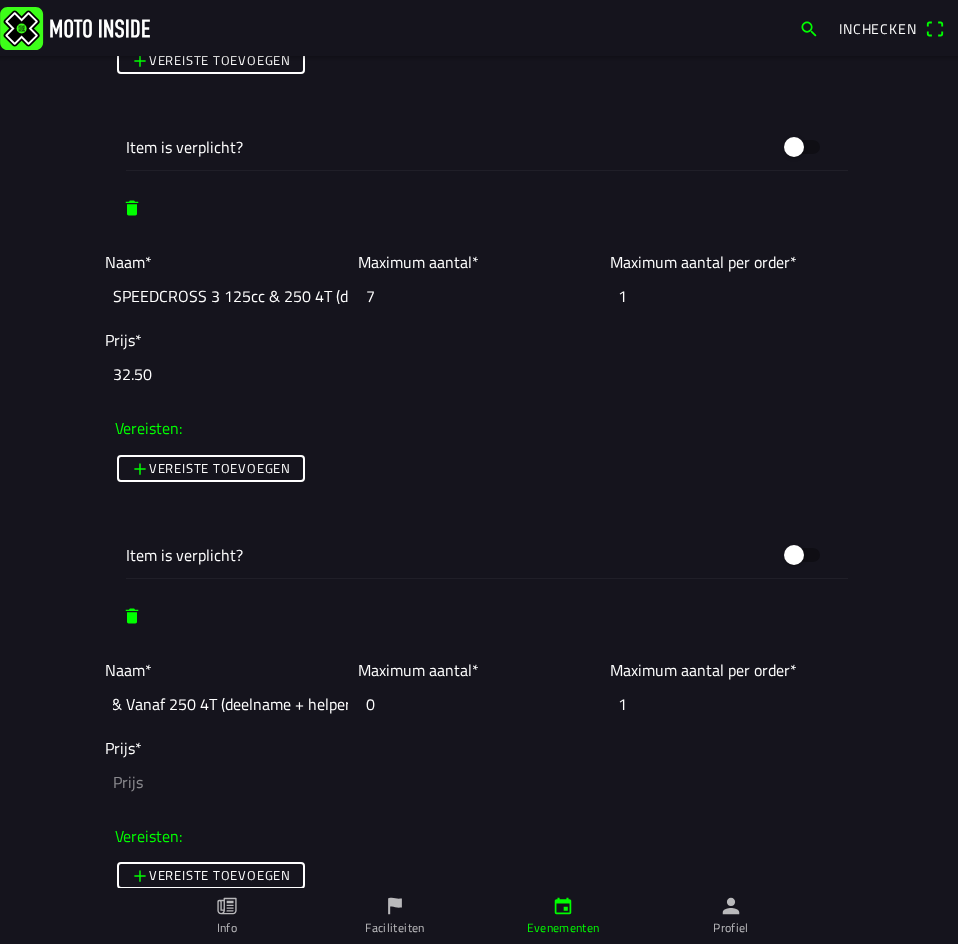 type on "SPEEDCROSS 4 Vanaf 250cc 2T & Vanaf 250 4T (deelname + helper)" 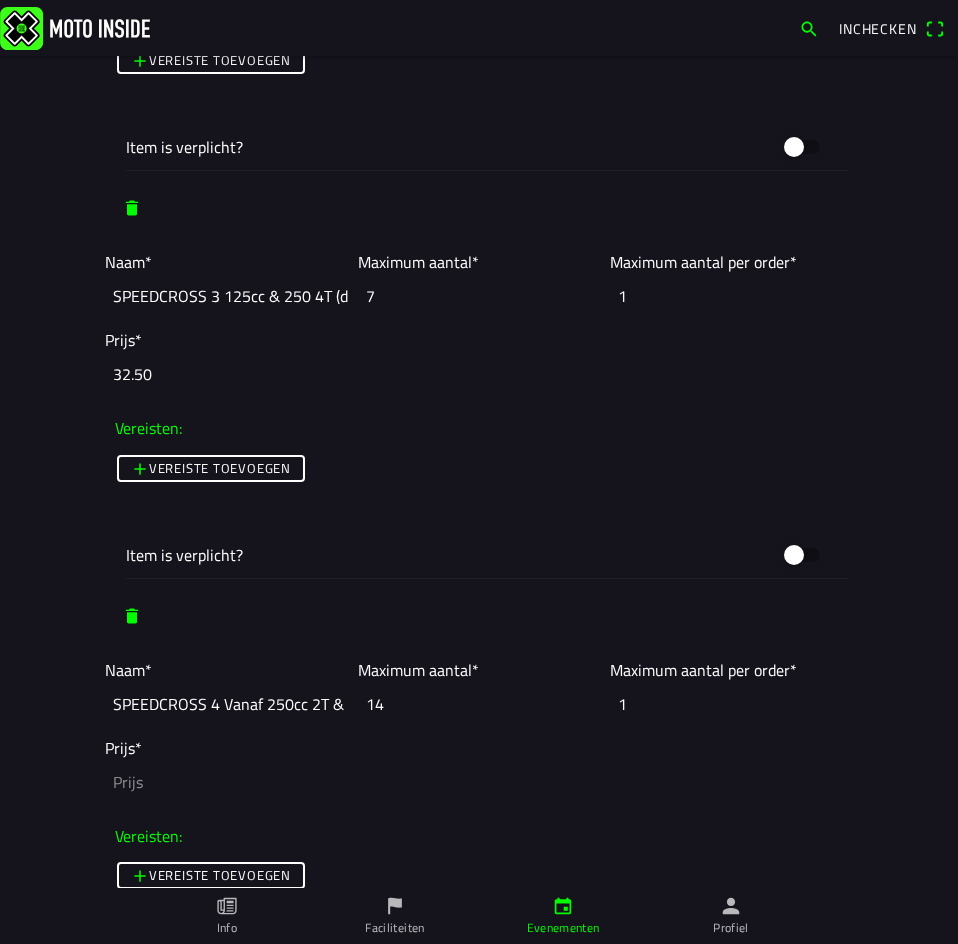 type on "14" 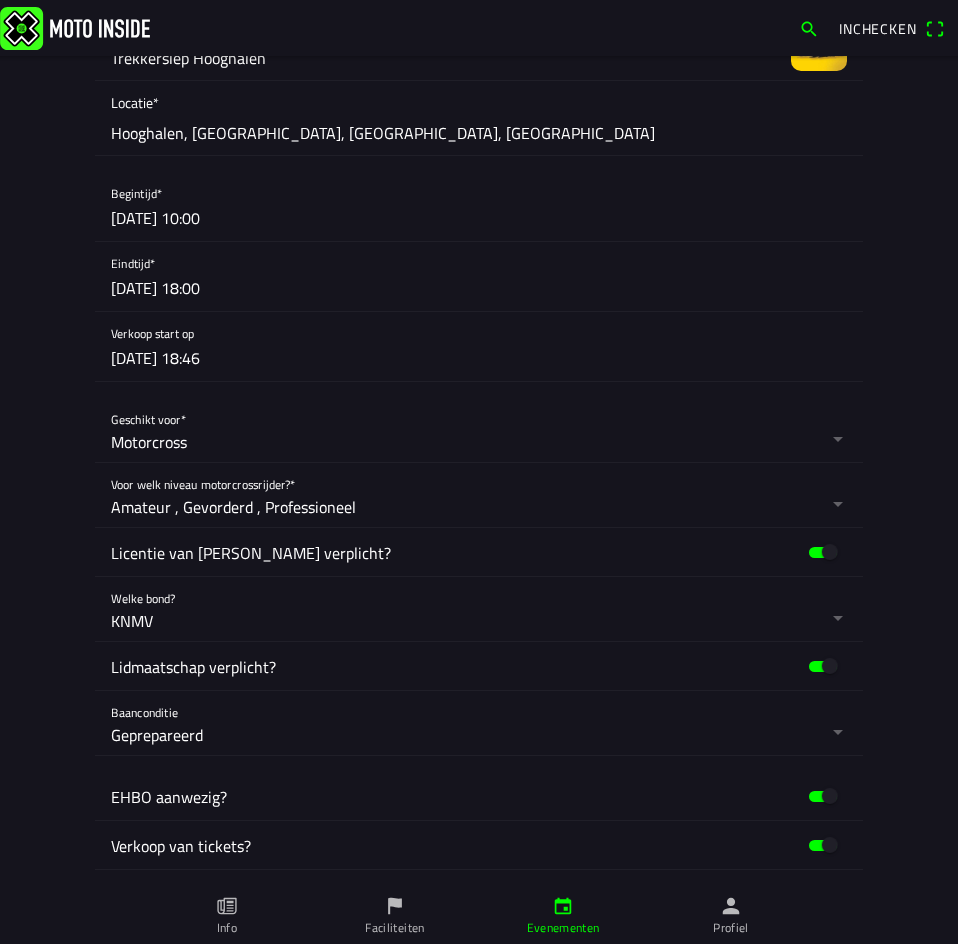 scroll, scrollTop: 118, scrollLeft: 0, axis: vertical 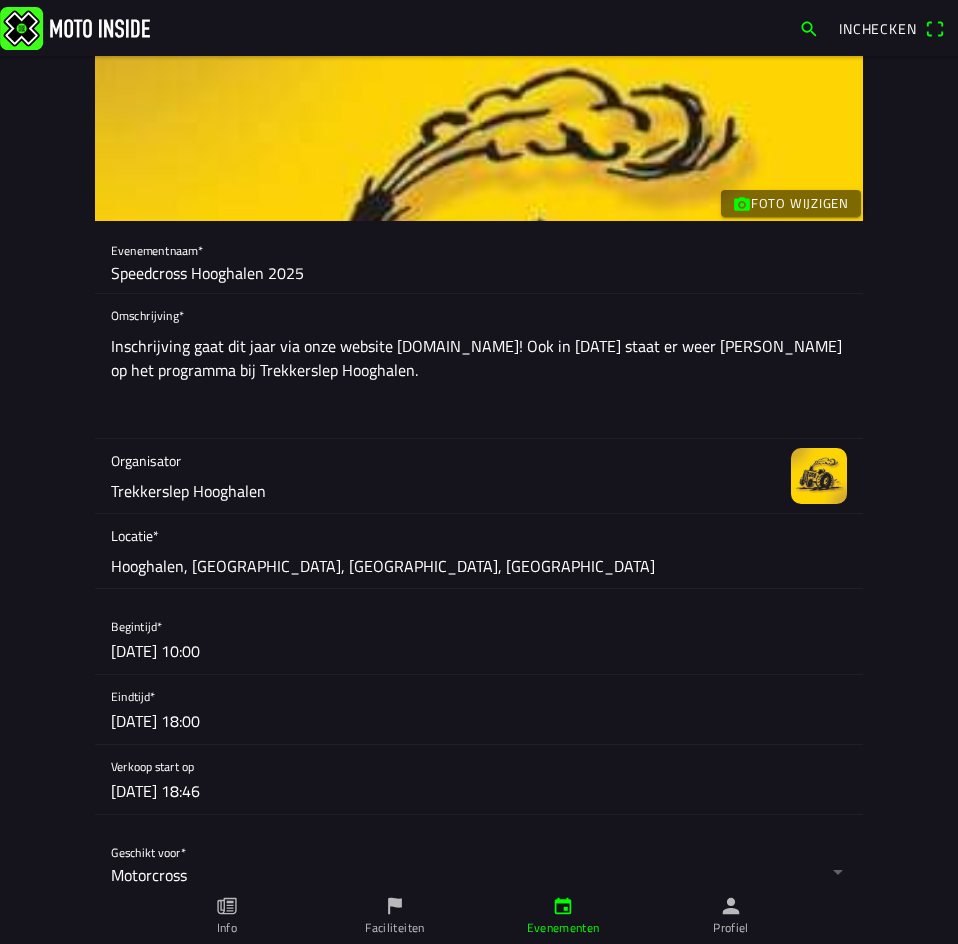 type on "32.50" 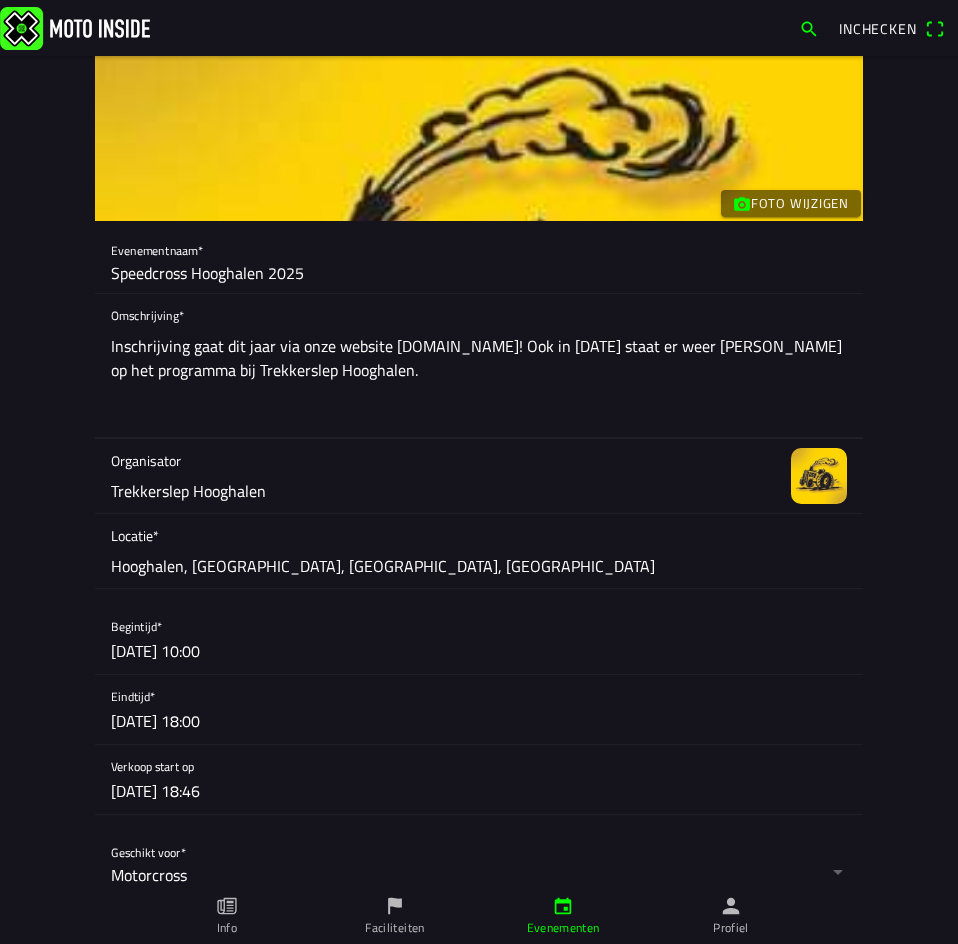 drag, startPoint x: 414, startPoint y: 372, endPoint x: 316, endPoint y: 369, distance: 98.045906 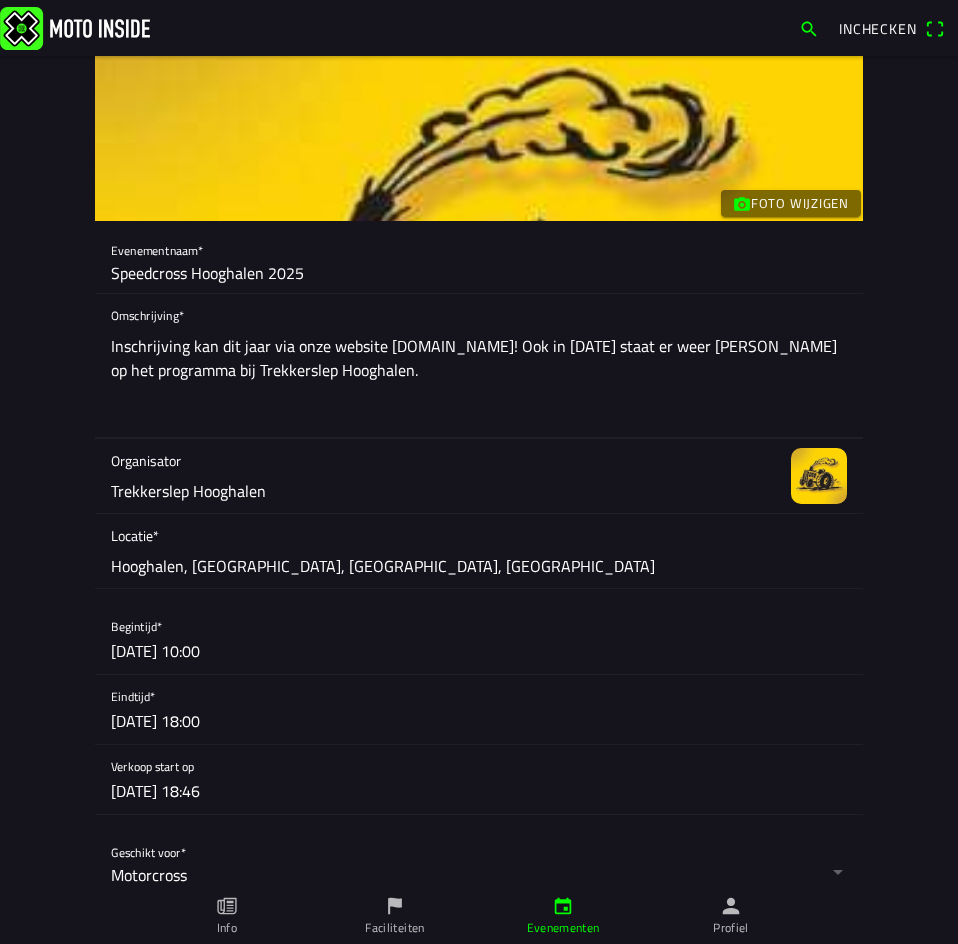 drag, startPoint x: 471, startPoint y: 381, endPoint x: 487, endPoint y: 369, distance: 20 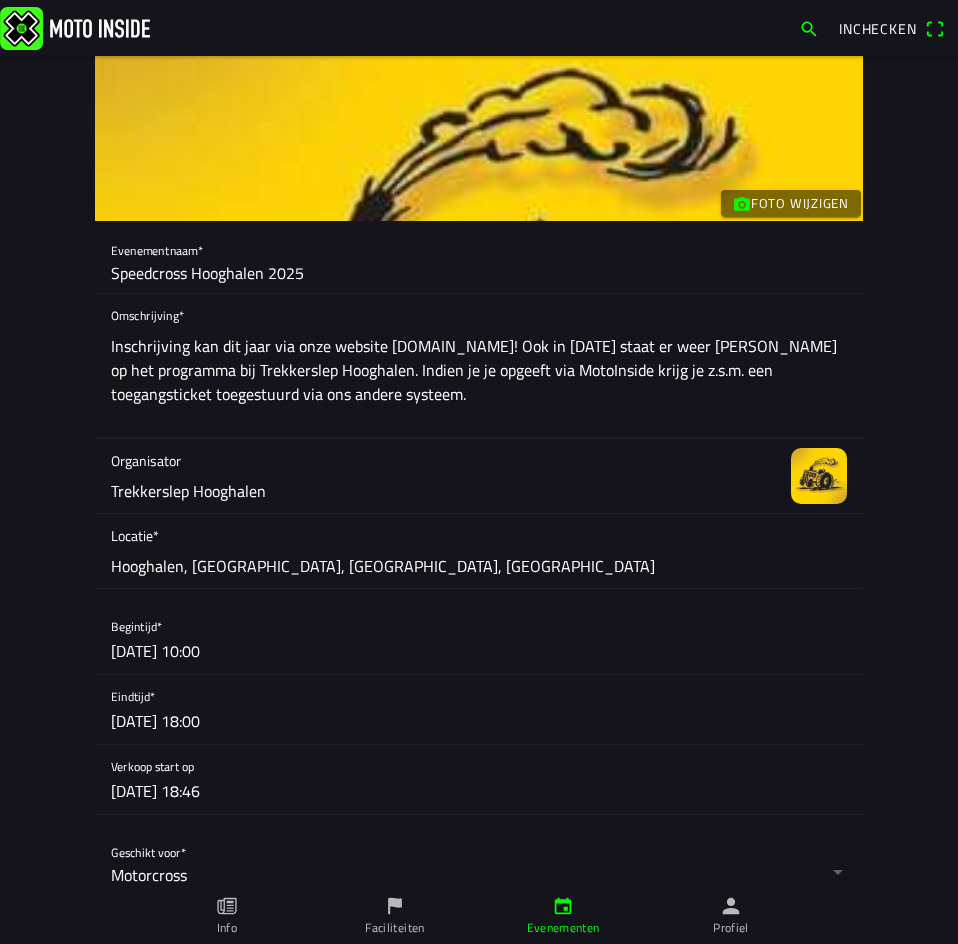 type on "Inschrijving kan dit jaar via onze website www.tshooghalen.nl! Ook in 2025 staat er weer Speedcross op het programma bij Trekkerslep Hooghalen. Indien je je opgeeft via MotoInside krijg je z.s.m. een toegangsticket toegestuurd via ons andere systeem." 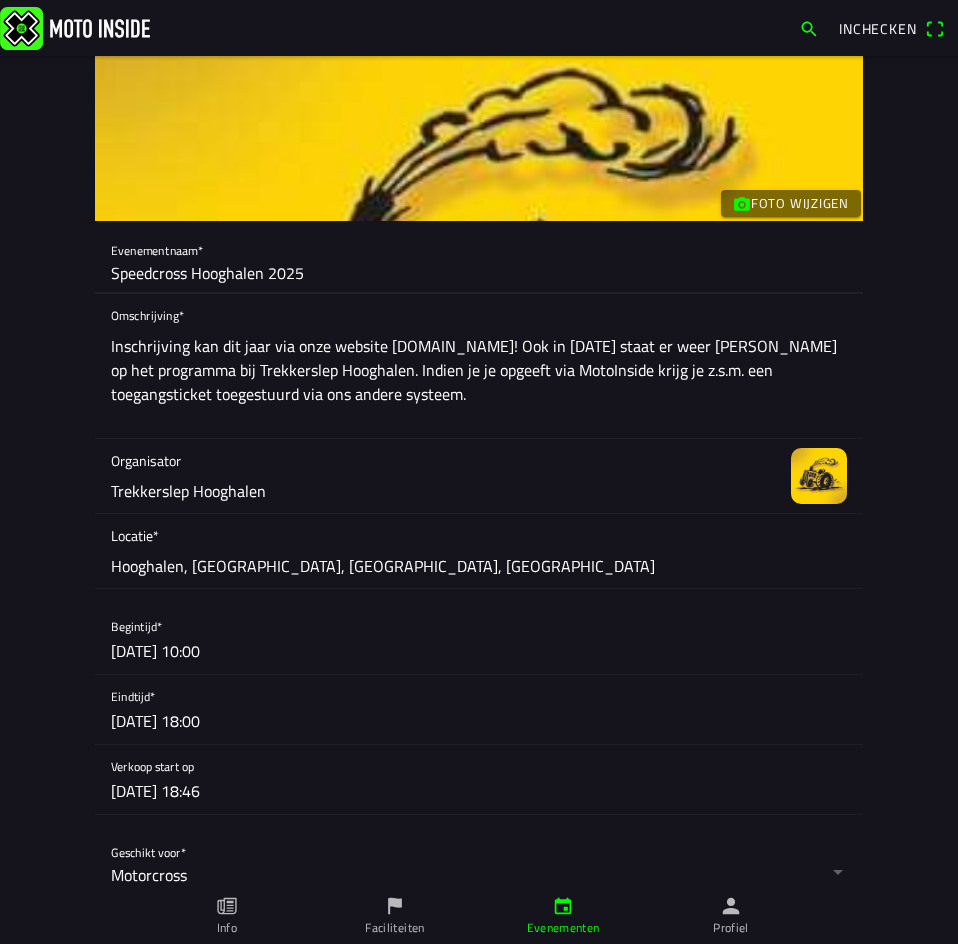 type on "Speedcross Hooghalen 2025" 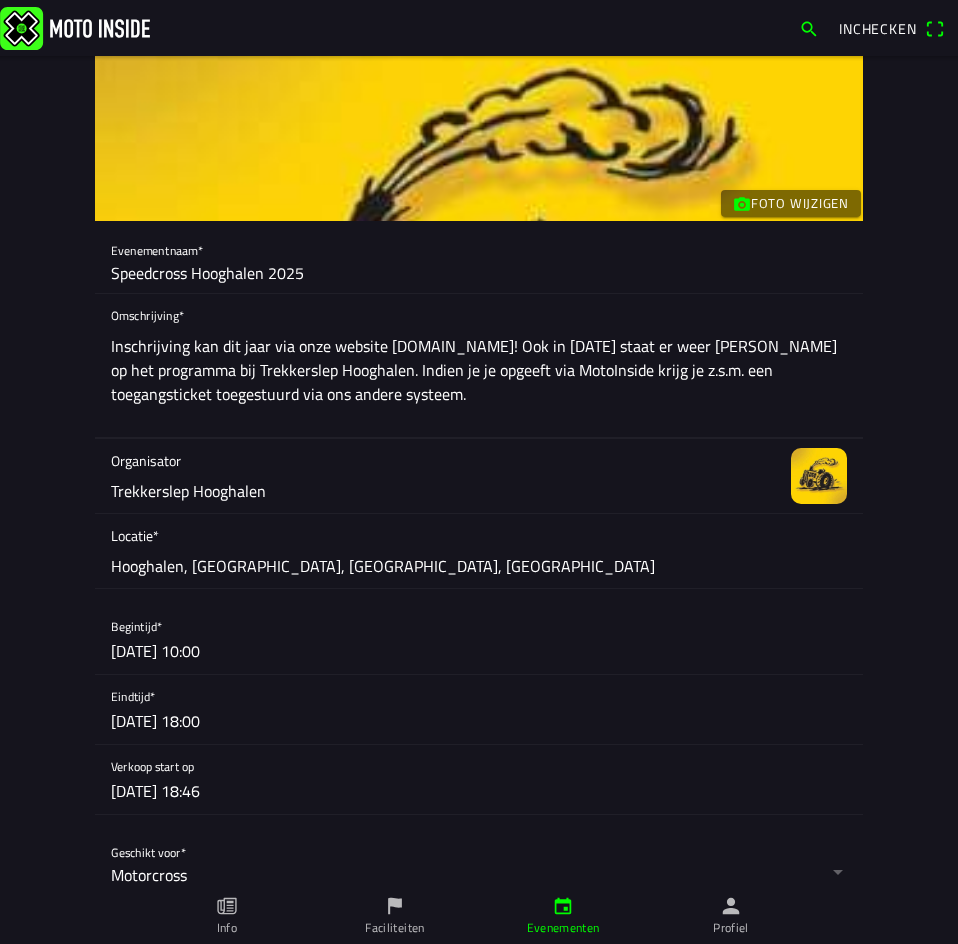 click on "Inschrijving kan dit jaar via onze website www.tshooghalen.nl! Ook in 2025 staat er weer Speedcross op het programma bij Trekkerslep Hooghalen. Indien je je opgeeft via MotoInside krijg je z.s.m. een toegangsticket toegestuurd via ons andere systeem." 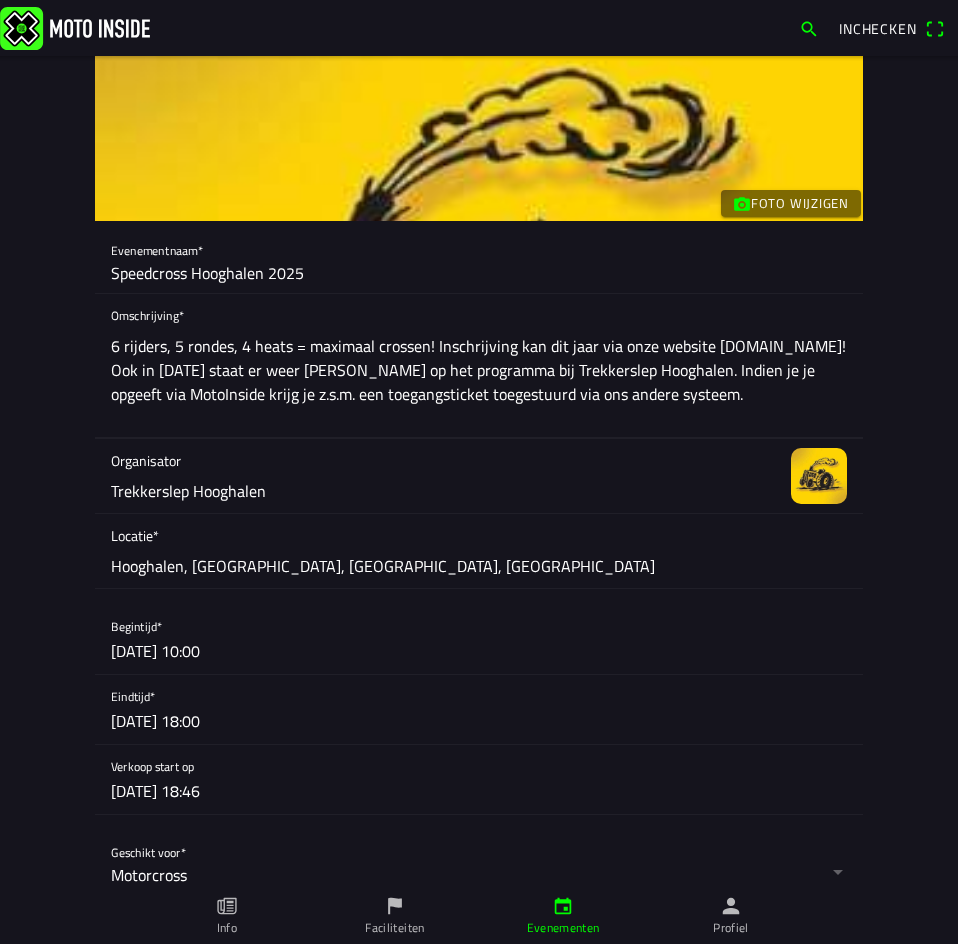click on "6 rijders, 5 rondes, 4 heats = maximaal crossen! Inschrijving kan dit jaar via onze website www.tshooghalen.nl! Ook in 2025 staat er weer Speedcross op het programma bij Trekkerslep Hooghalen. Indien je je opgeeft via MotoInside krijg je z.s.m. een toegangsticket toegestuurd via ons andere systeem." 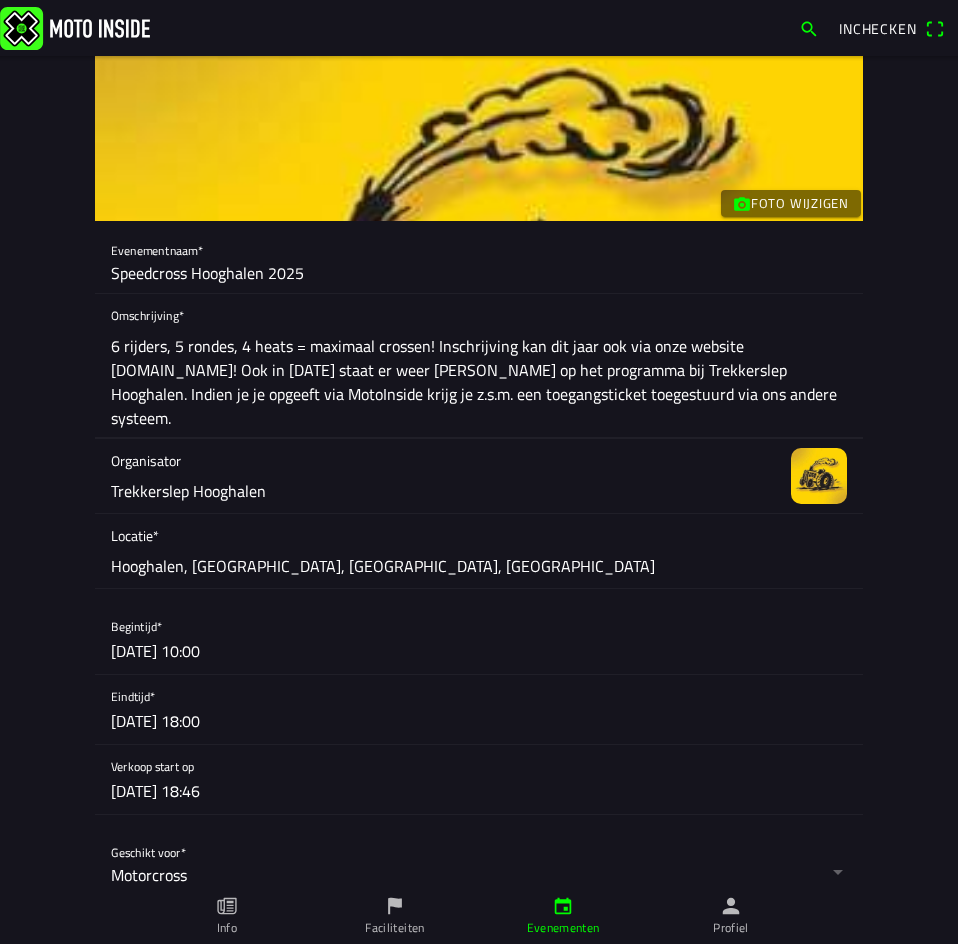drag, startPoint x: 287, startPoint y: 368, endPoint x: 255, endPoint y: 372, distance: 32.24903 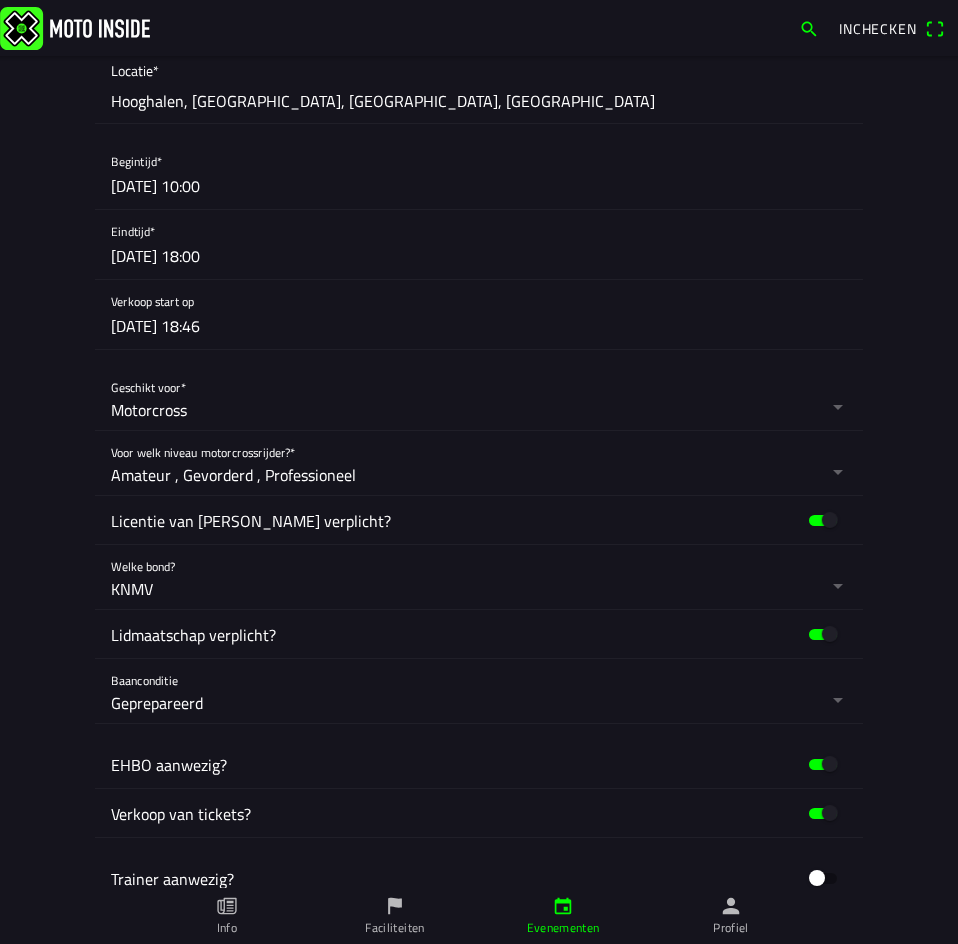 scroll, scrollTop: 618, scrollLeft: 0, axis: vertical 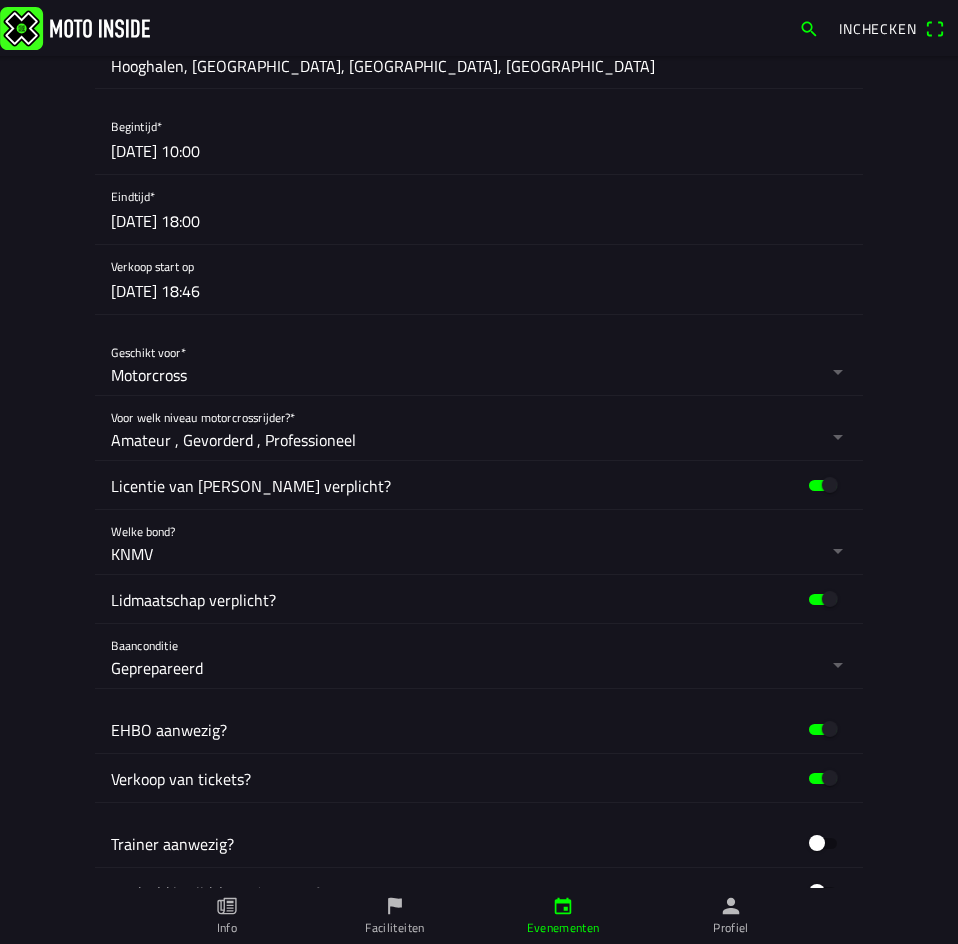 type on "6 rijders, 5 rondes, 4 heats = maximaal crossen! Inschrijving kan dit jaar ook via onze website [DOMAIN_NAME]! In [DATE] staat er weer [PERSON_NAME] op het programma bij Trekkerslep Hooghalen. Indien je je opgeeft via MotoInside krijg je z.s.m. een toegangsticket toegestuurd via ons andere systeem." 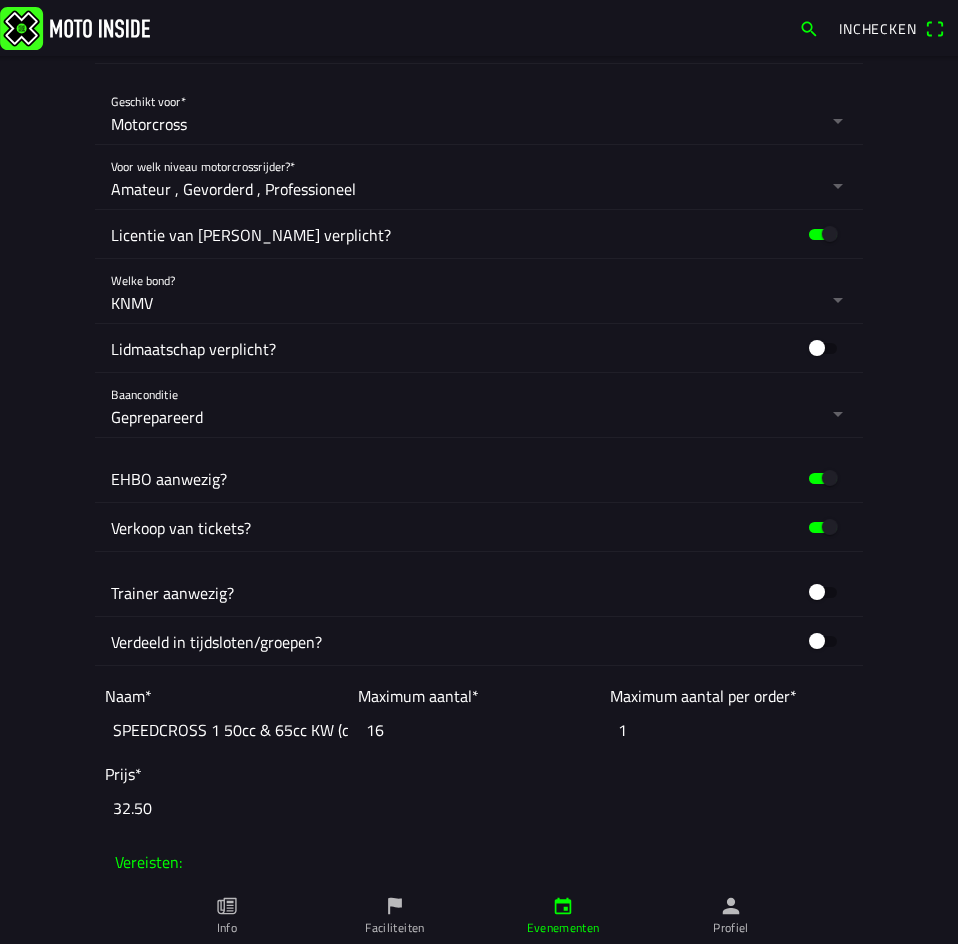 scroll, scrollTop: 918, scrollLeft: 0, axis: vertical 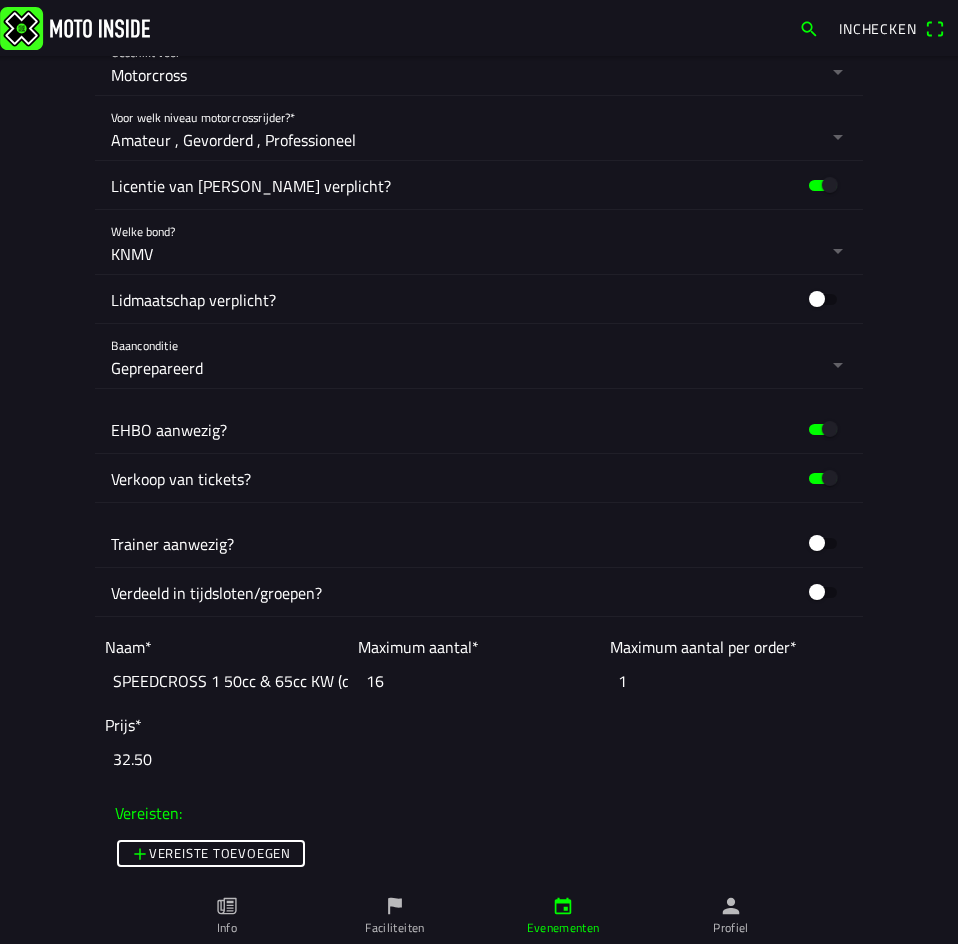 click 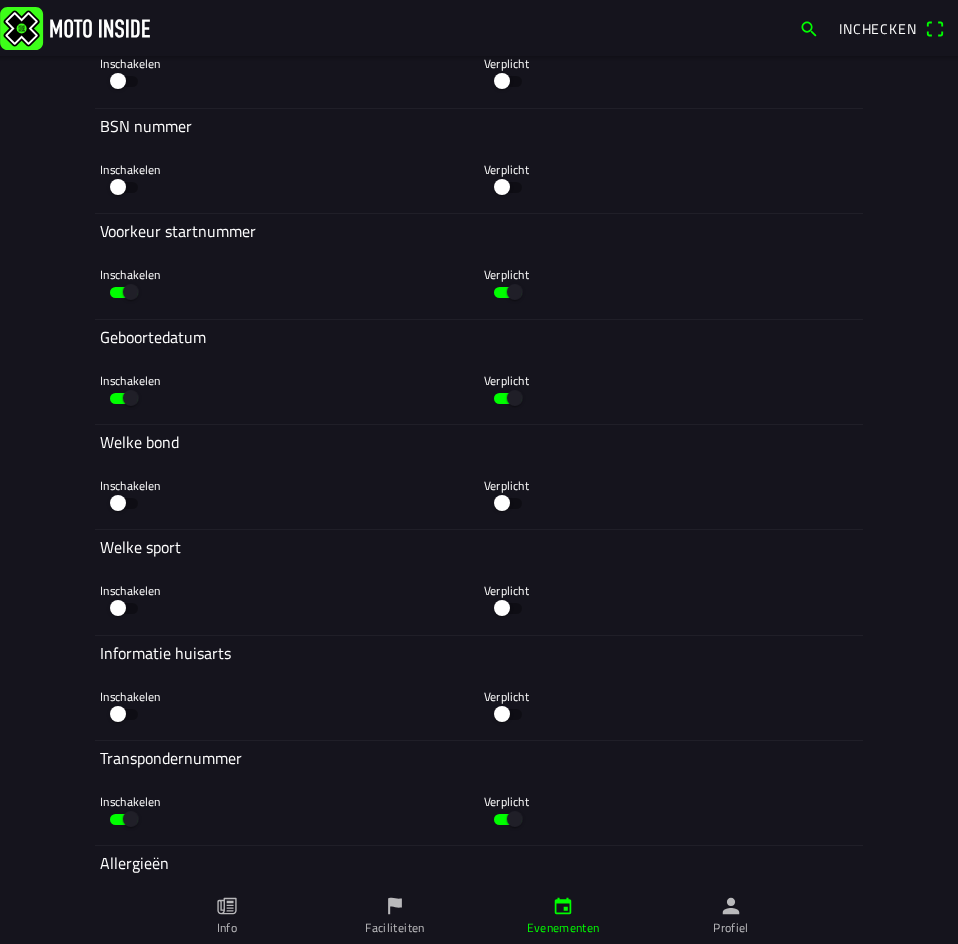 scroll, scrollTop: 4518, scrollLeft: 0, axis: vertical 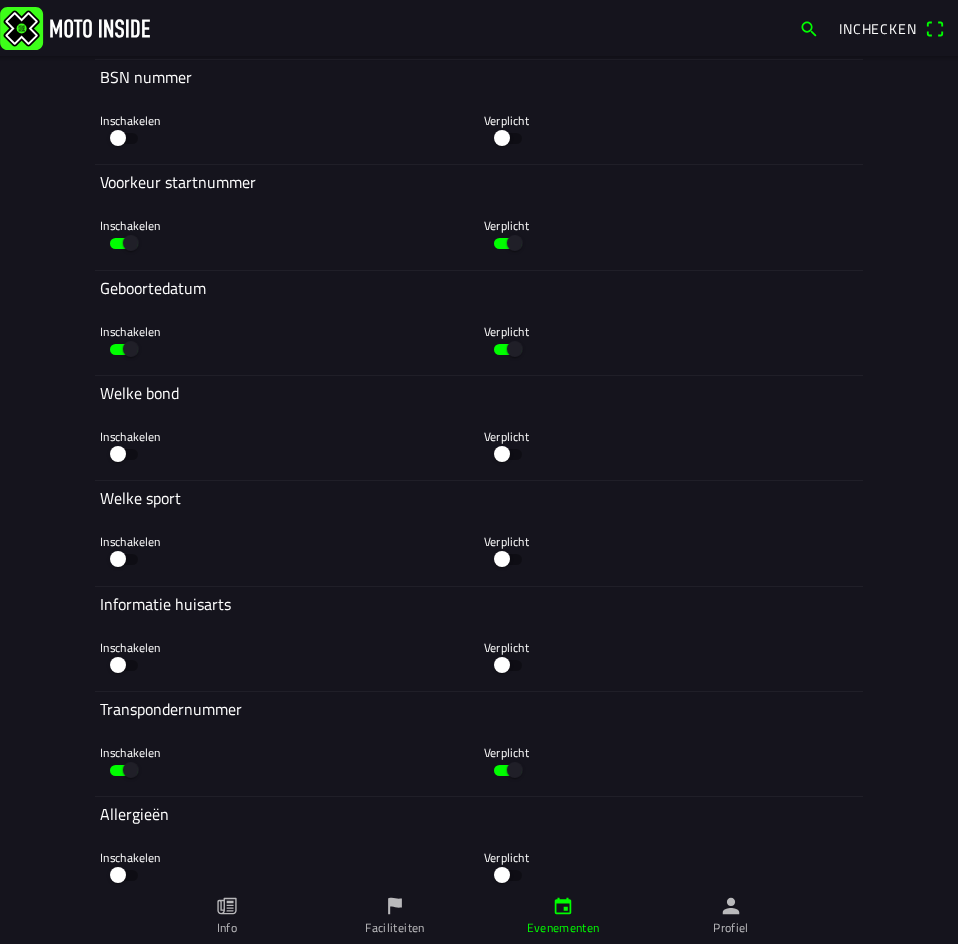 click on "Welke bond" at bounding box center (0, 0) 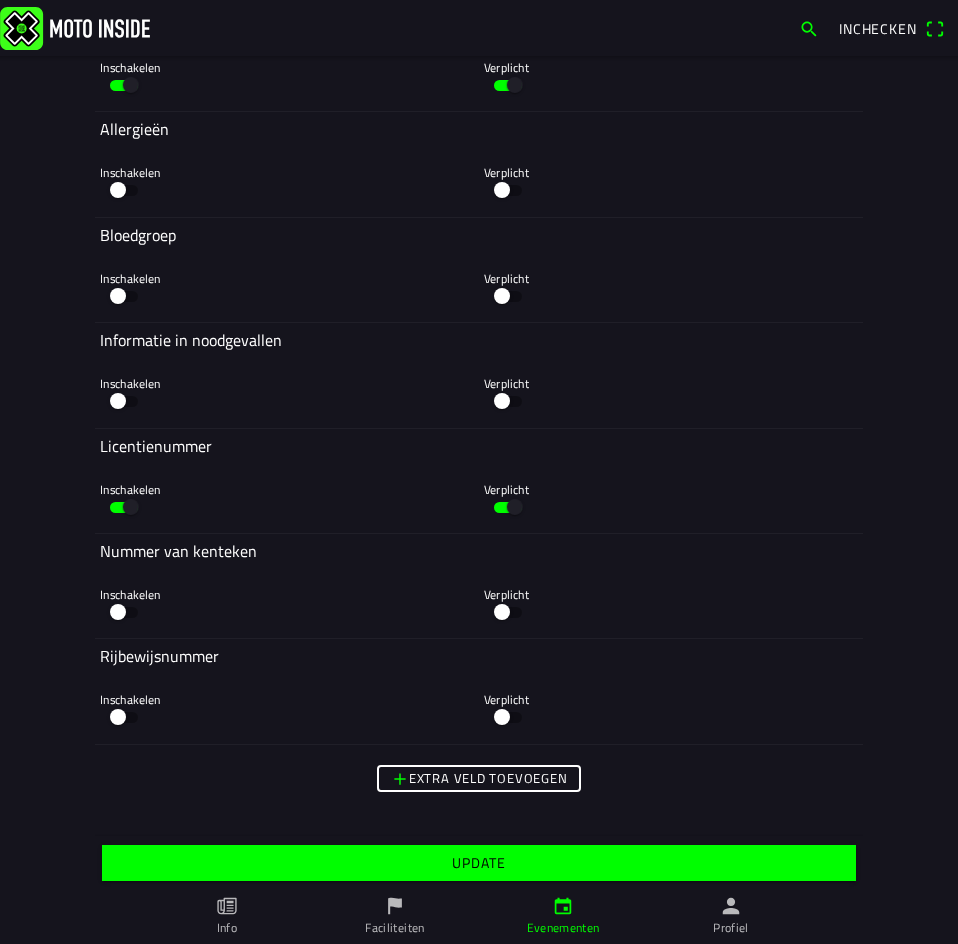 scroll, scrollTop: 5205, scrollLeft: 0, axis: vertical 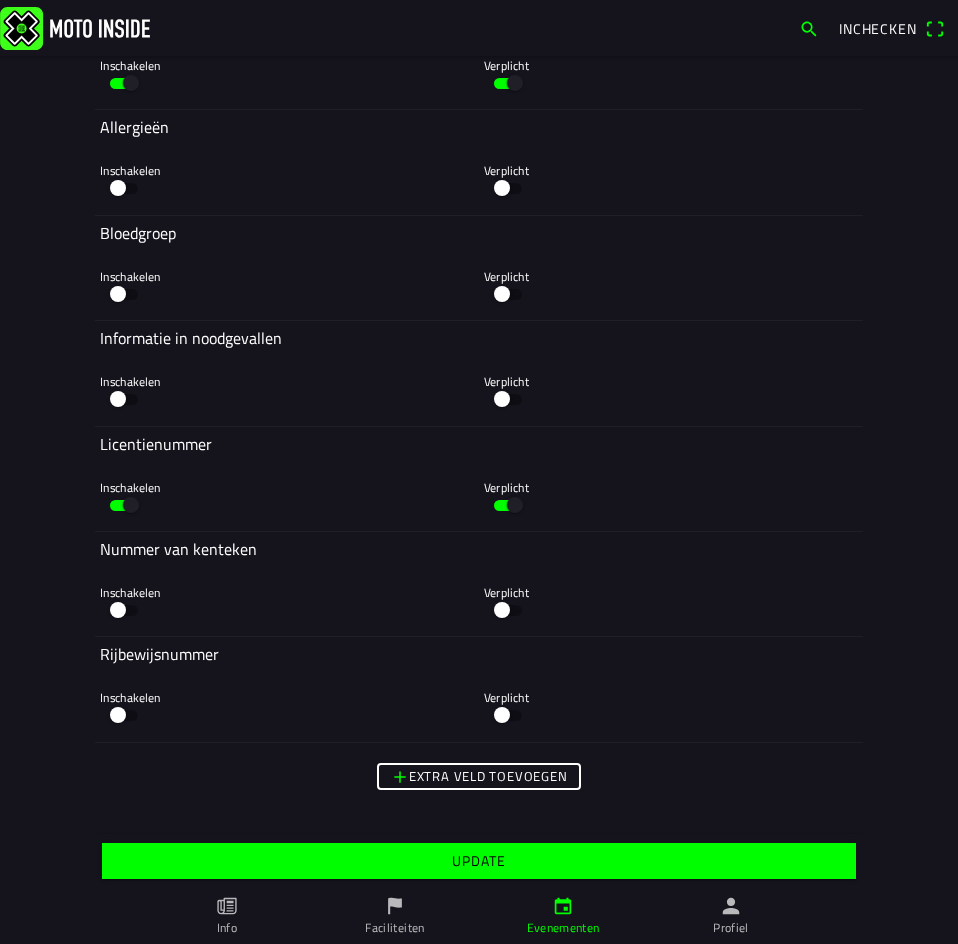 click on "Update" 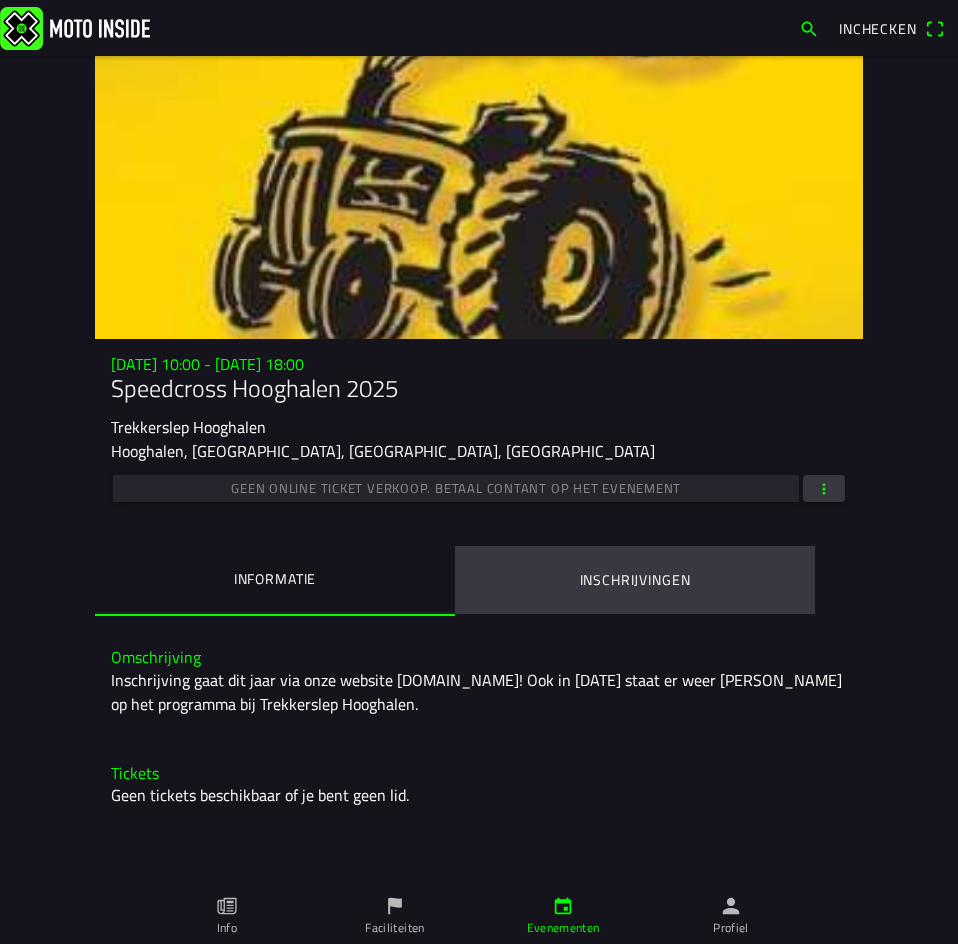 click on "Inschrijvingen" at bounding box center (635, 580) 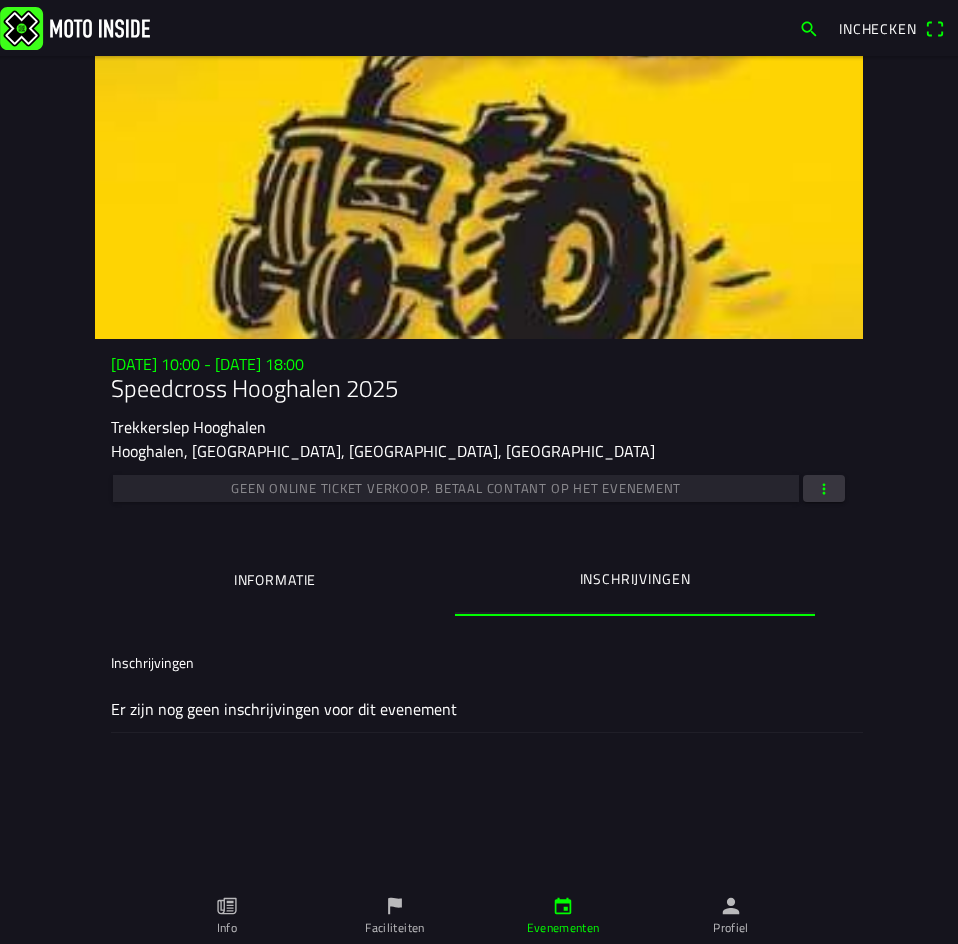 click on "Informatie" at bounding box center (275, 580) 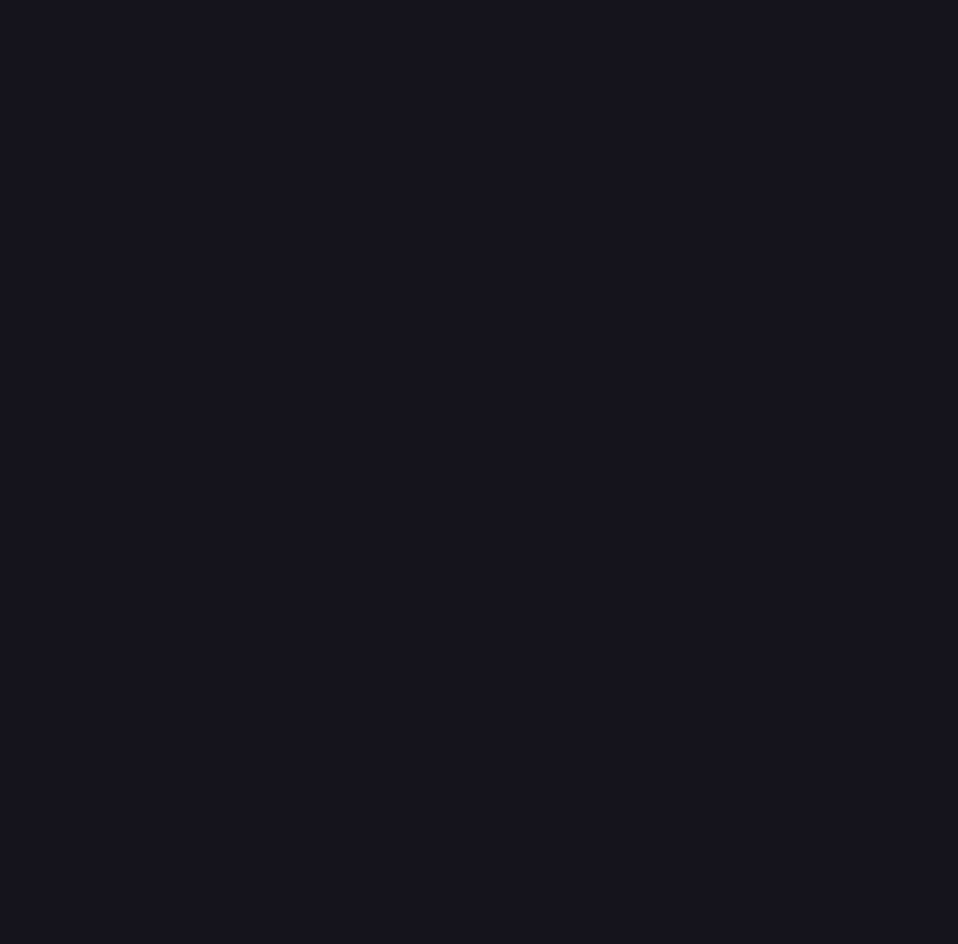 scroll, scrollTop: 0, scrollLeft: 0, axis: both 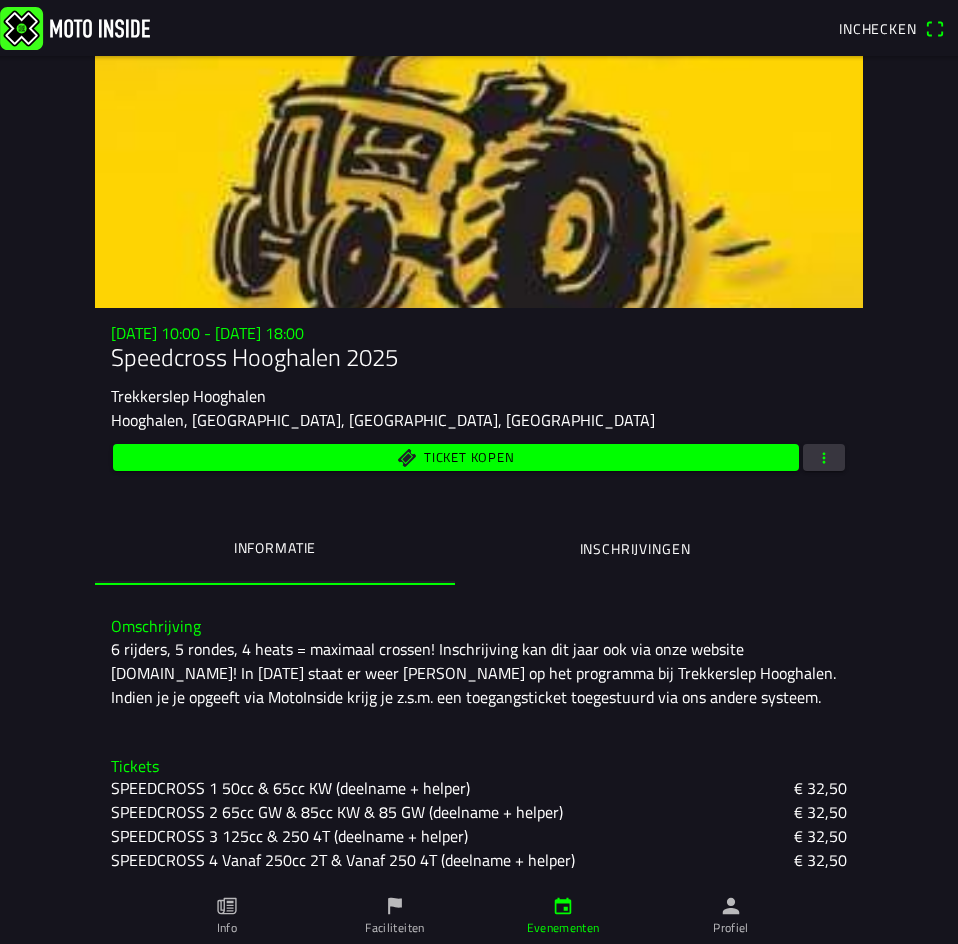 click on "SPEEDCROSS 2 65cc GW & 85cc KW & 85 GW (deelname + helper)" at bounding box center [0, 0] 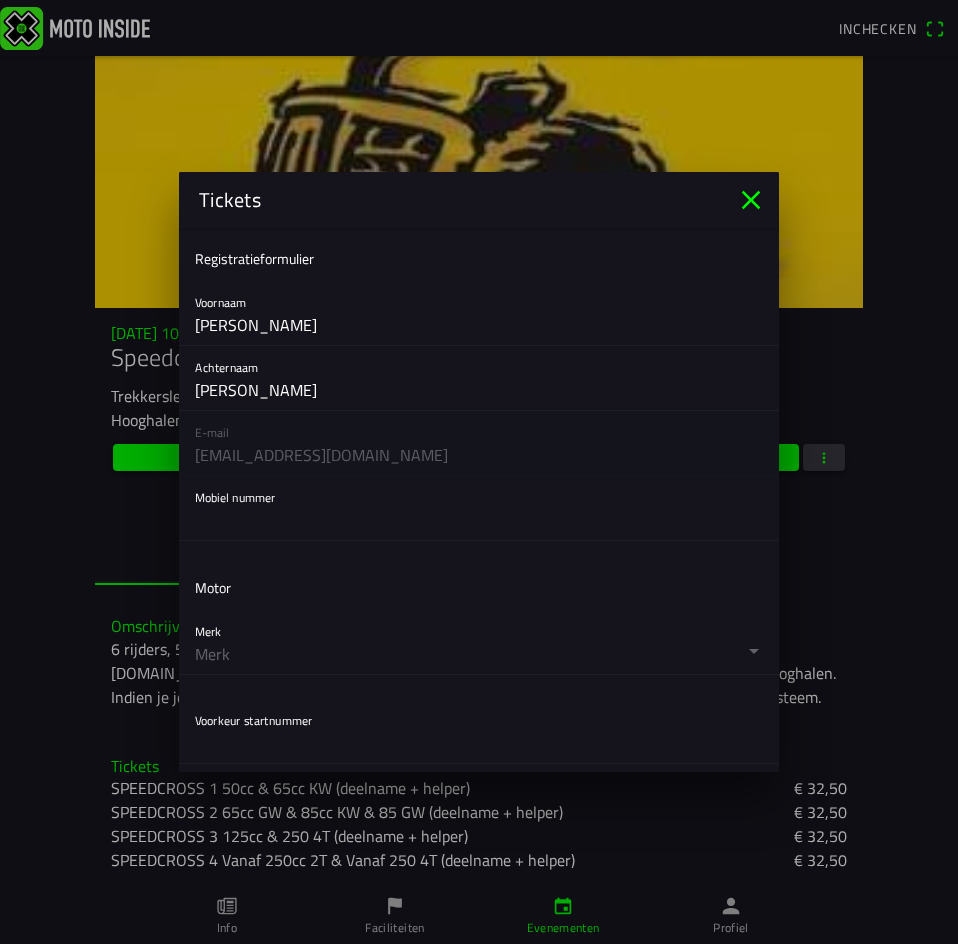 click on "Mobiel nummer" 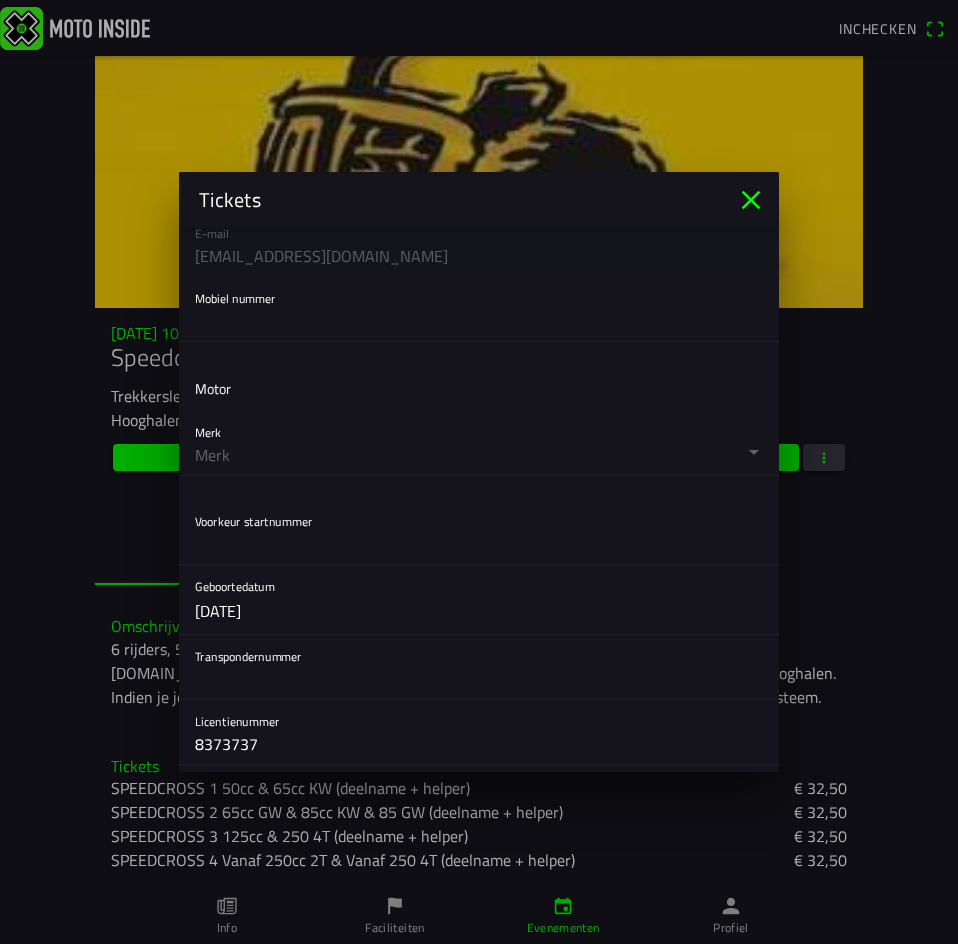 scroll, scrollTop: 200, scrollLeft: 0, axis: vertical 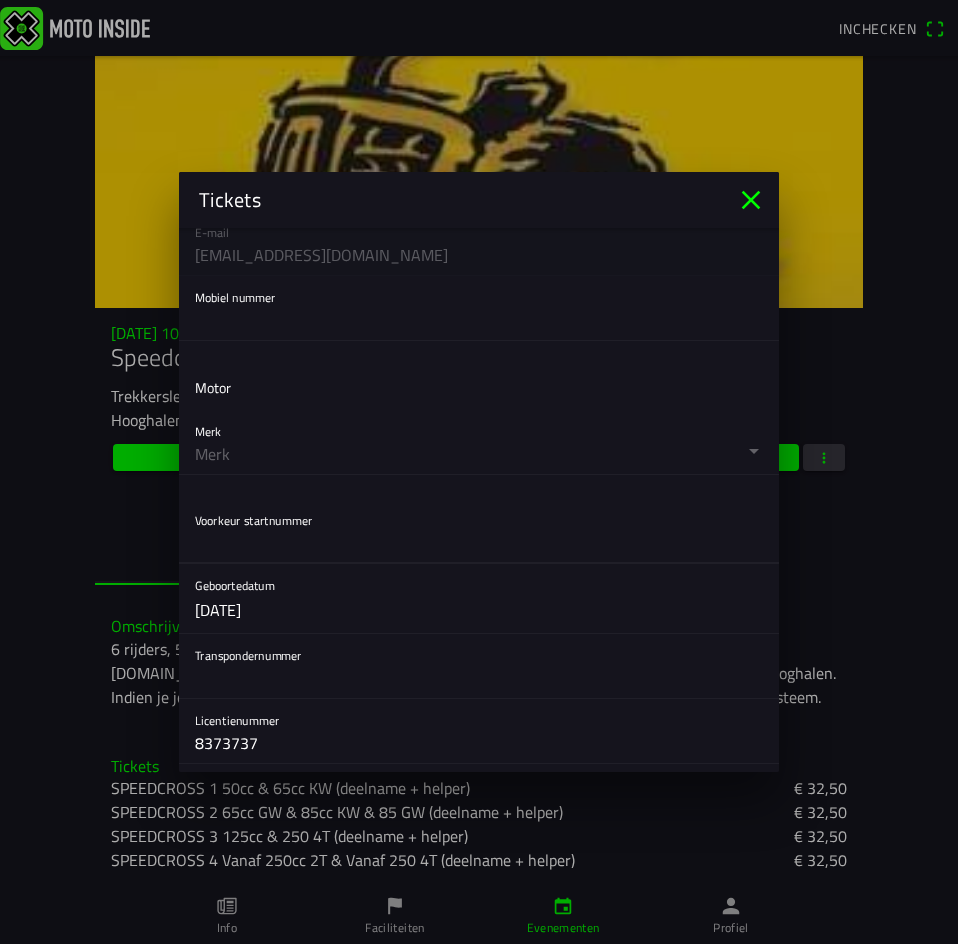 click 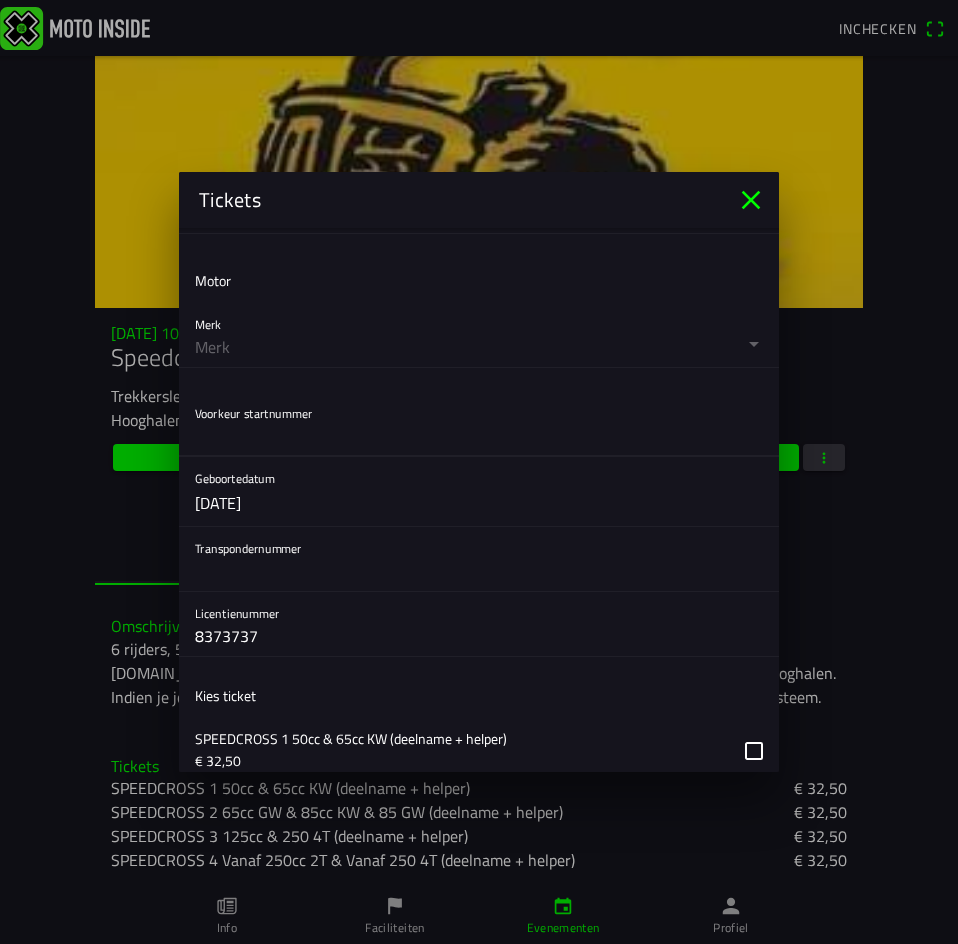 scroll, scrollTop: 500, scrollLeft: 0, axis: vertical 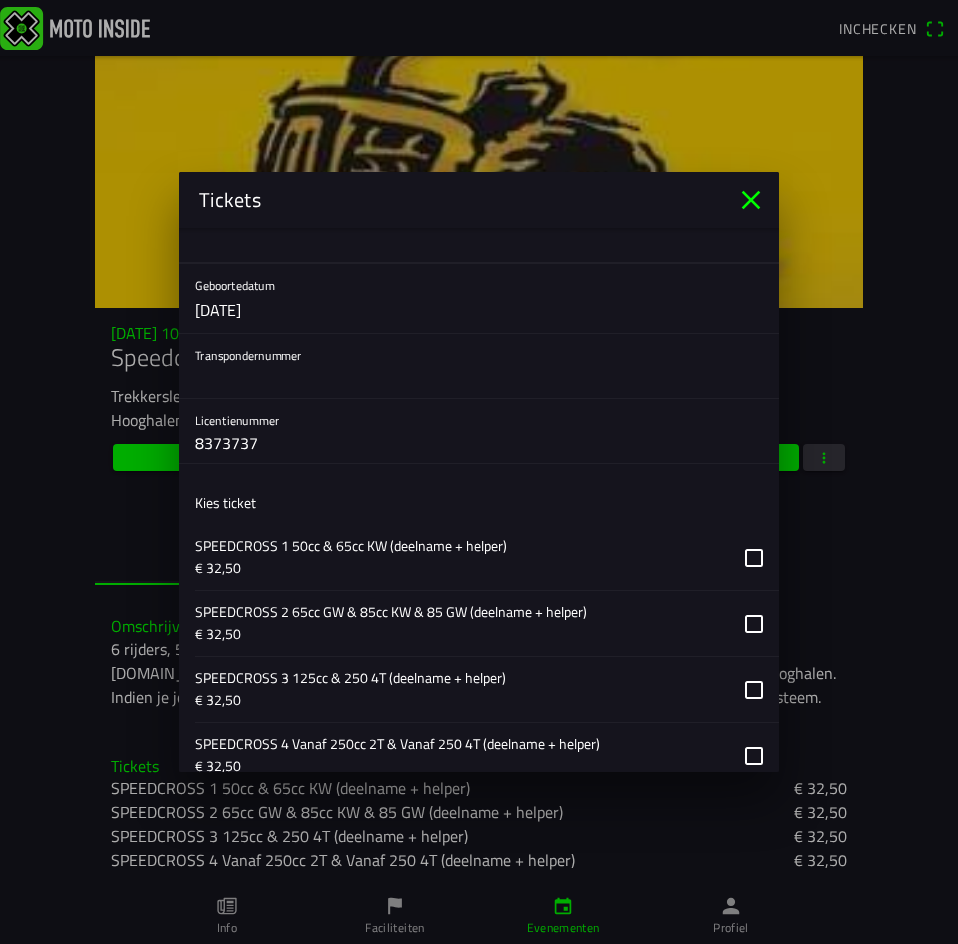 click 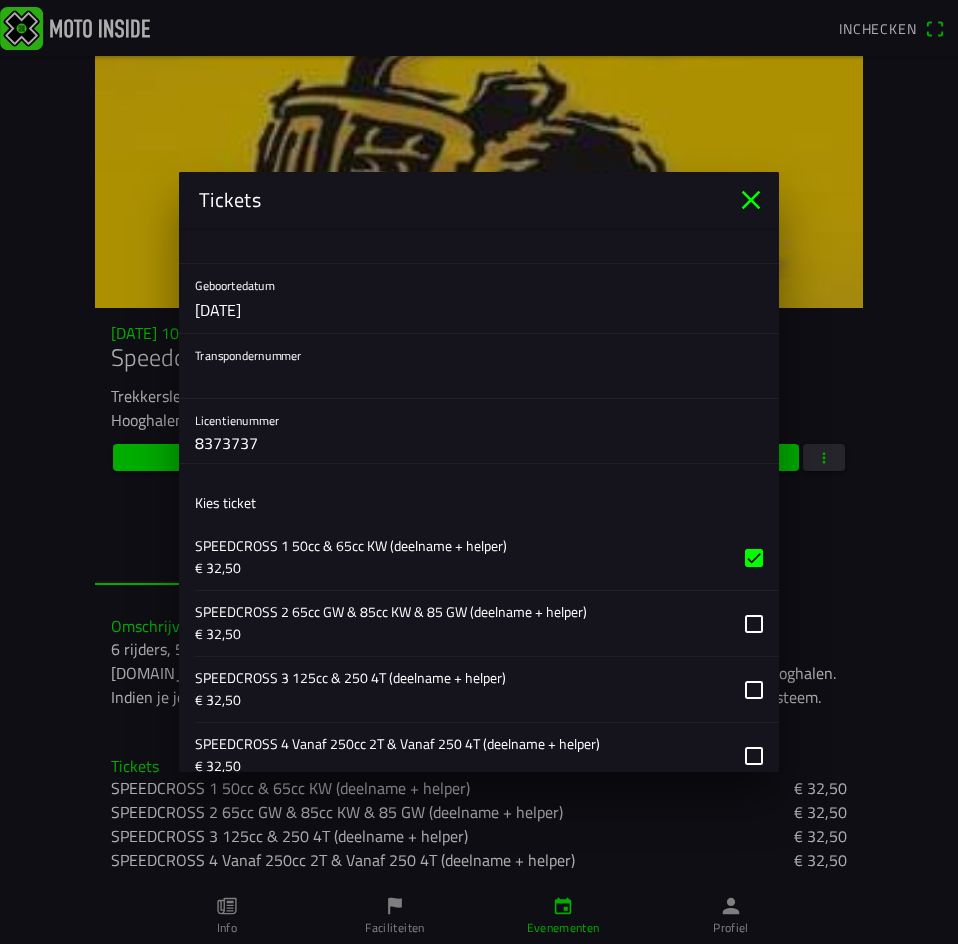 click 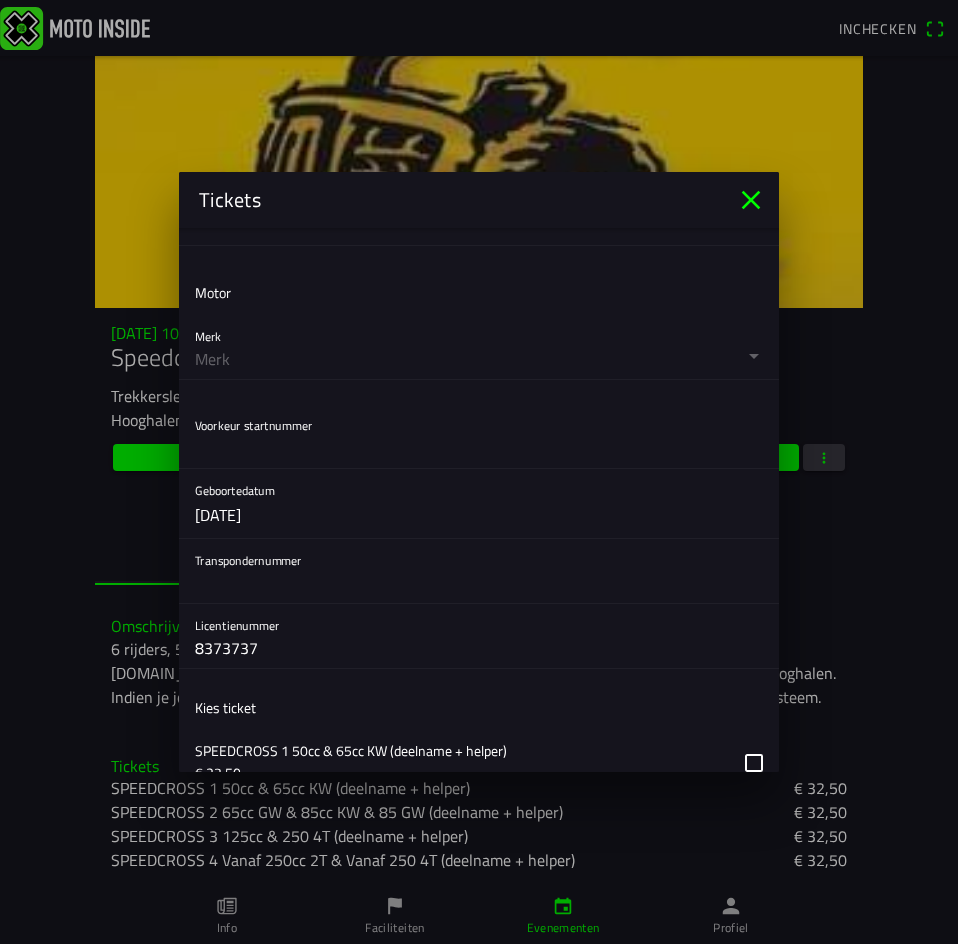 scroll, scrollTop: 185, scrollLeft: 0, axis: vertical 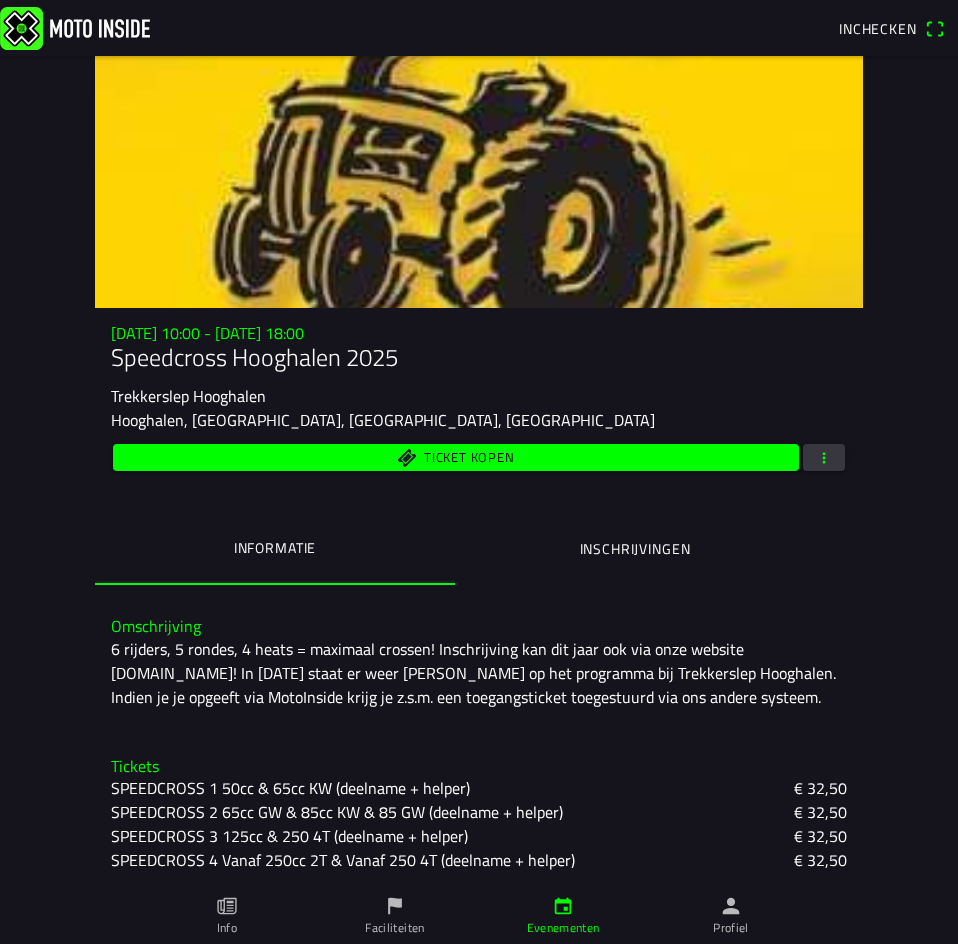 click at bounding box center (479, 472) 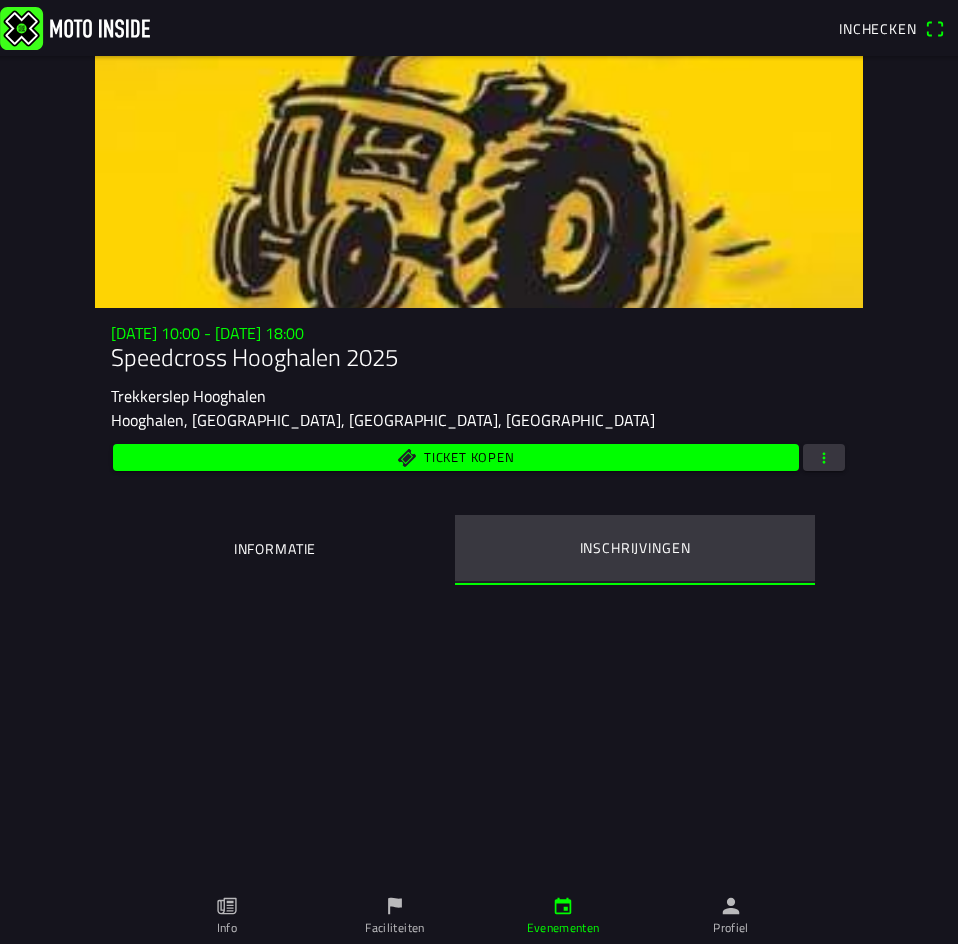 scroll, scrollTop: 0, scrollLeft: 0, axis: both 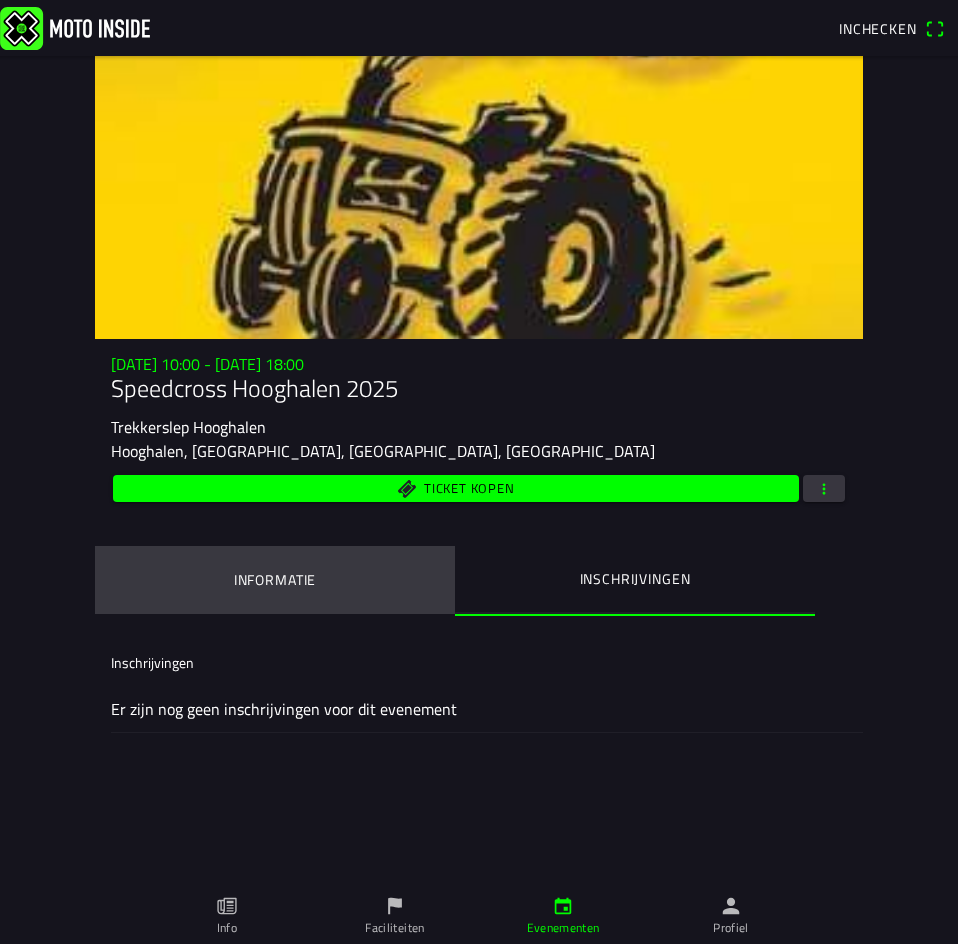 click on "Informatie" at bounding box center [275, 580] 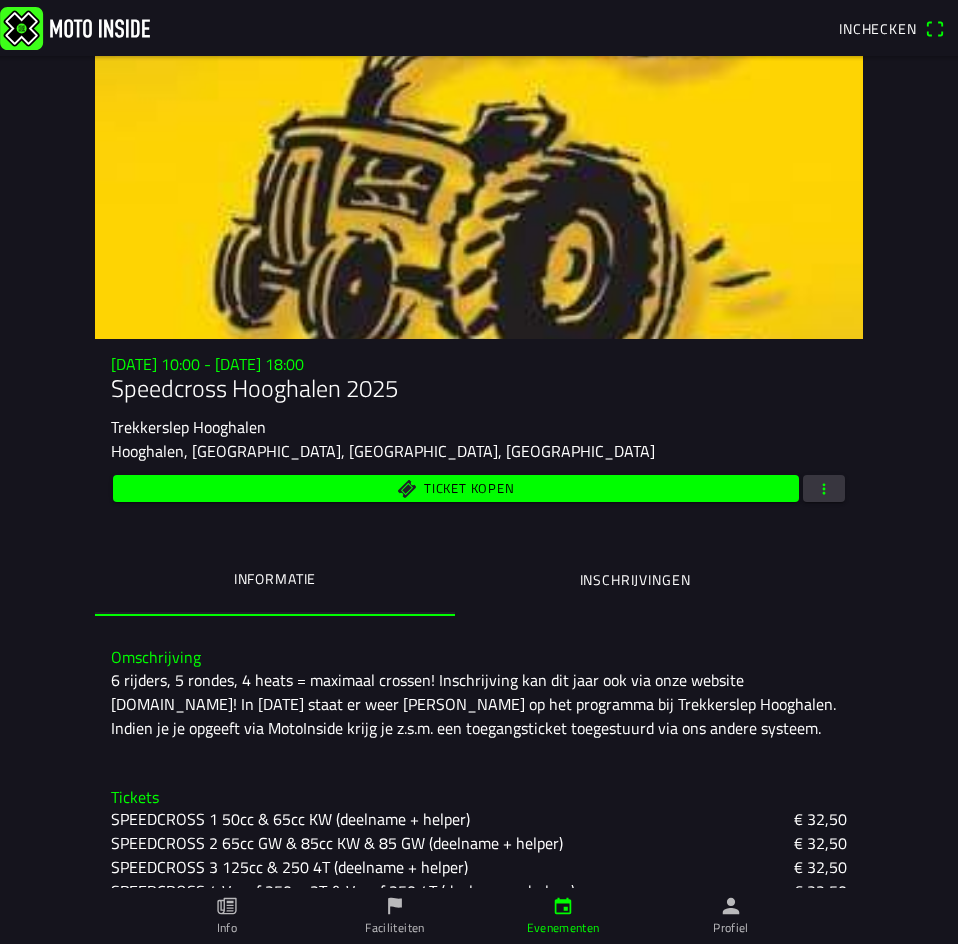 click at bounding box center (824, 488) 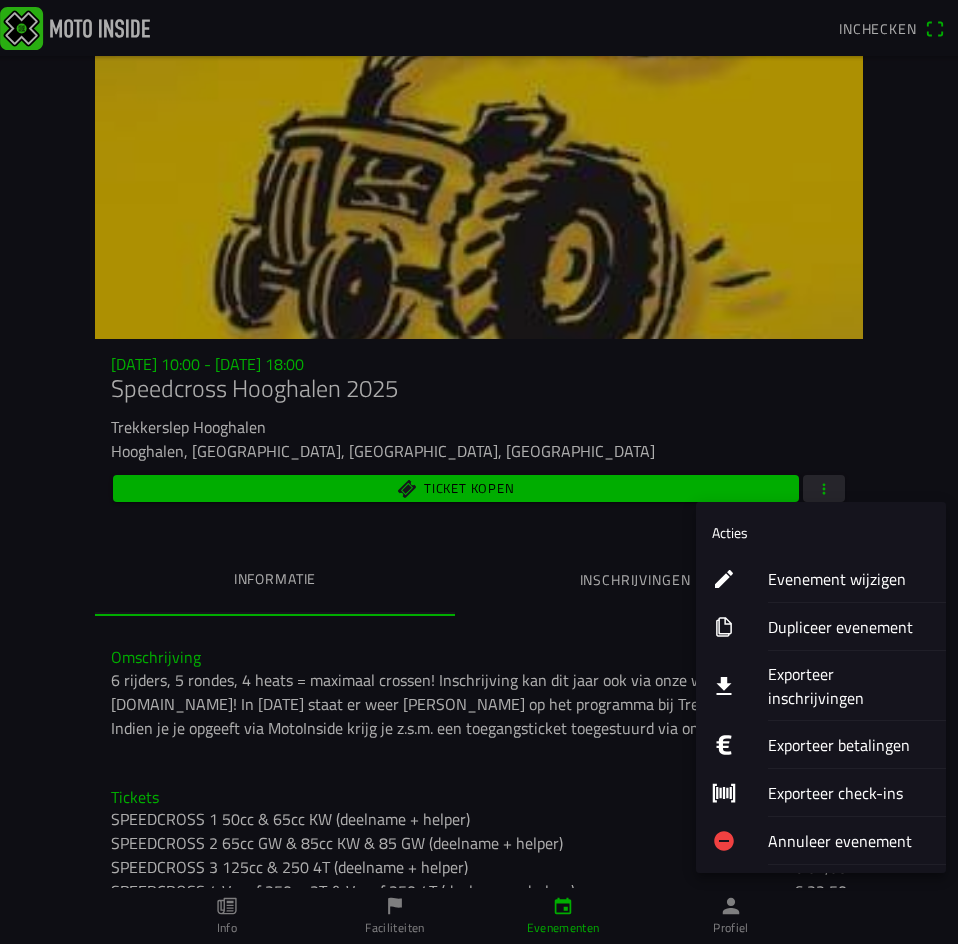 click on "Evenement wijzigen" 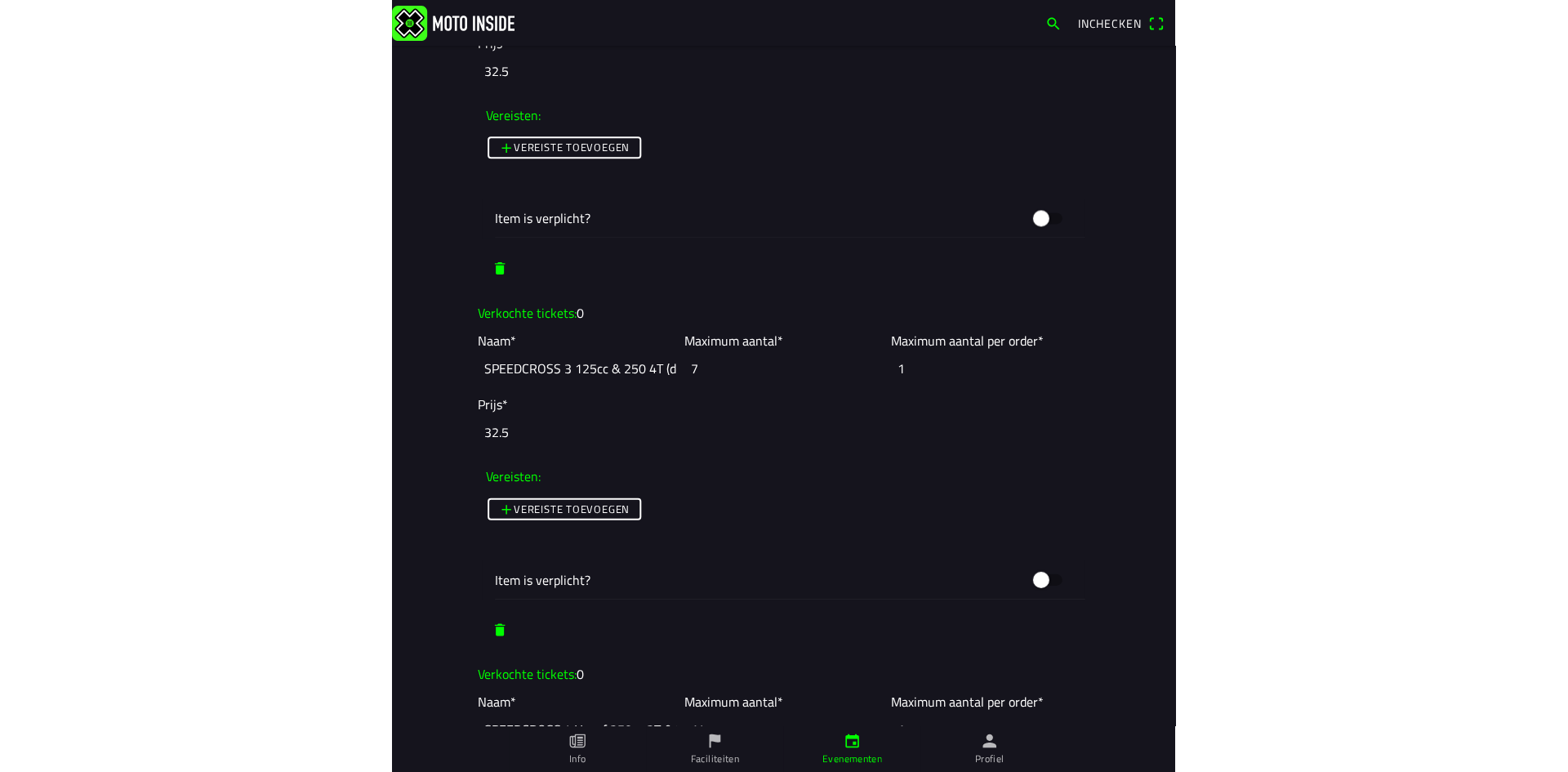 scroll, scrollTop: 1634, scrollLeft: 0, axis: vertical 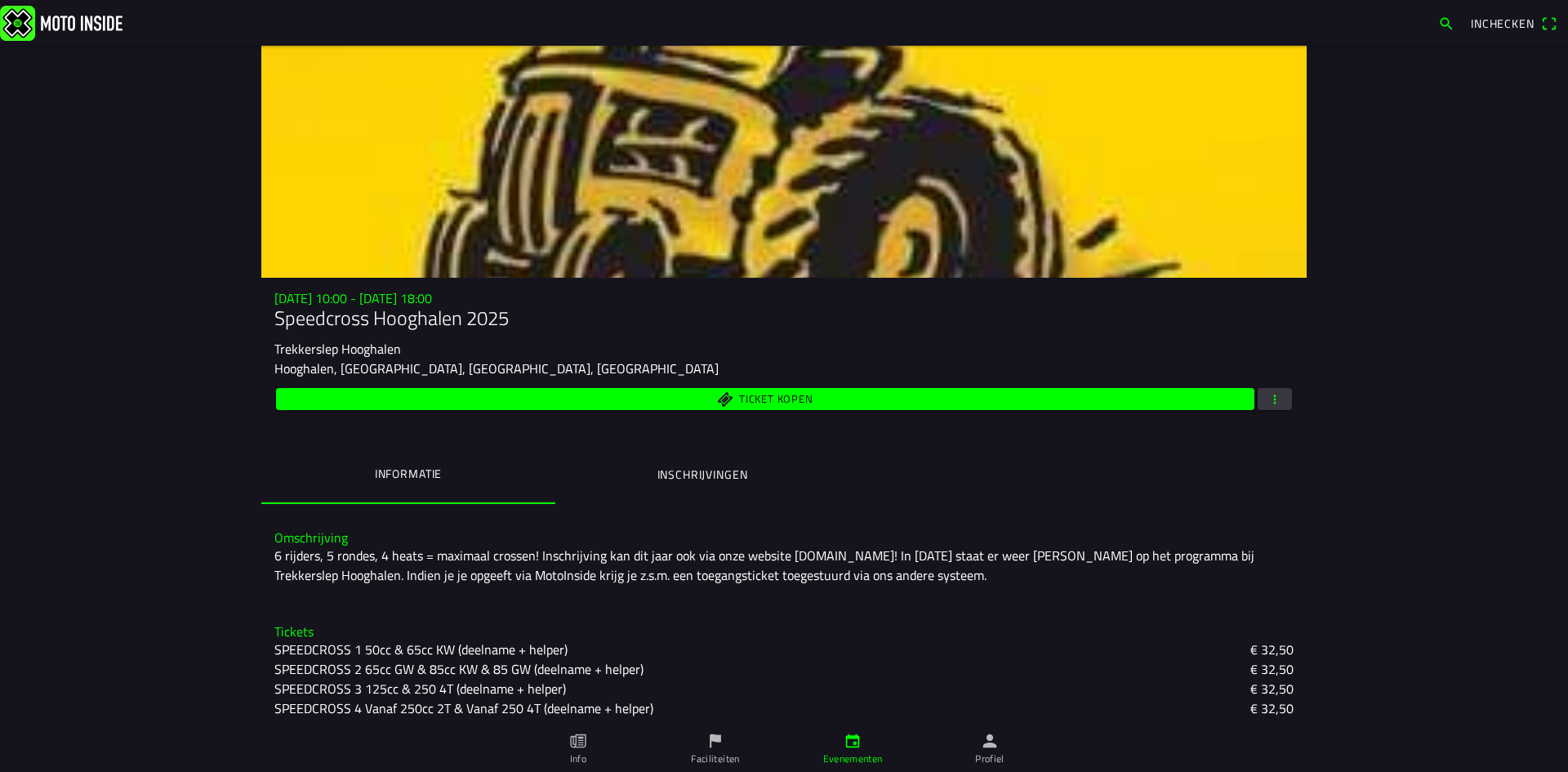 click on "Inschrijvingen" at bounding box center (702, 475) 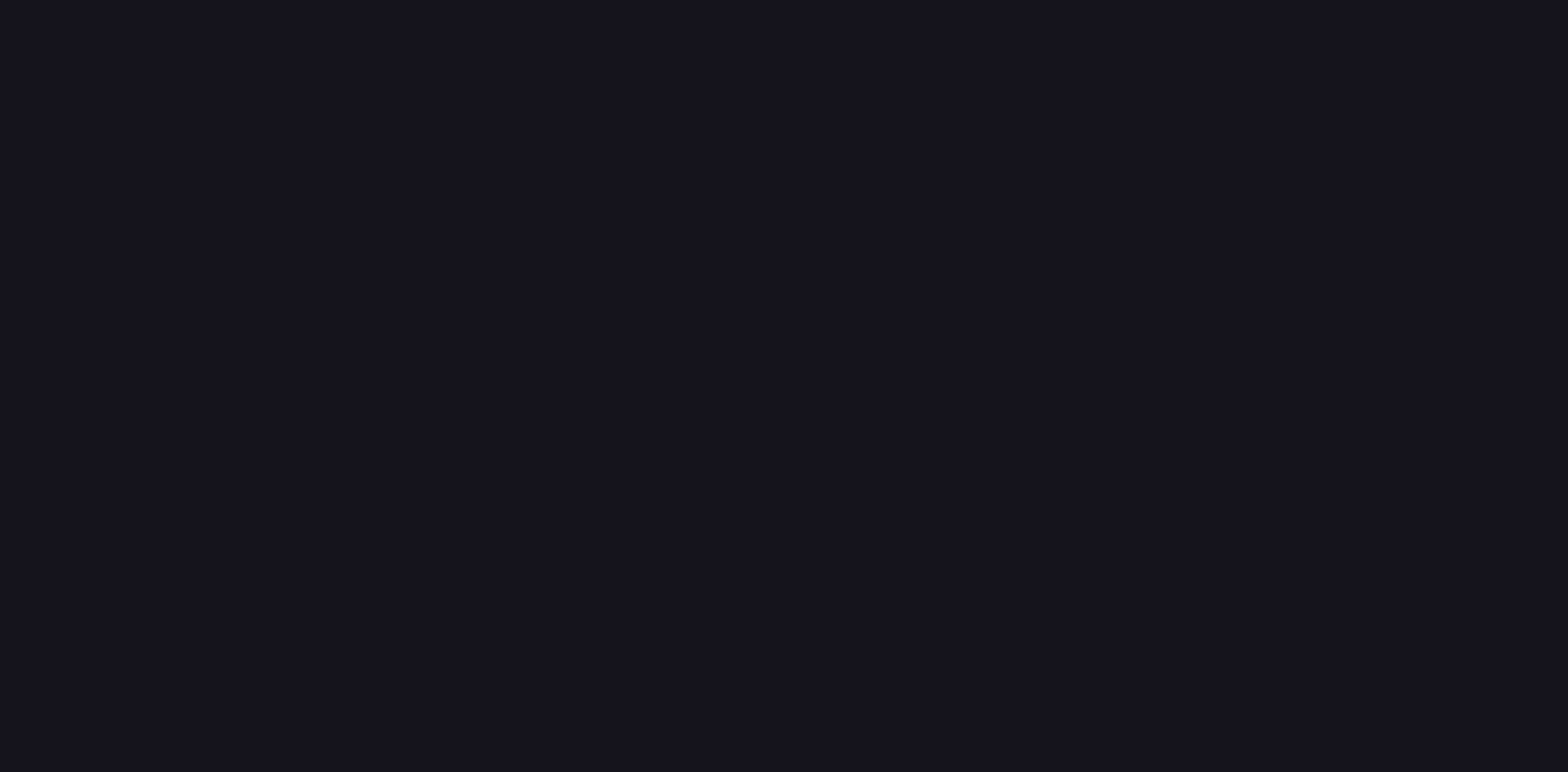 scroll, scrollTop: 0, scrollLeft: 0, axis: both 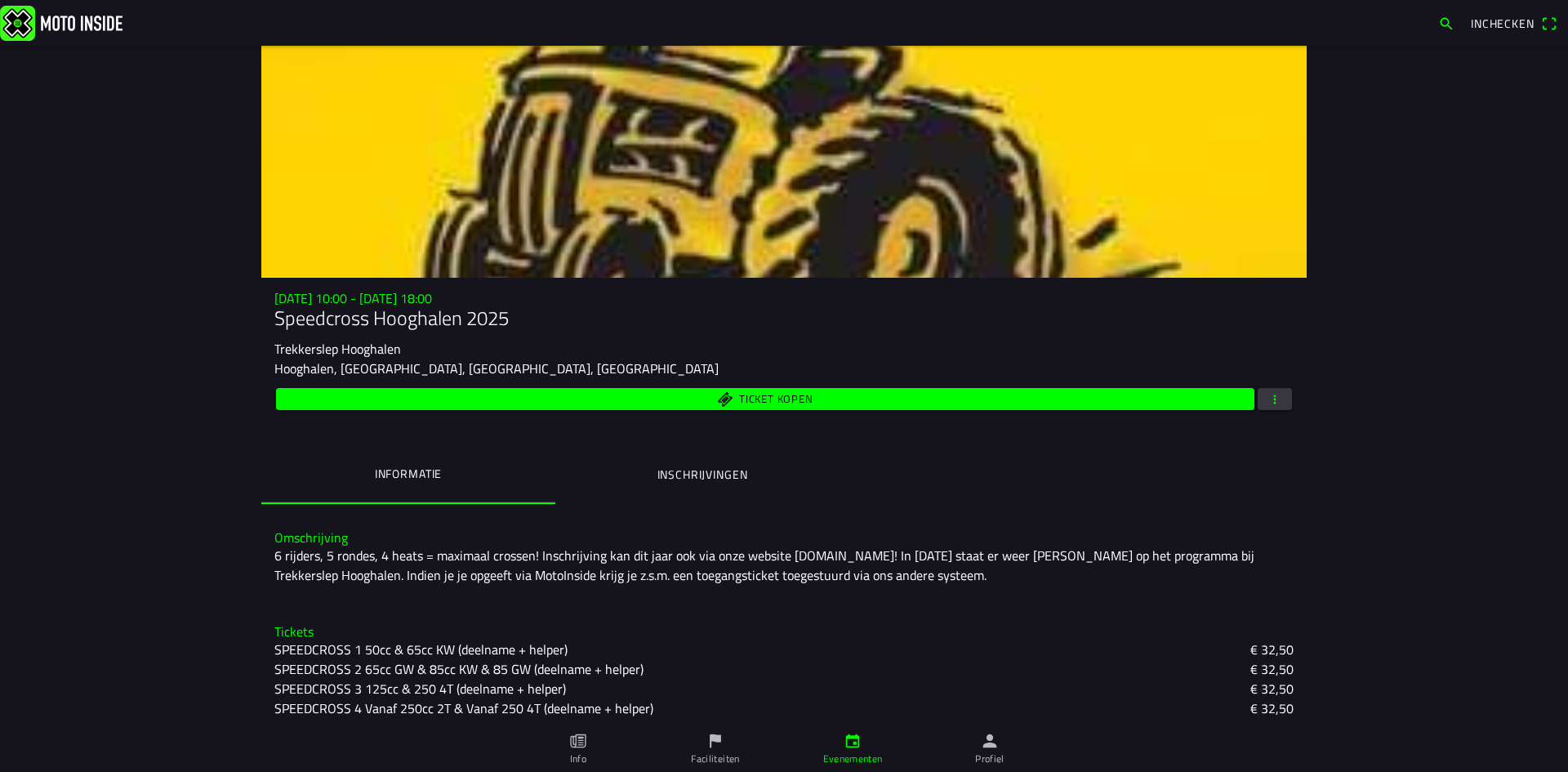 click on "Inschrijvingen" at bounding box center (702, 475) 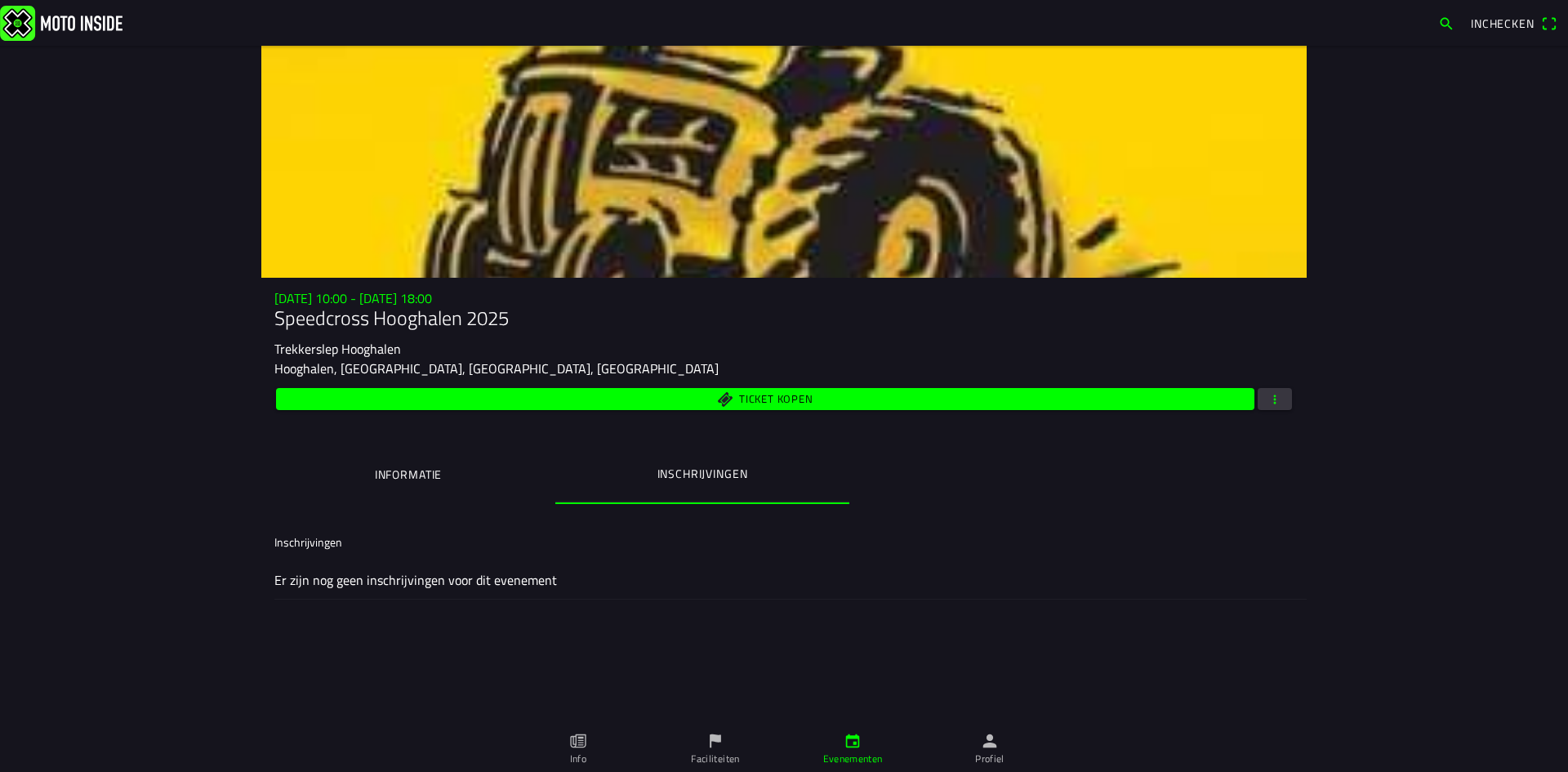 click on "Informatie" at bounding box center (408, 475) 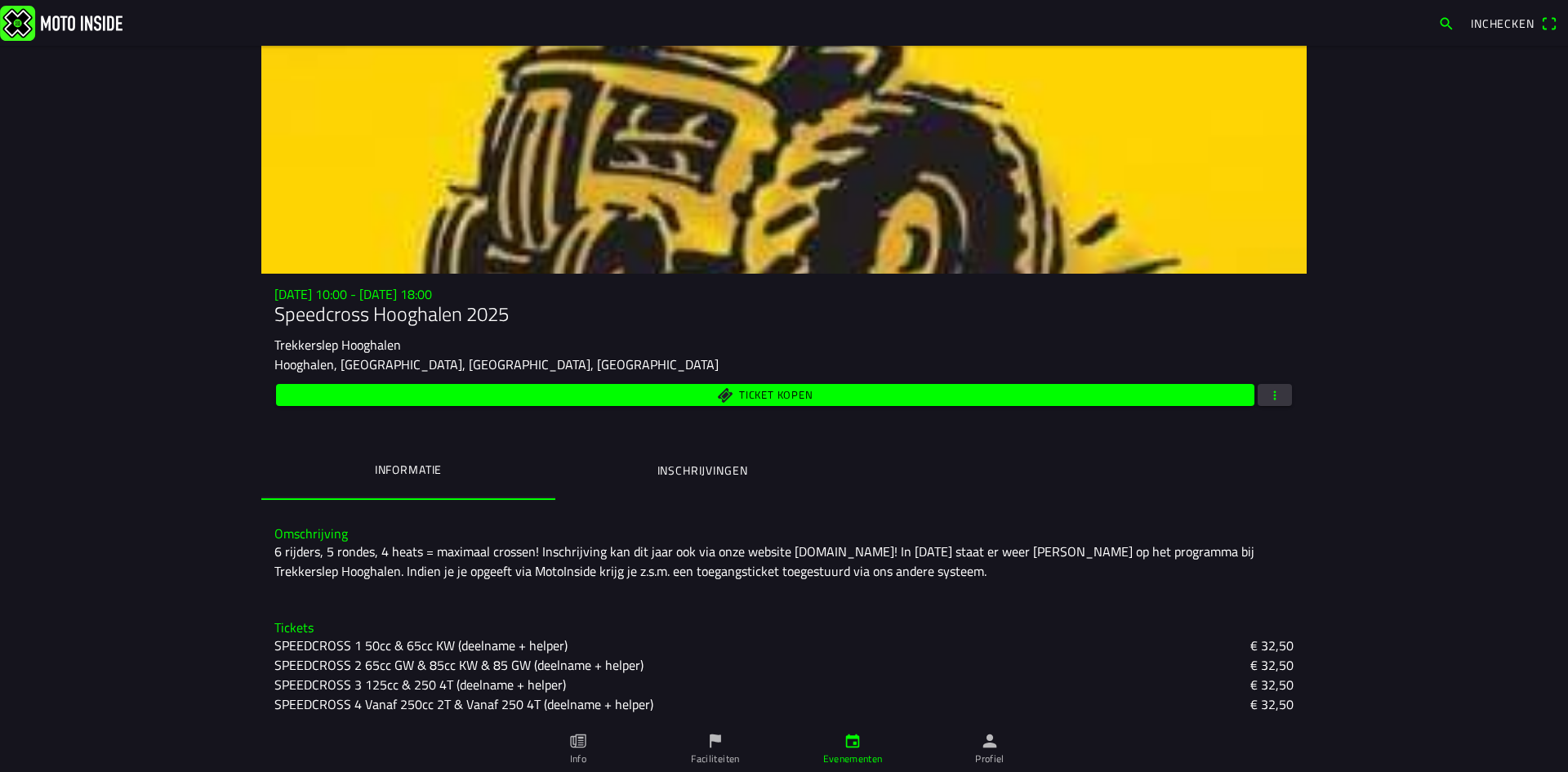 scroll, scrollTop: 5, scrollLeft: 0, axis: vertical 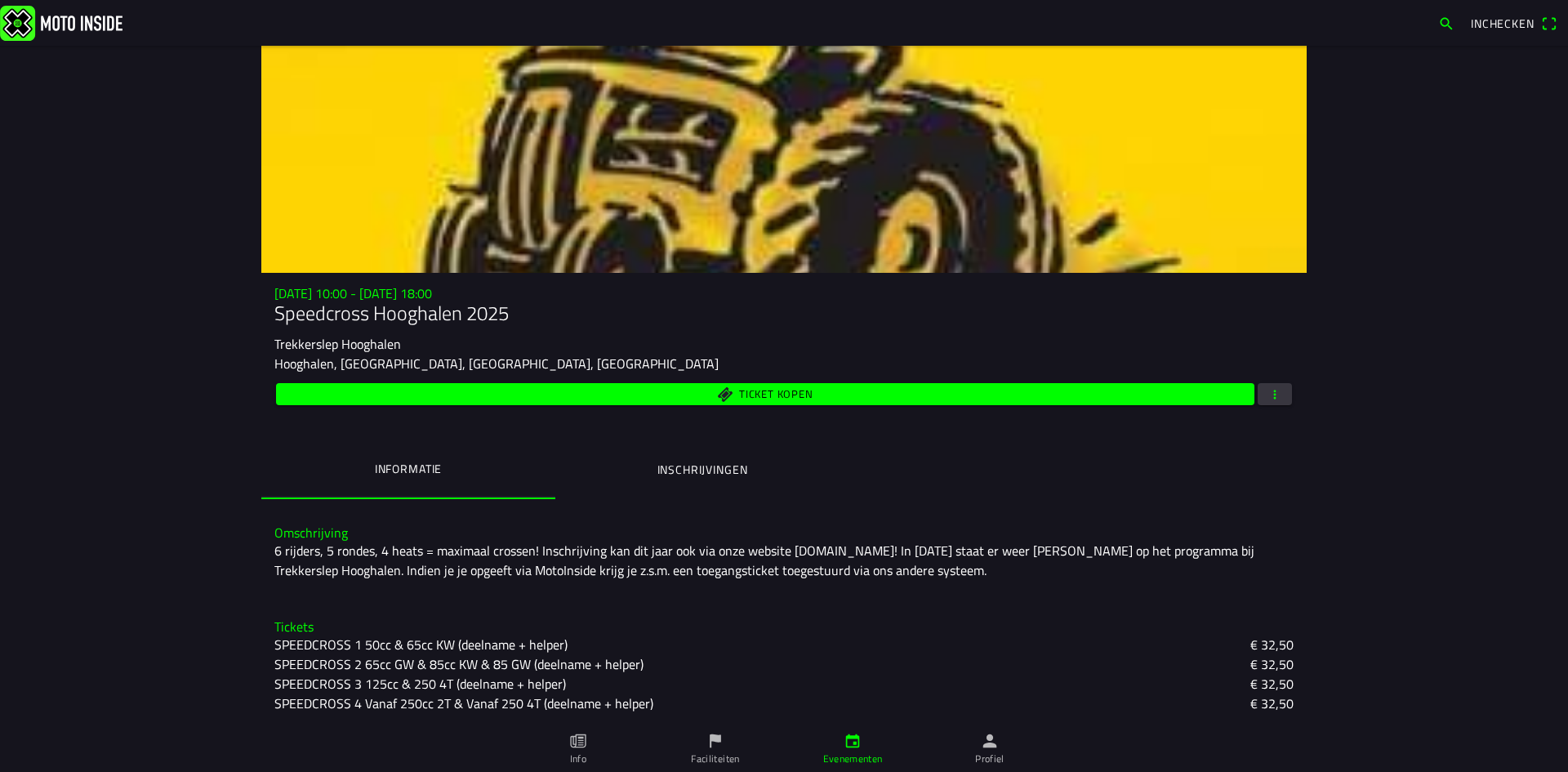 click at bounding box center [784, 157] 